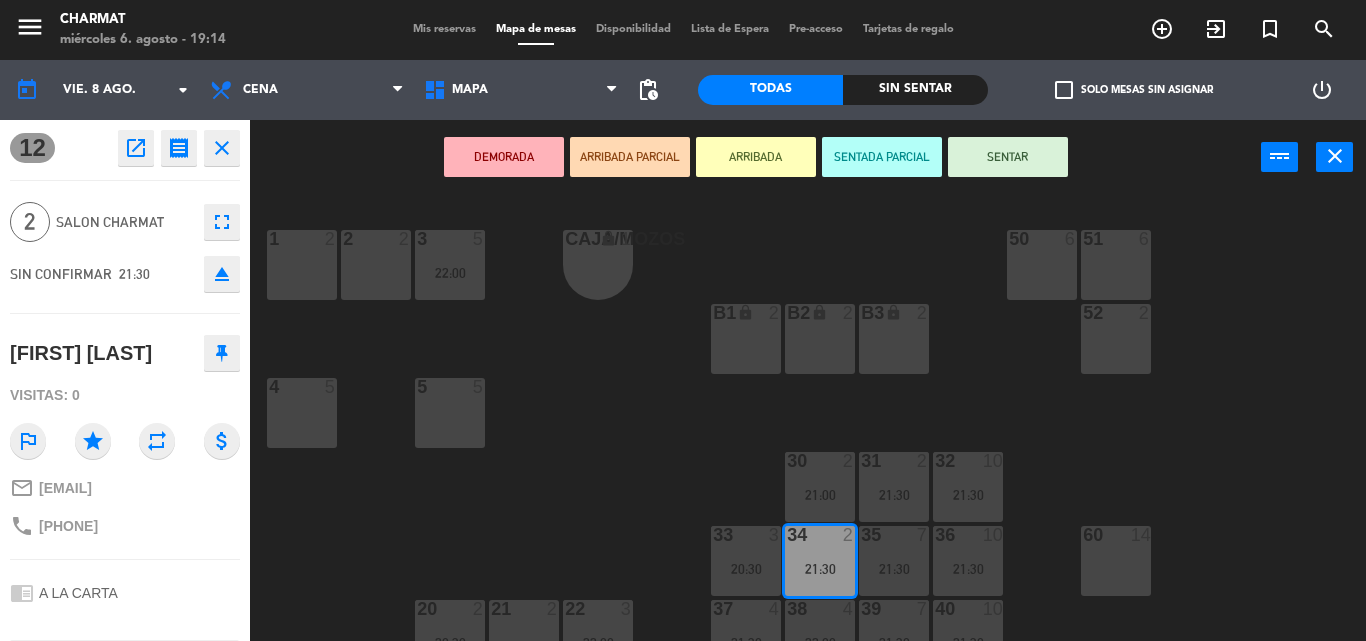 scroll, scrollTop: 0, scrollLeft: 0, axis: both 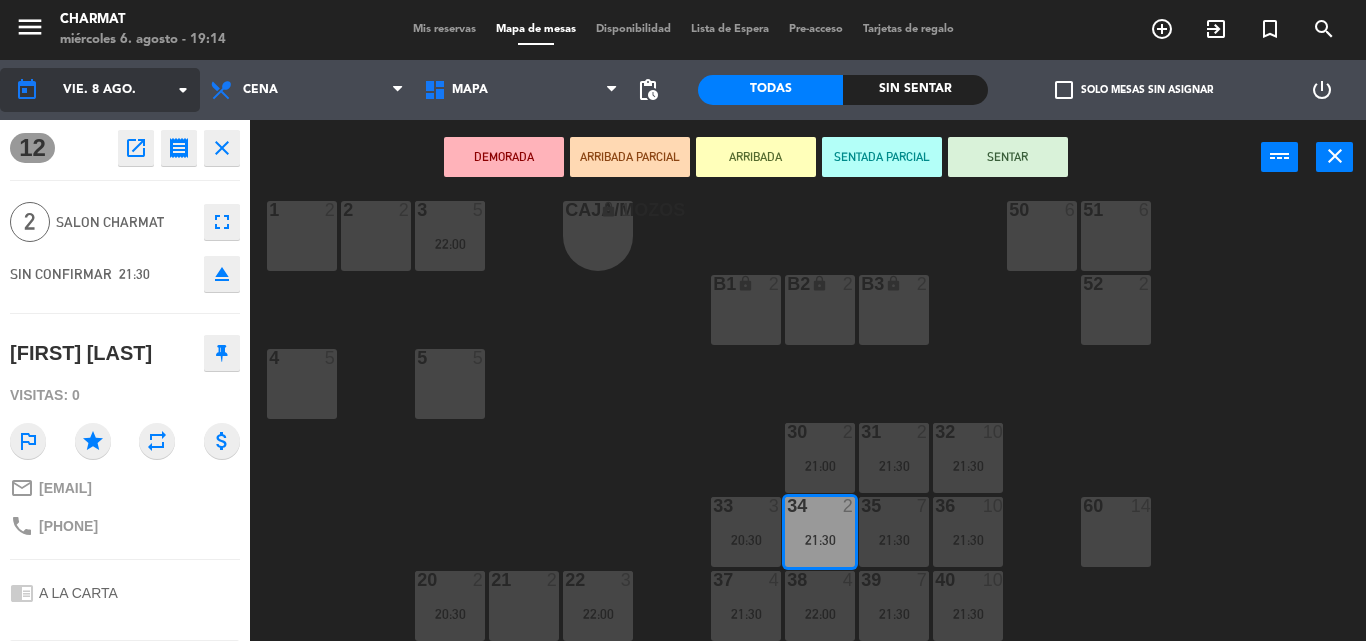 click on "vie. 8 ago." 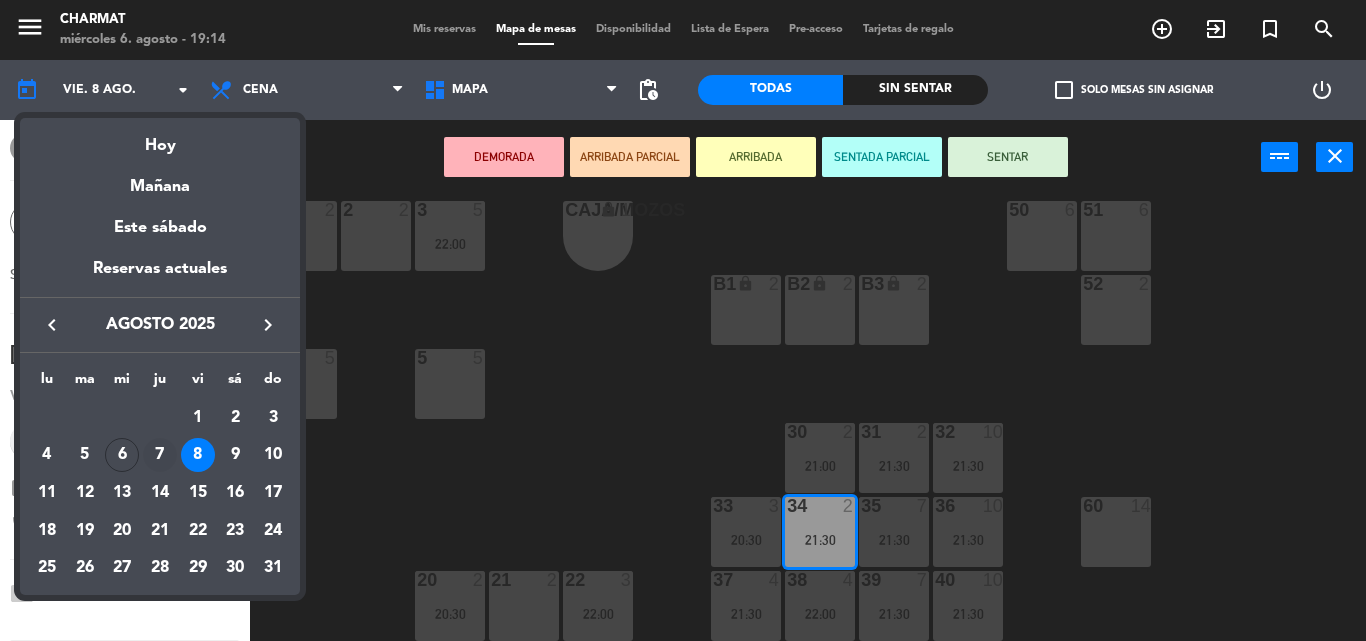 click on "7" at bounding box center [160, 455] 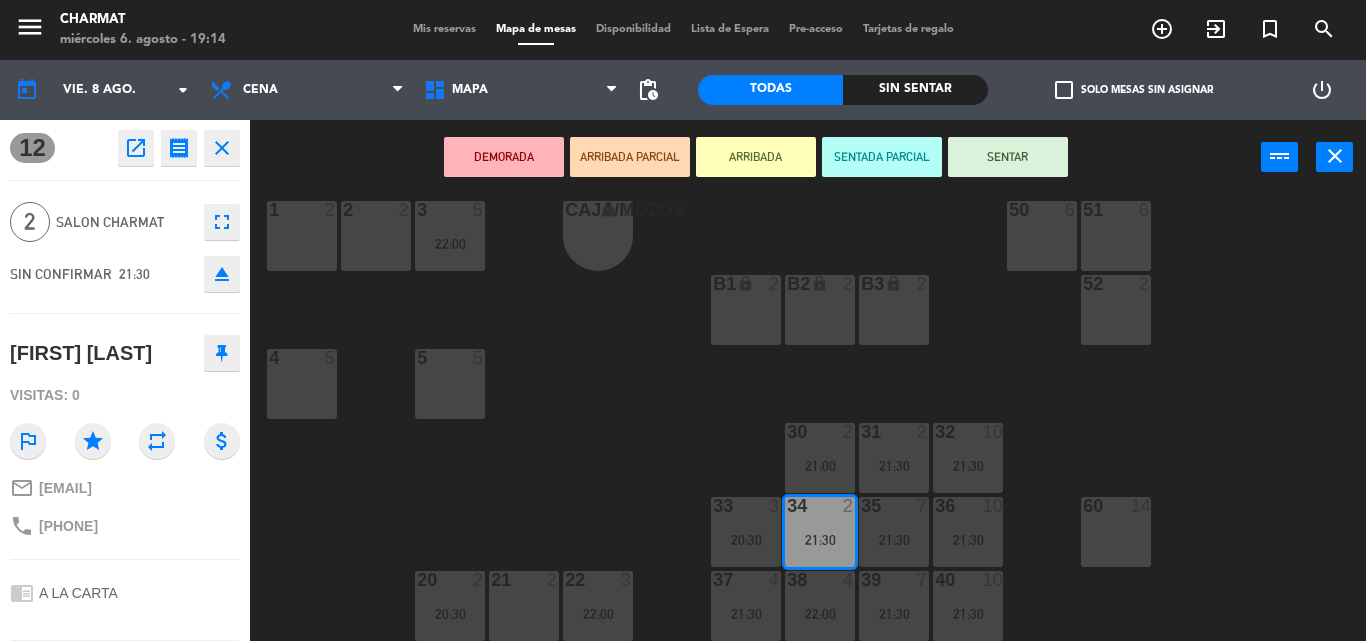 type on "jue. 7 ago." 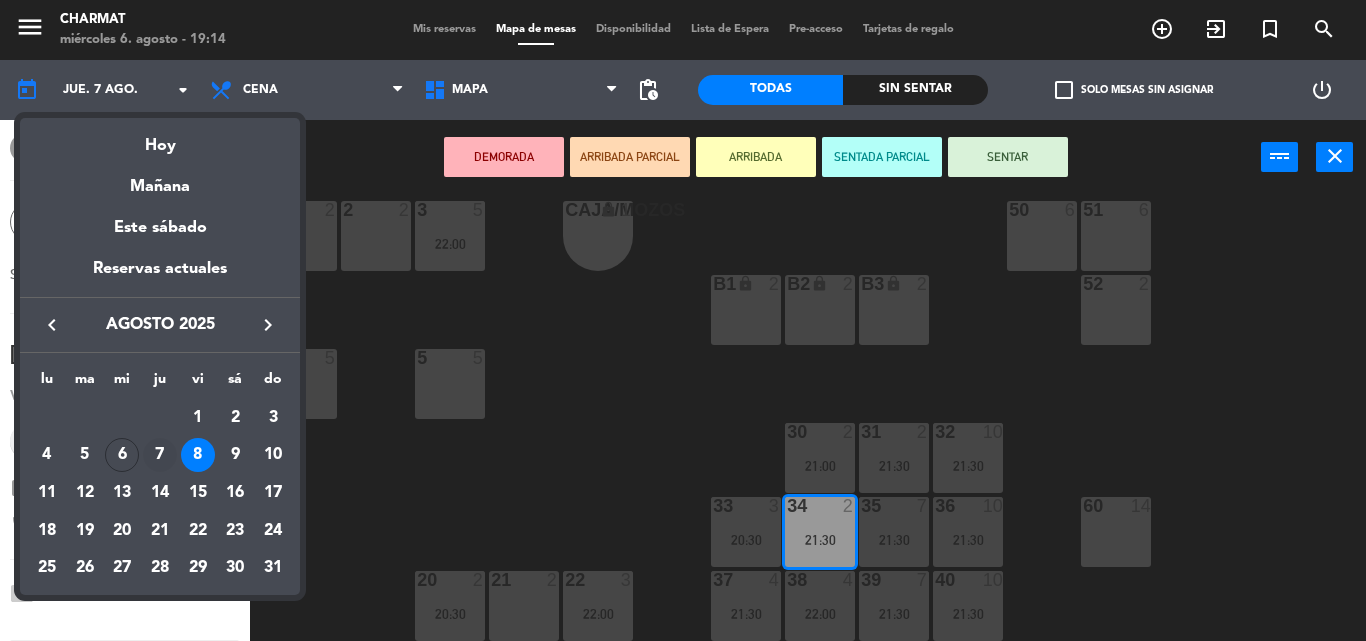 scroll, scrollTop: 0, scrollLeft: 0, axis: both 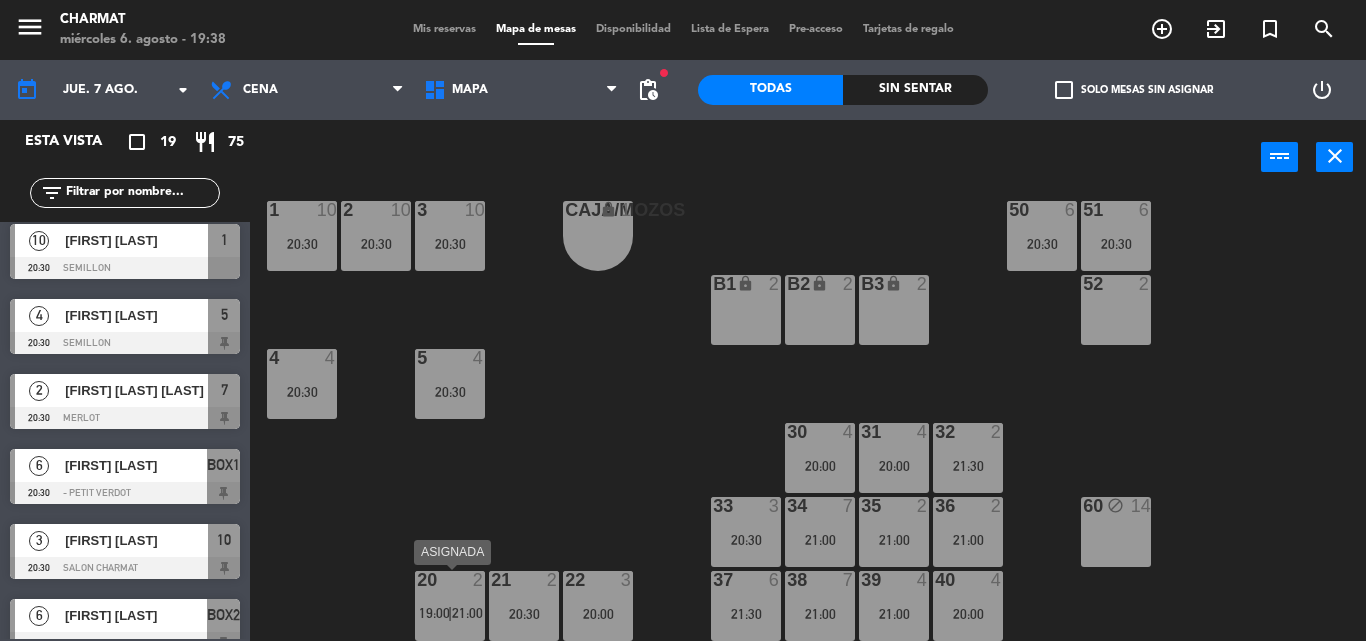 click on "20  2   19:00    |    21:00" at bounding box center (450, 606) 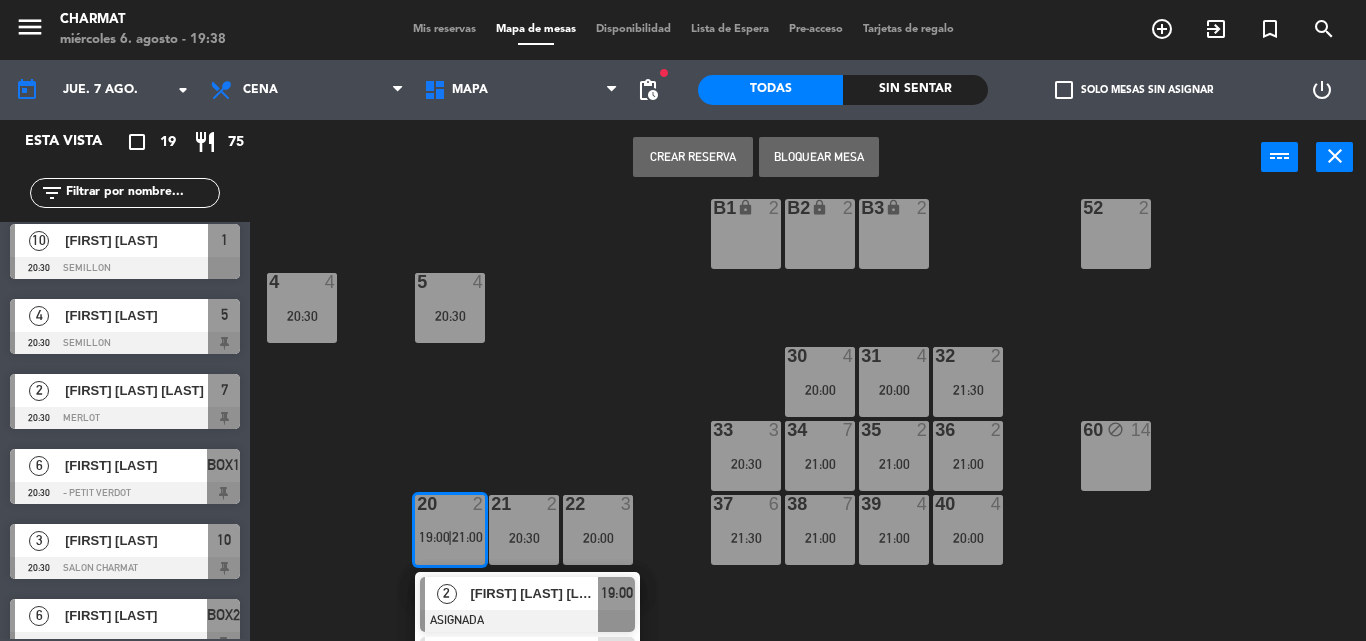 scroll, scrollTop: 161, scrollLeft: 0, axis: vertical 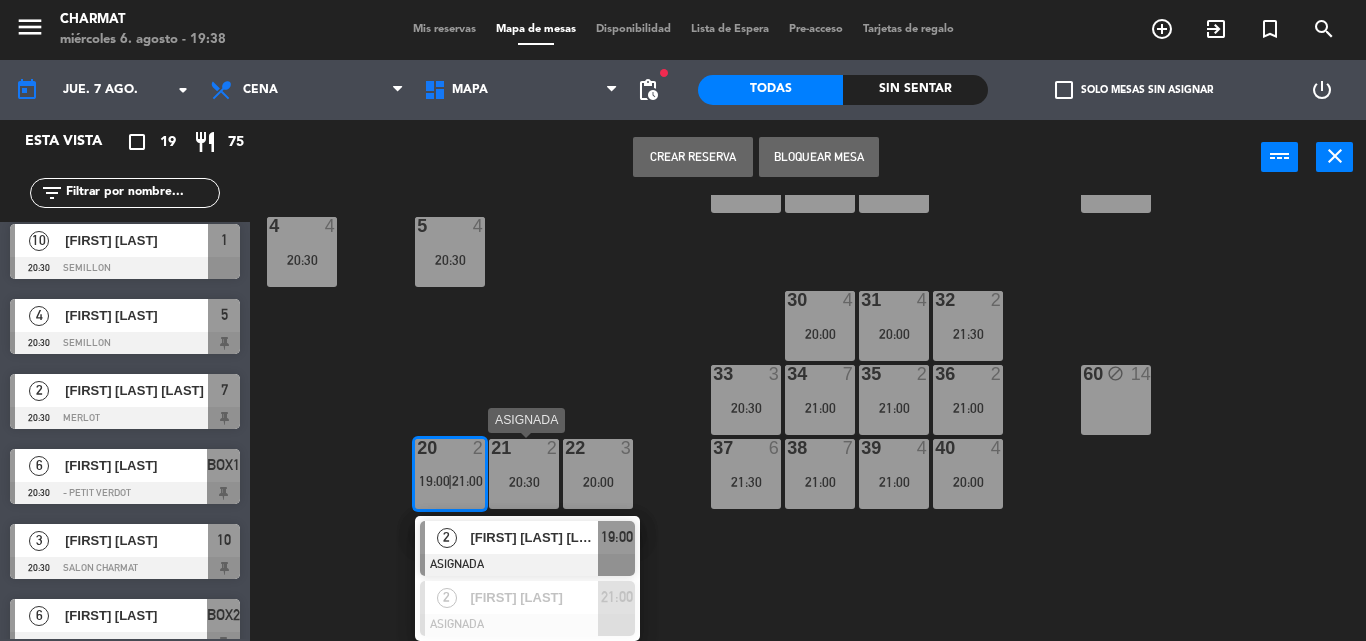 click on "21  2   20:30" at bounding box center [524, 474] 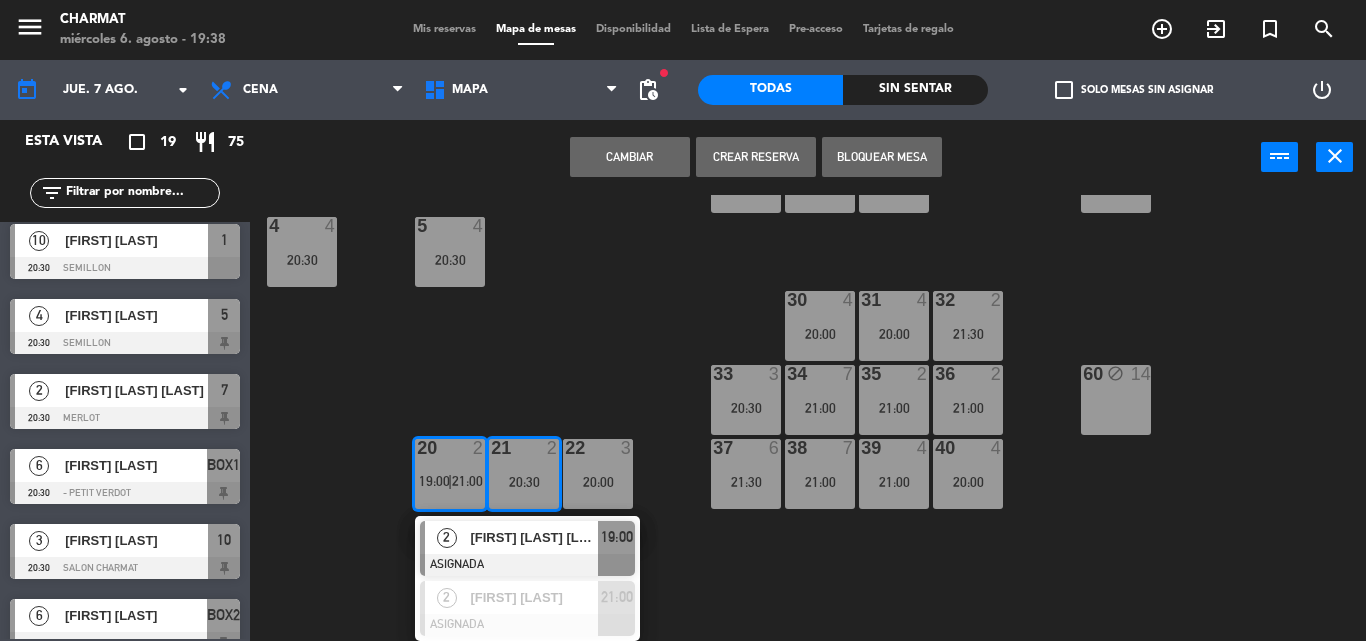 click on "21  2   20:30" at bounding box center [524, 474] 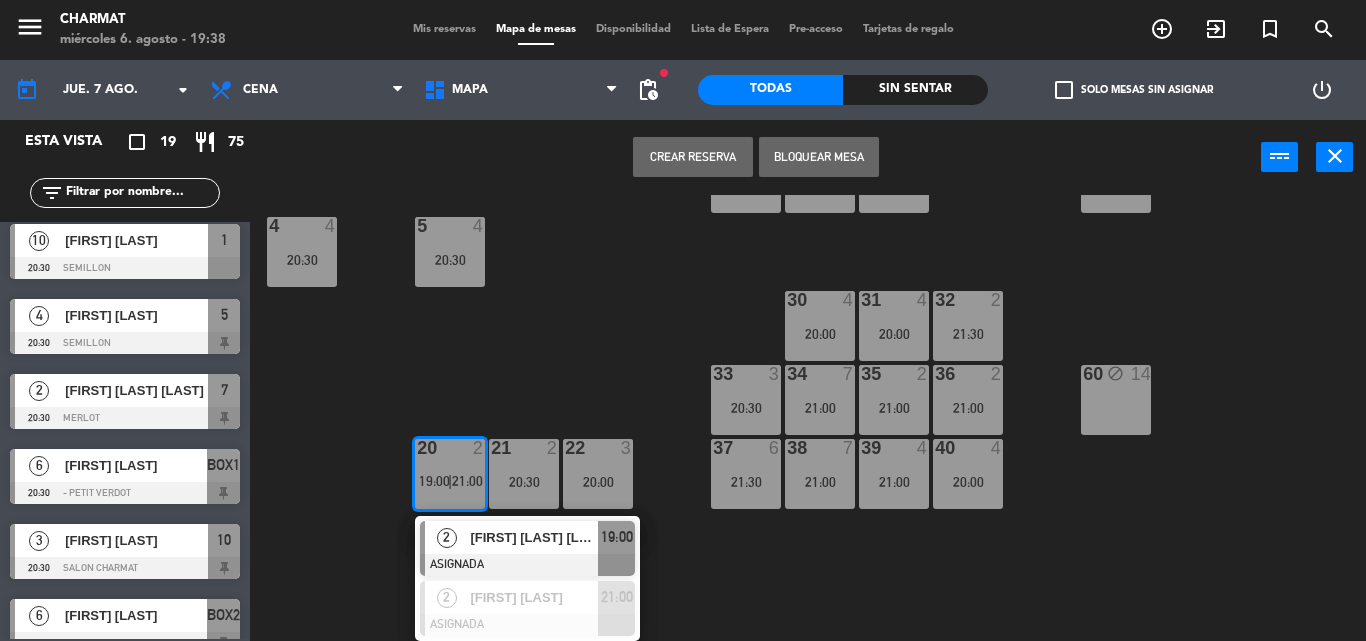 click on "21  2   20:30" at bounding box center (524, 474) 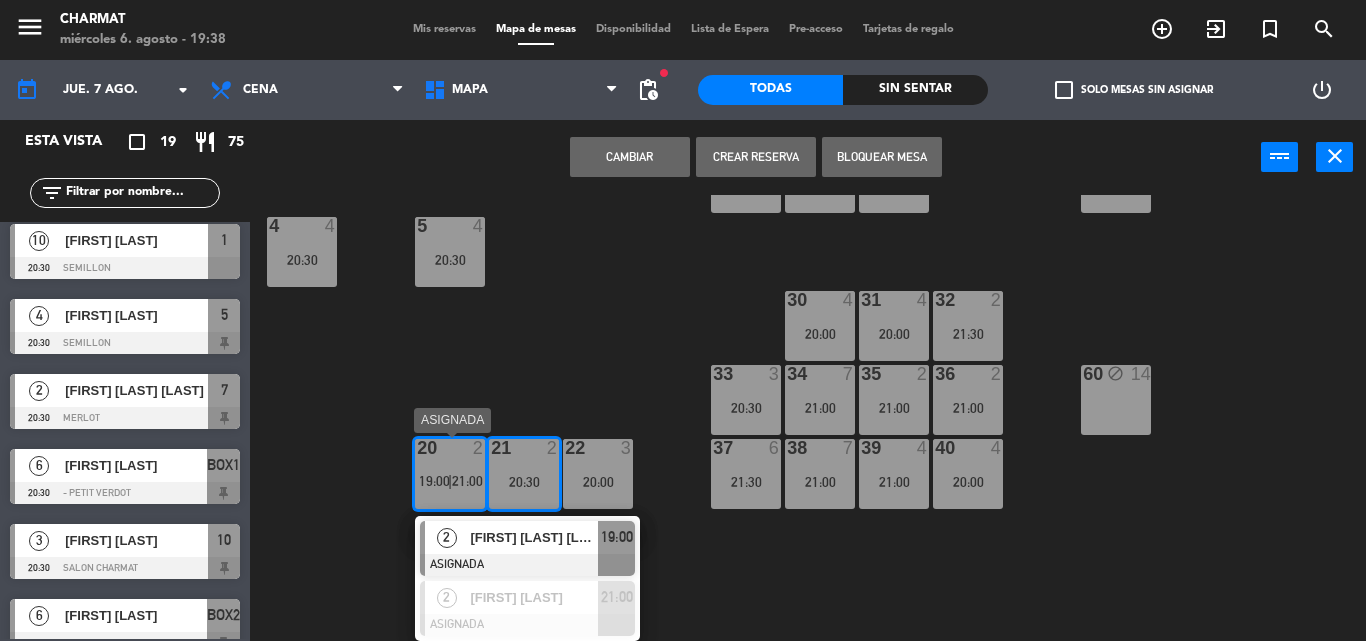 click on "20  2   19:00    |    21:00" at bounding box center [450, 474] 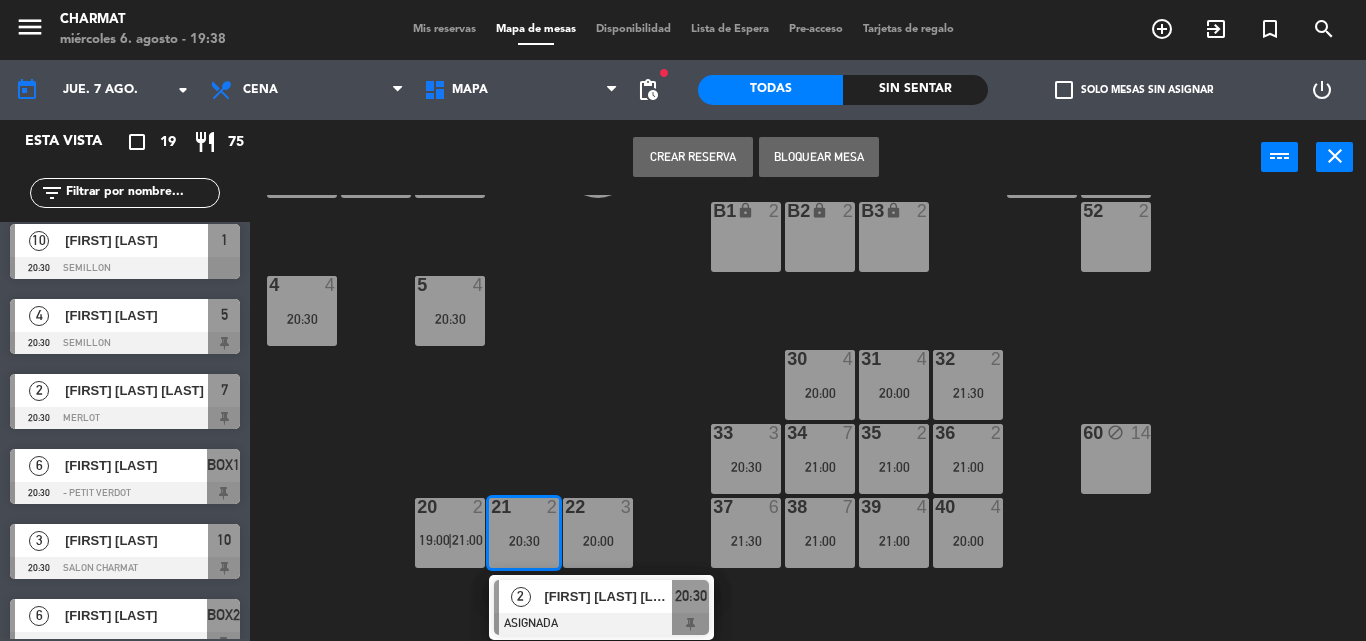 click at bounding box center (523, 507) 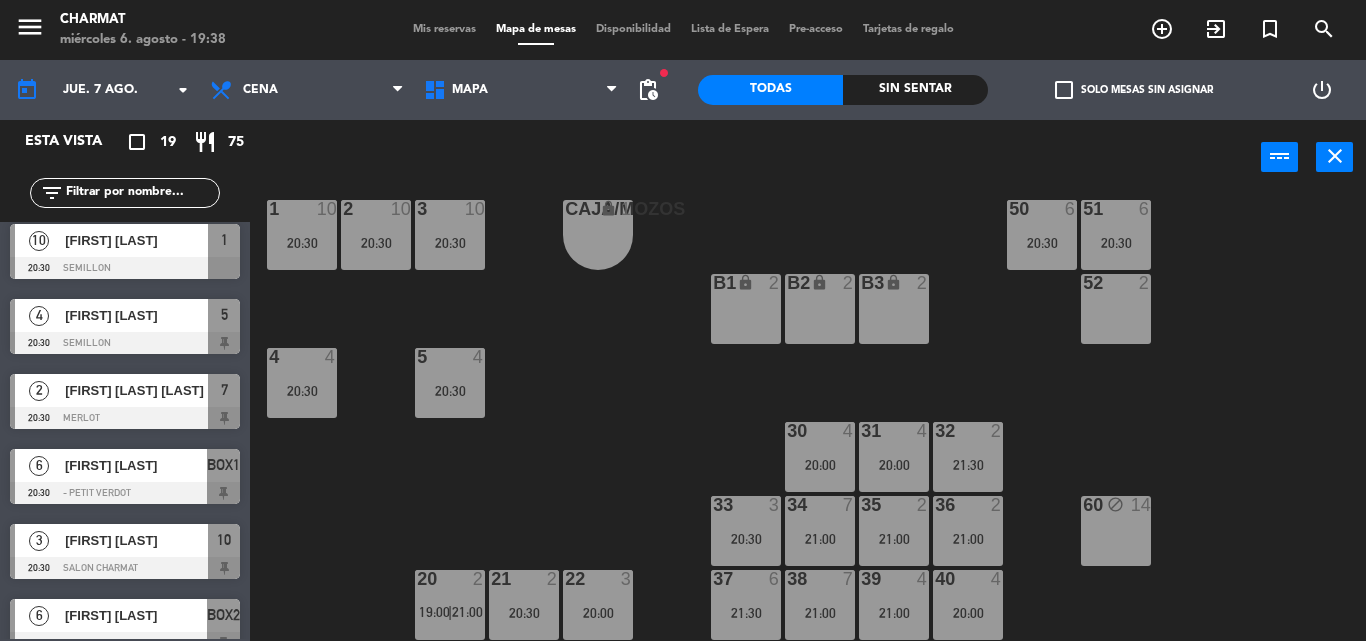 scroll, scrollTop: 29, scrollLeft: 0, axis: vertical 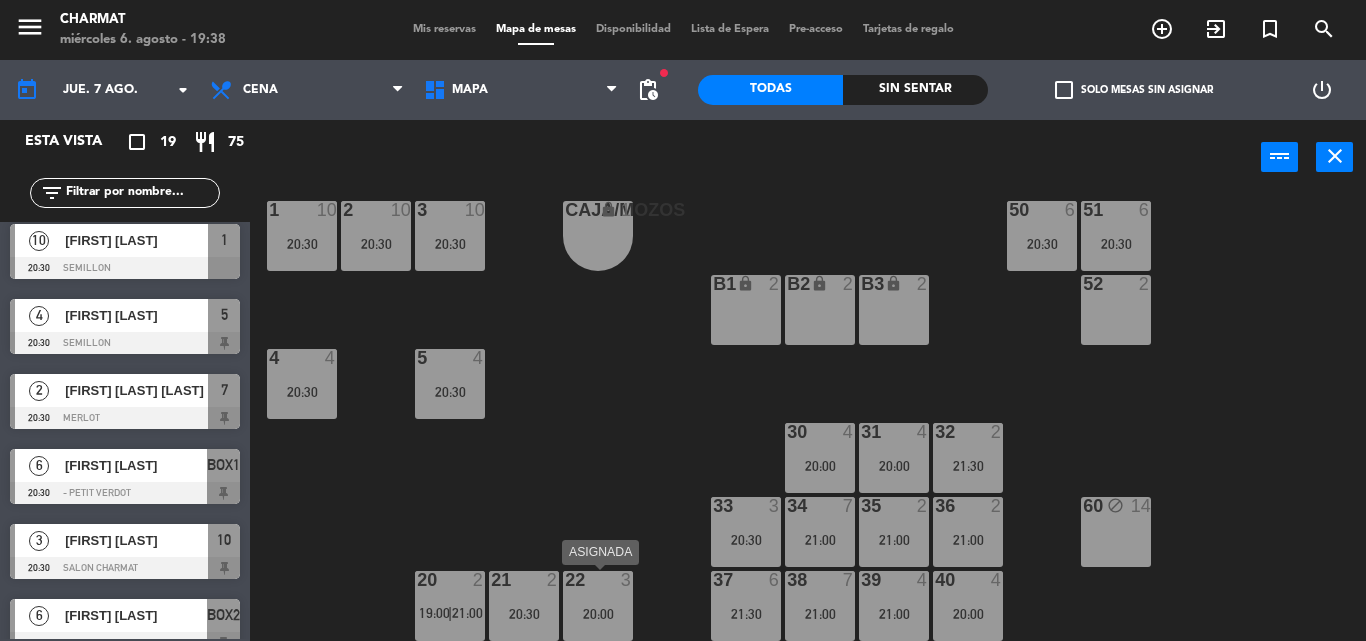 click at bounding box center [597, 580] 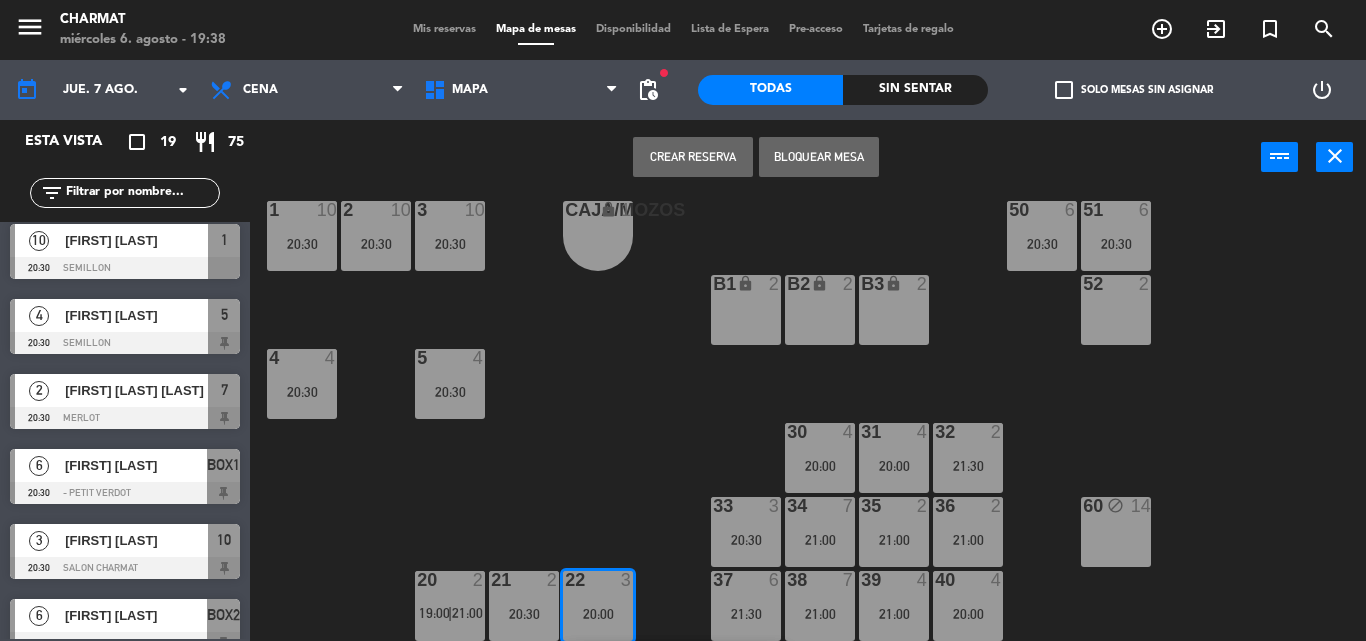 scroll, scrollTop: 101, scrollLeft: 0, axis: vertical 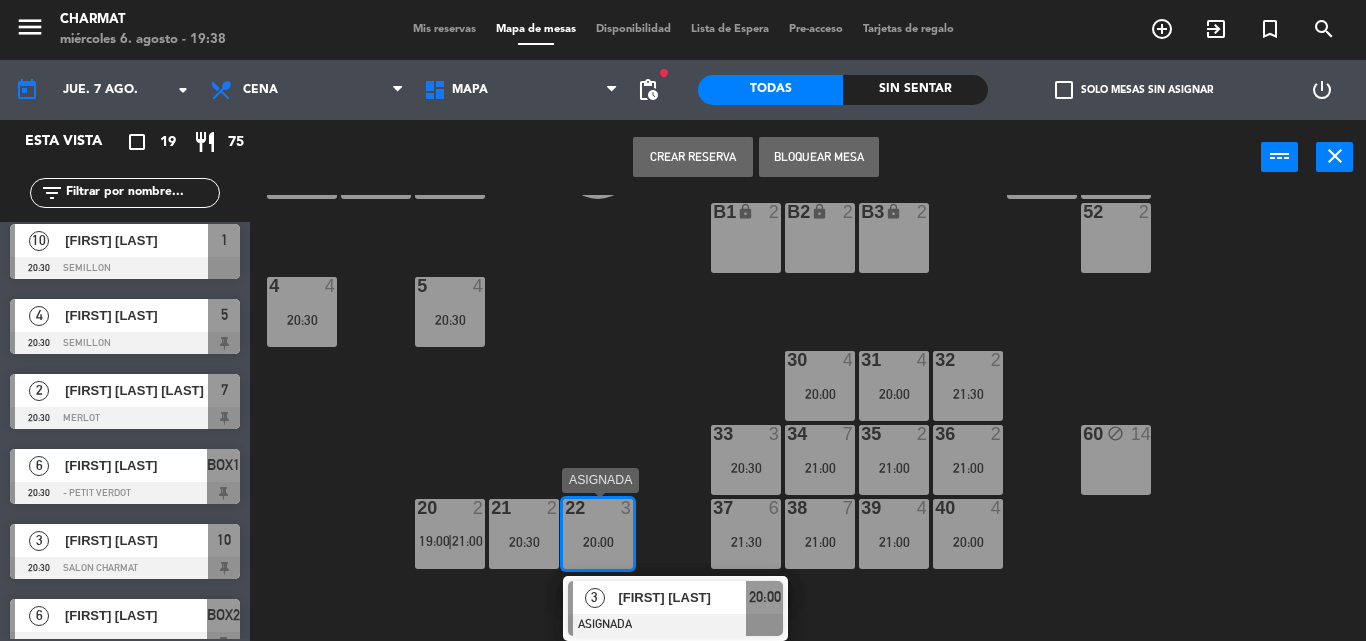 click on "3" at bounding box center [631, 508] 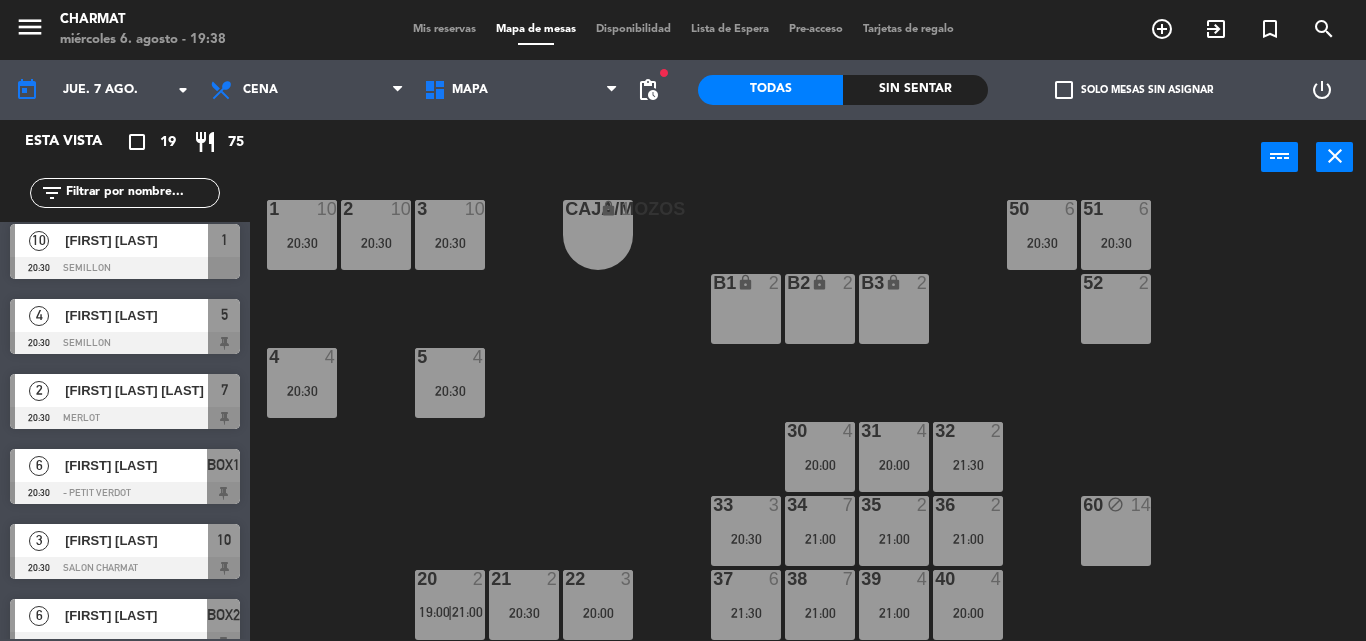 click on "20  2   19:00    |    21:00" at bounding box center [450, 605] 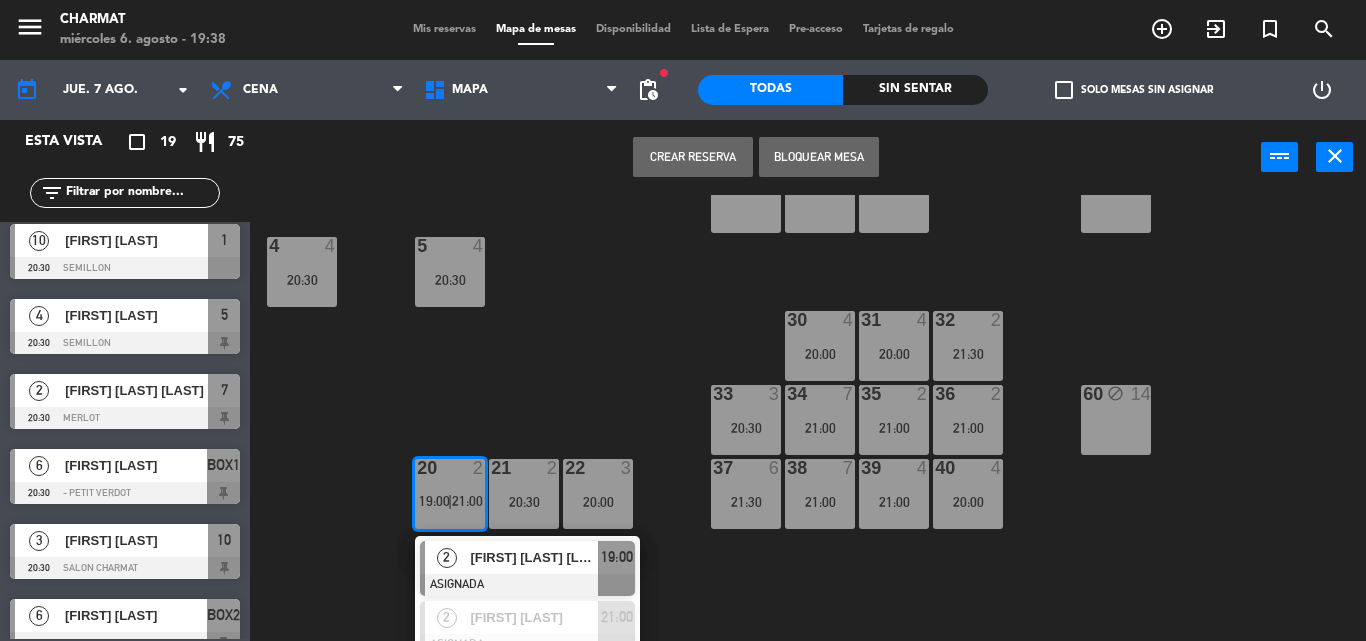 scroll, scrollTop: 161, scrollLeft: 0, axis: vertical 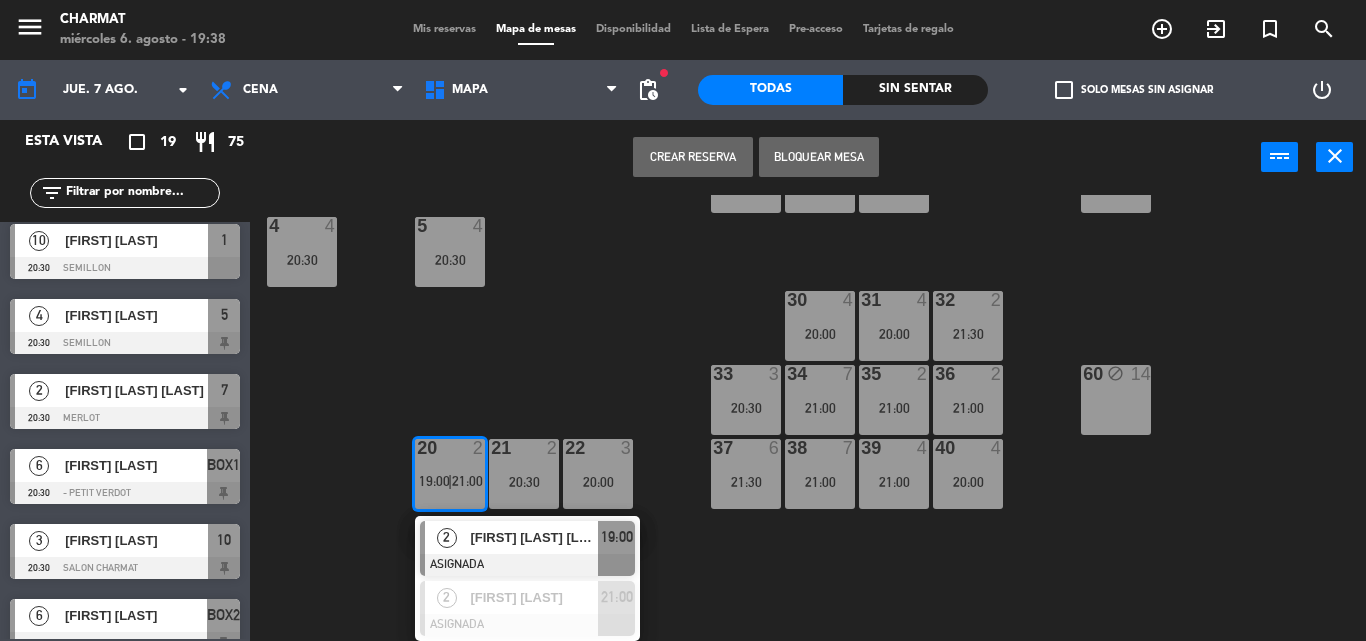 click on "20:30" at bounding box center (524, 482) 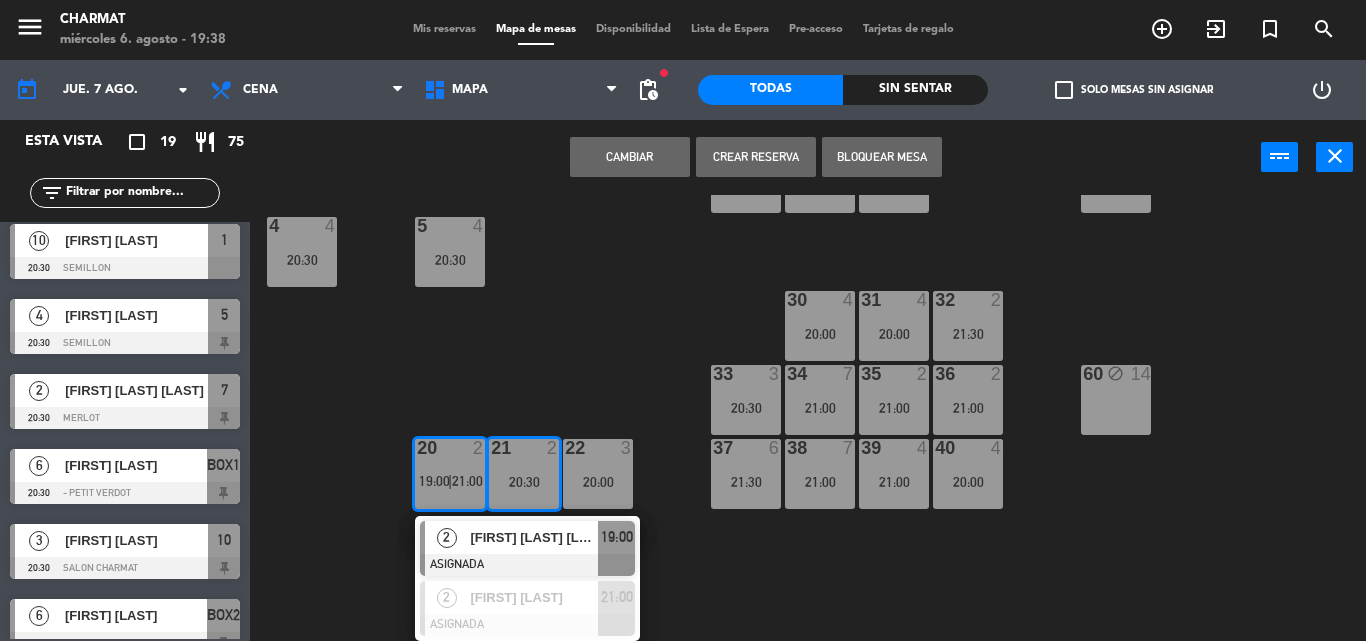 click on "19:00" at bounding box center [434, 481] 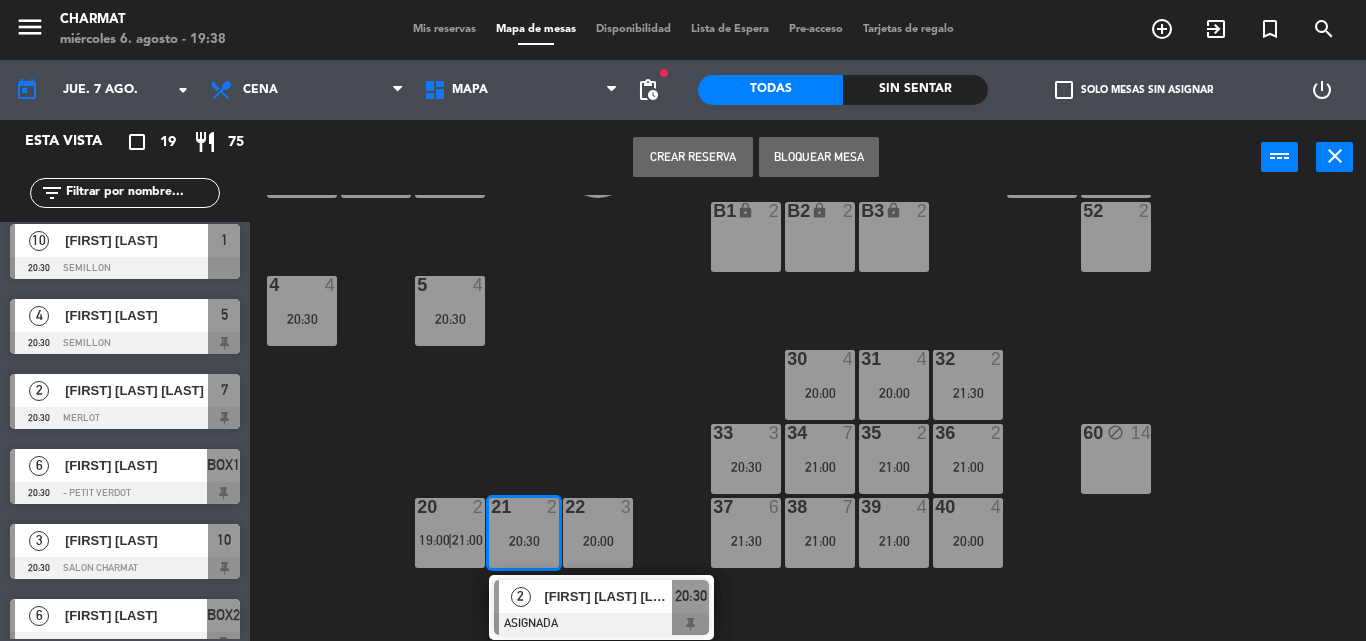 scroll, scrollTop: 101, scrollLeft: 0, axis: vertical 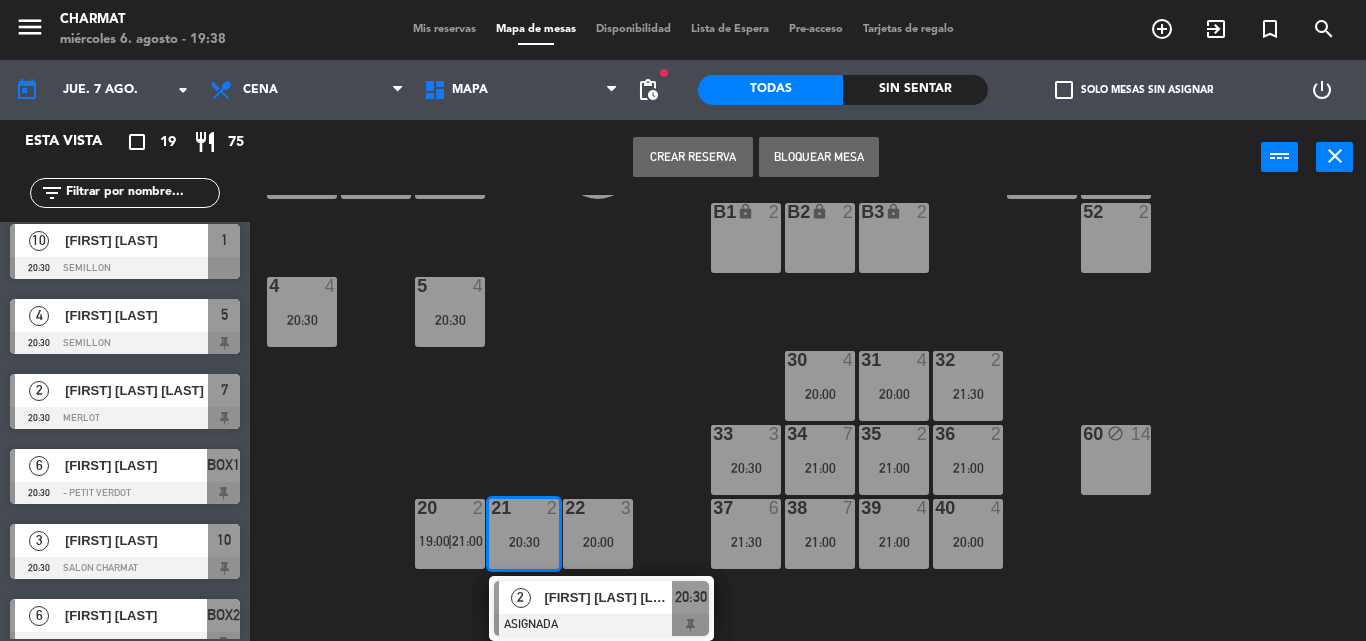 drag, startPoint x: 522, startPoint y: 538, endPoint x: 500, endPoint y: 535, distance: 22.203604 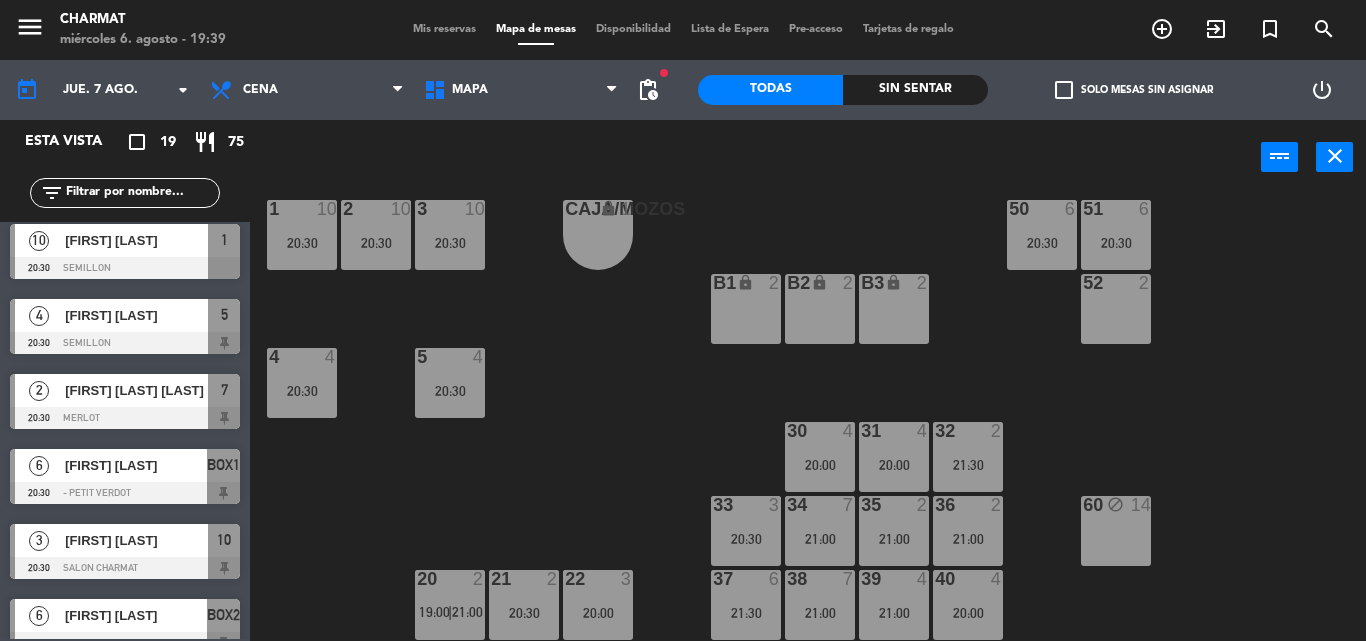 click on "20  2" at bounding box center (450, 580) 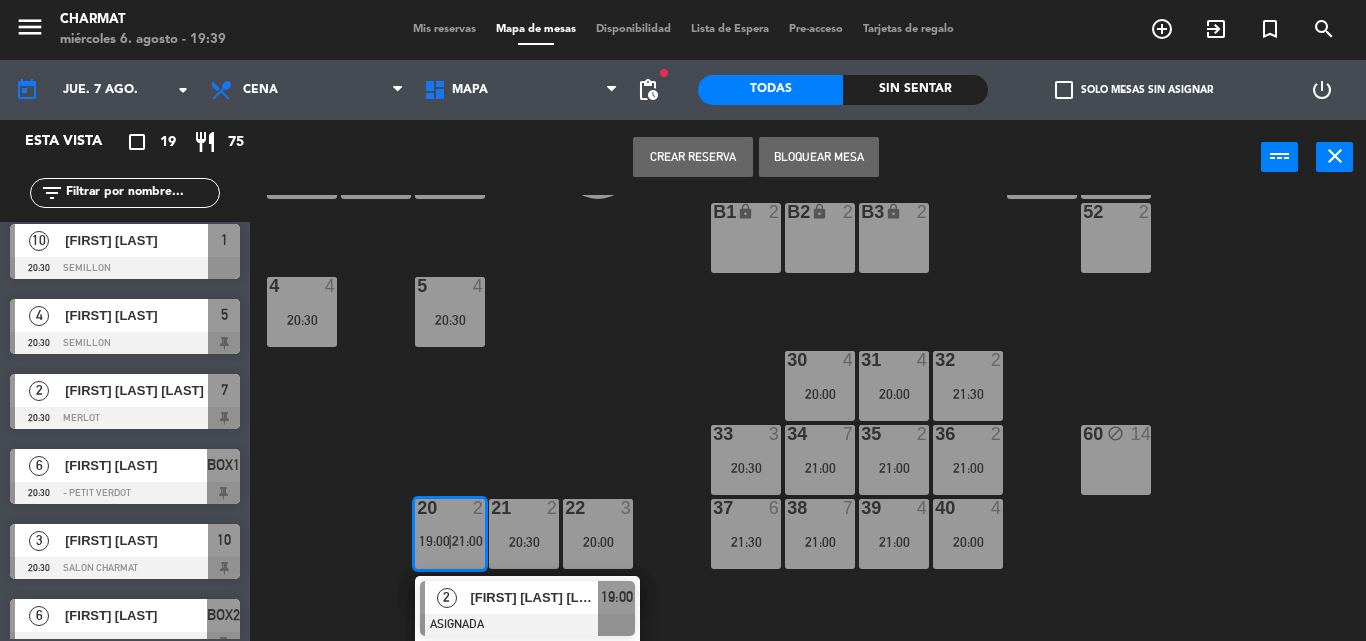 scroll, scrollTop: 161, scrollLeft: 0, axis: vertical 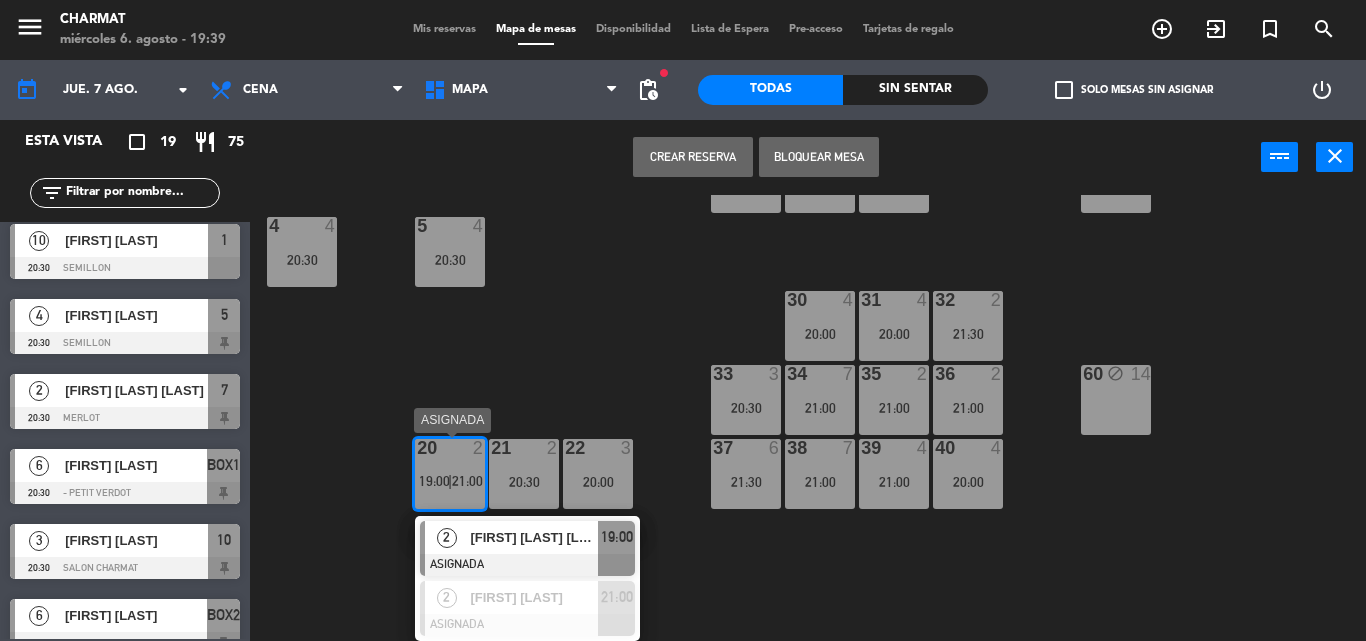 click on "21:00" at bounding box center [467, 481] 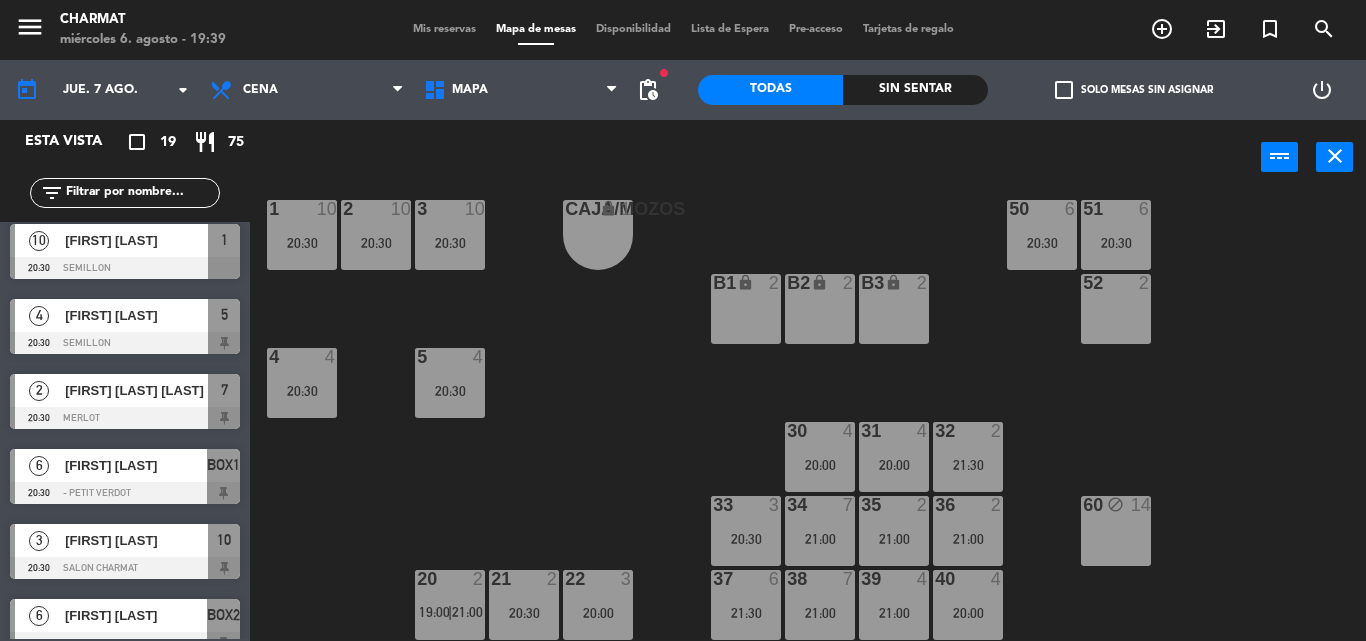 scroll, scrollTop: 30, scrollLeft: 0, axis: vertical 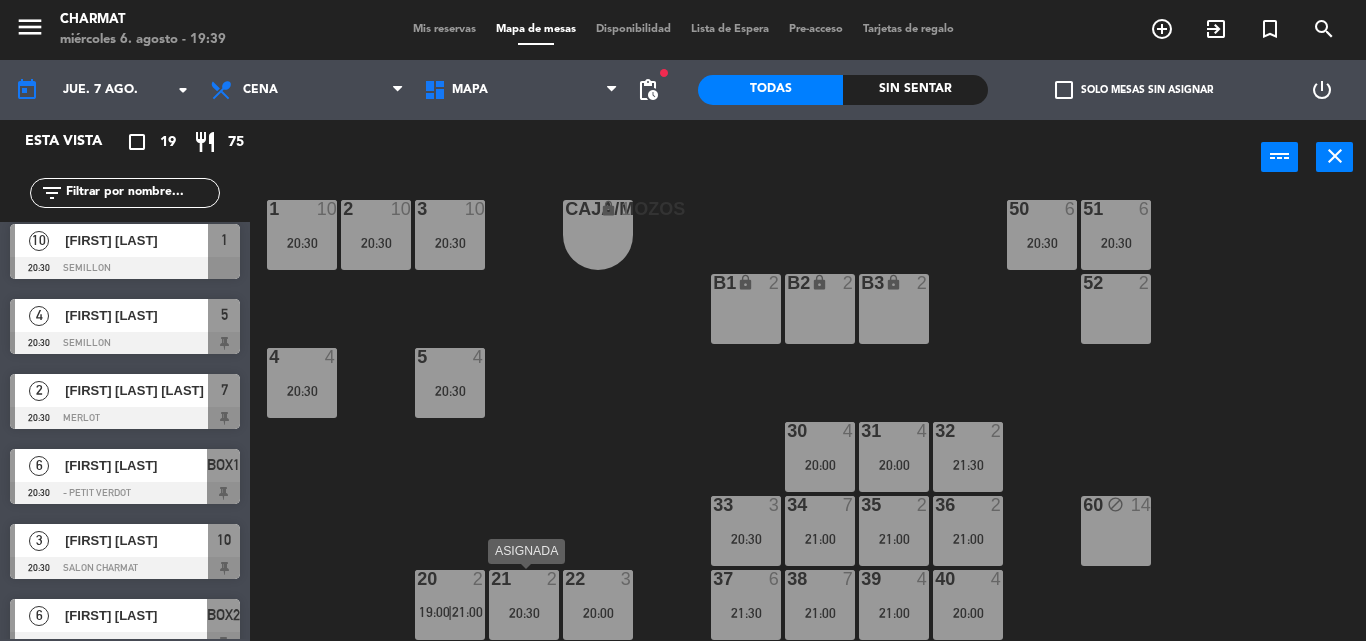click on "20:30" at bounding box center (524, 613) 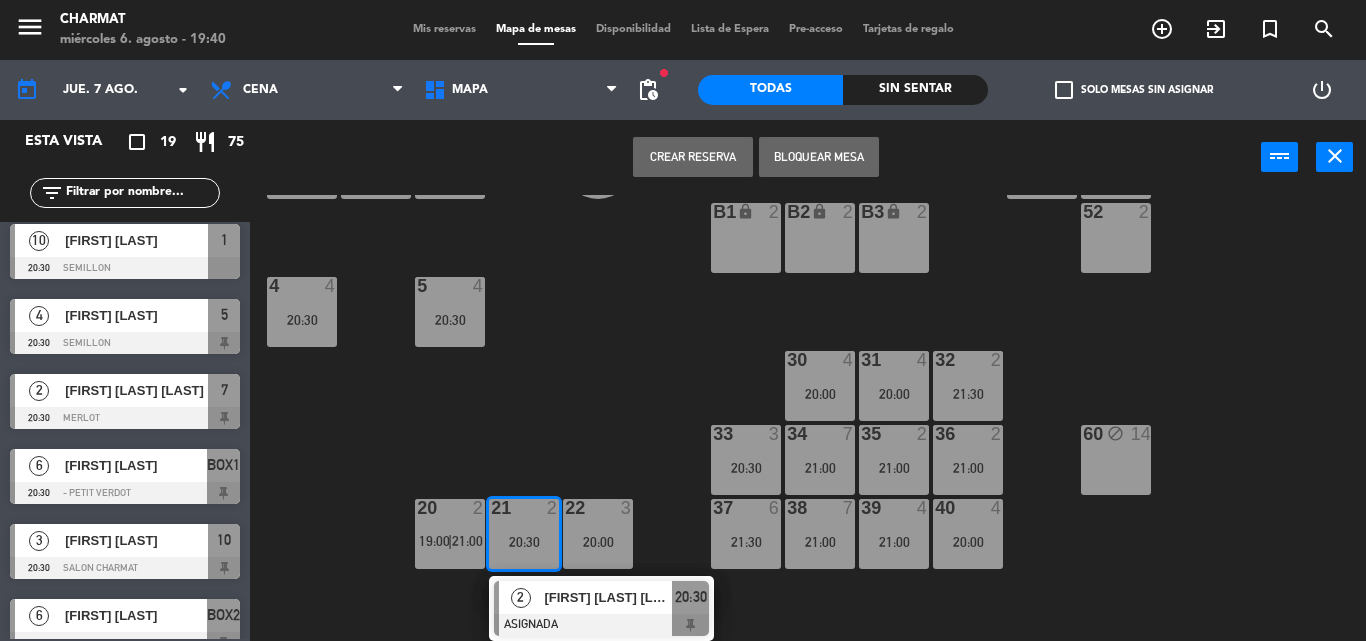 scroll, scrollTop: 0, scrollLeft: 0, axis: both 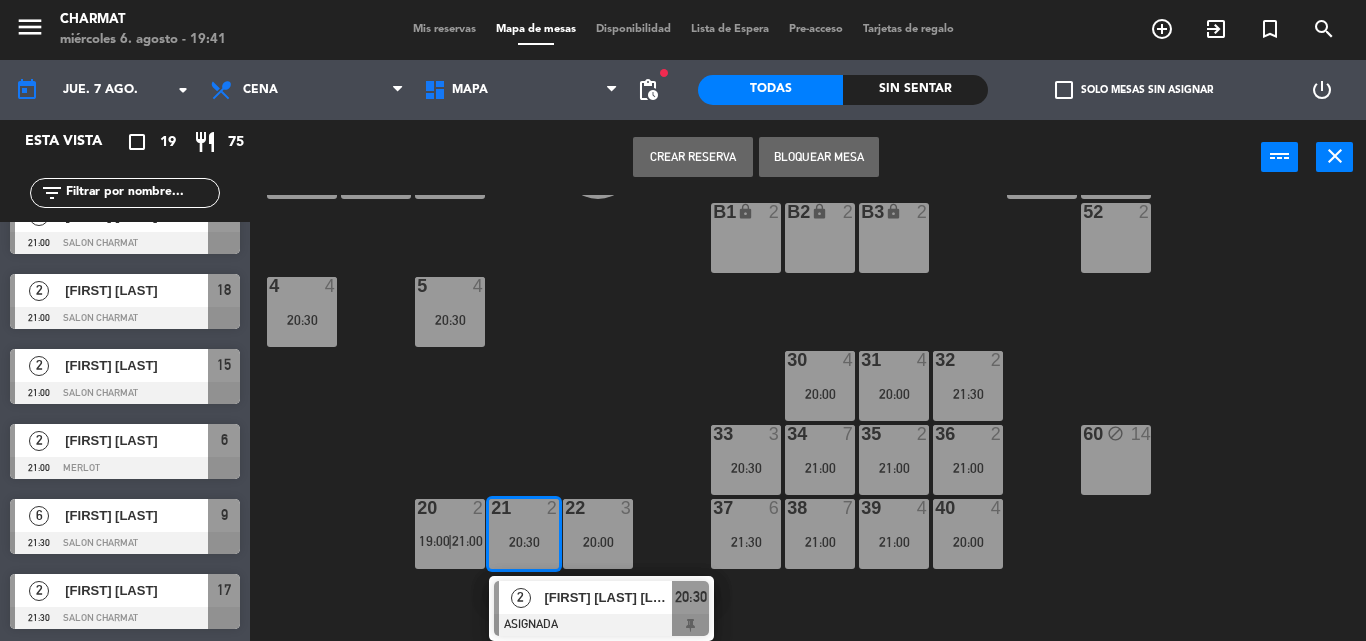 click on "[FIRST] [LAST]" at bounding box center [135, 440] 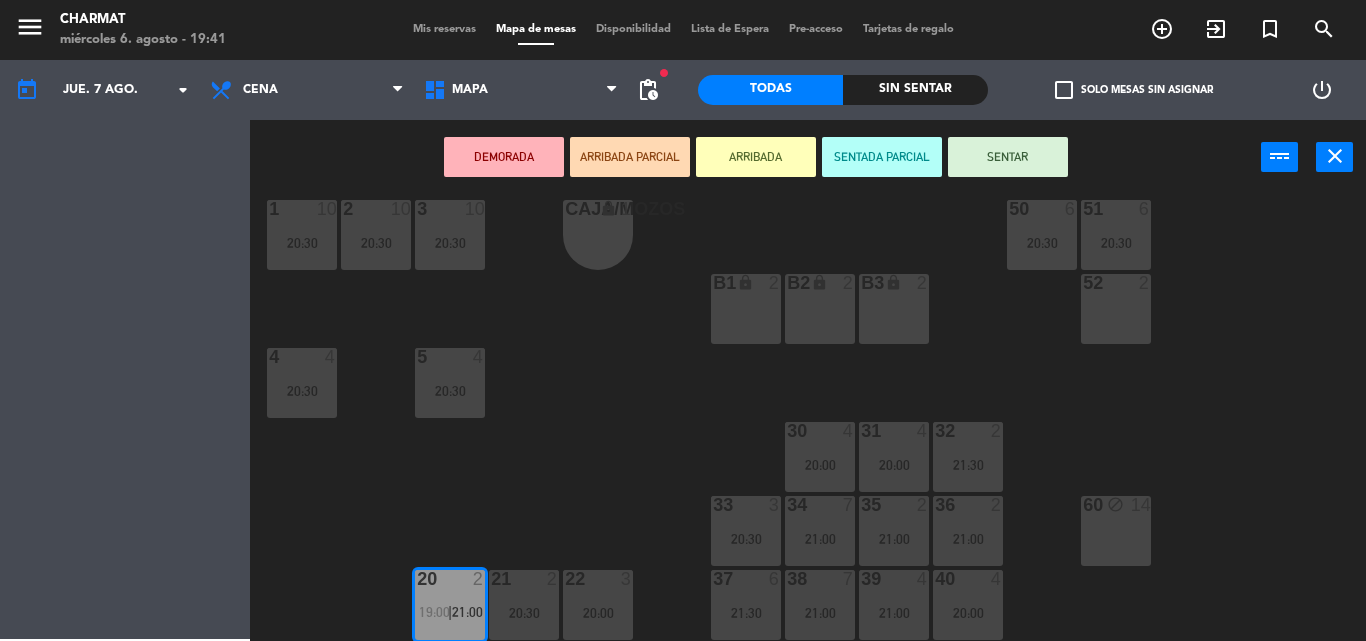 scroll, scrollTop: 30, scrollLeft: 0, axis: vertical 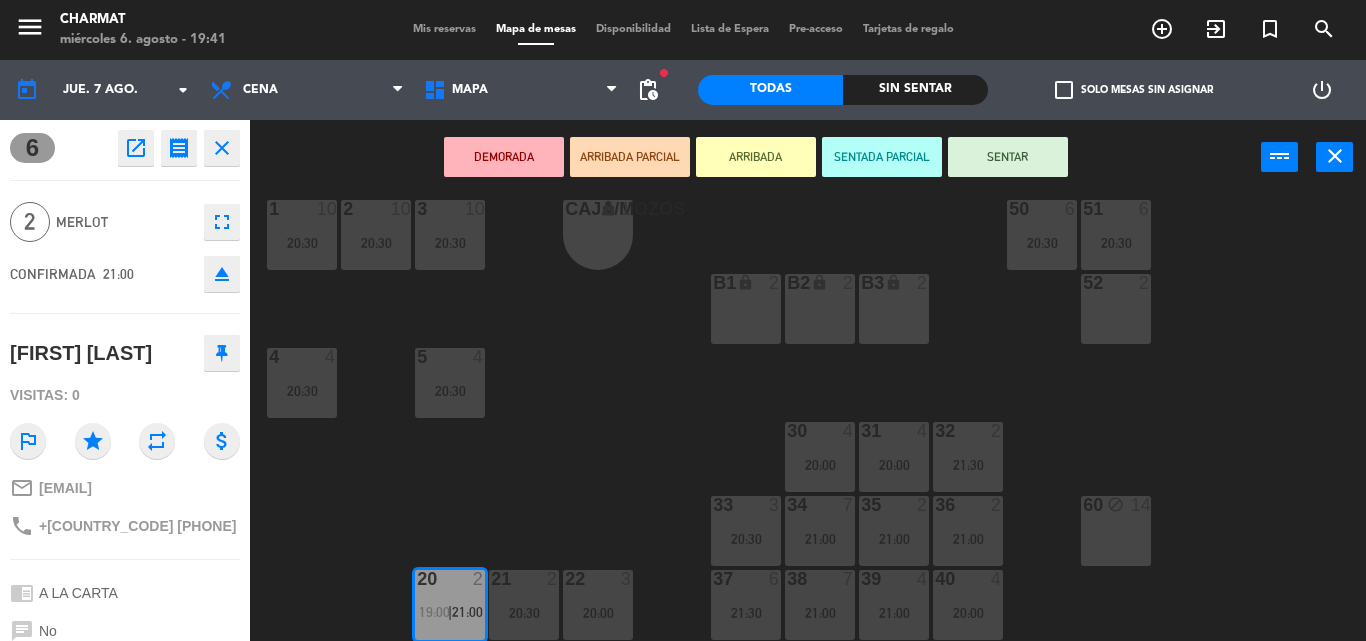 click on "close" 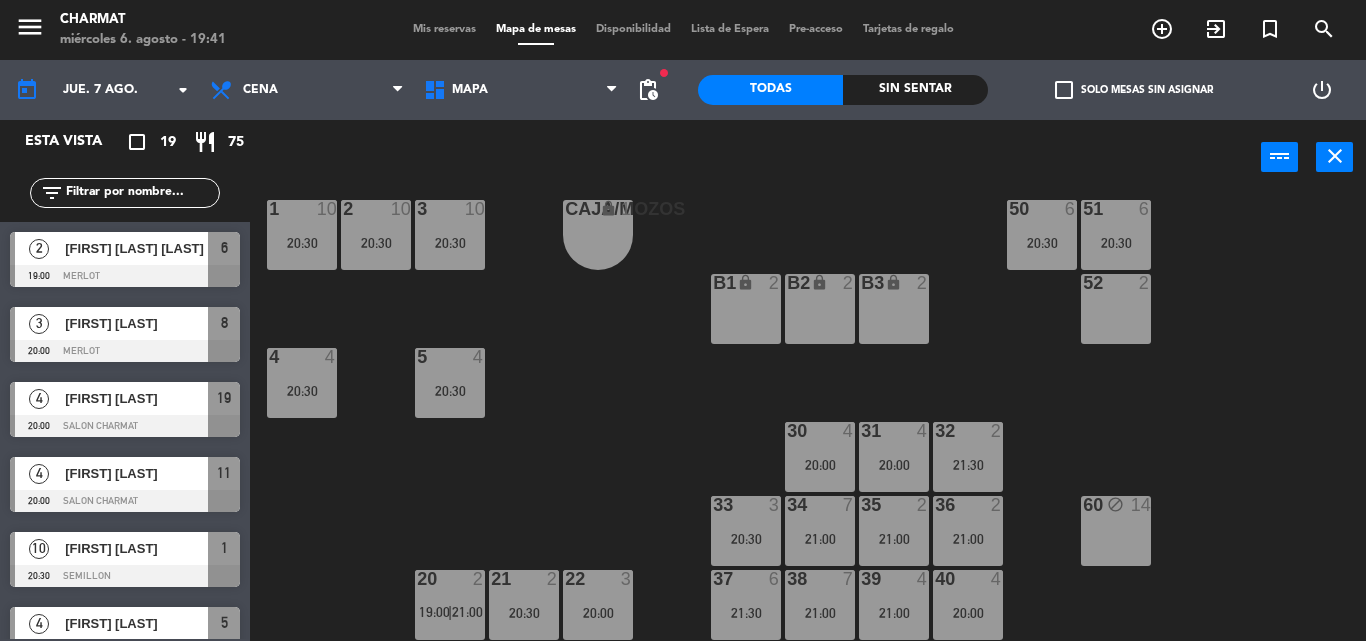 scroll, scrollTop: 0, scrollLeft: 0, axis: both 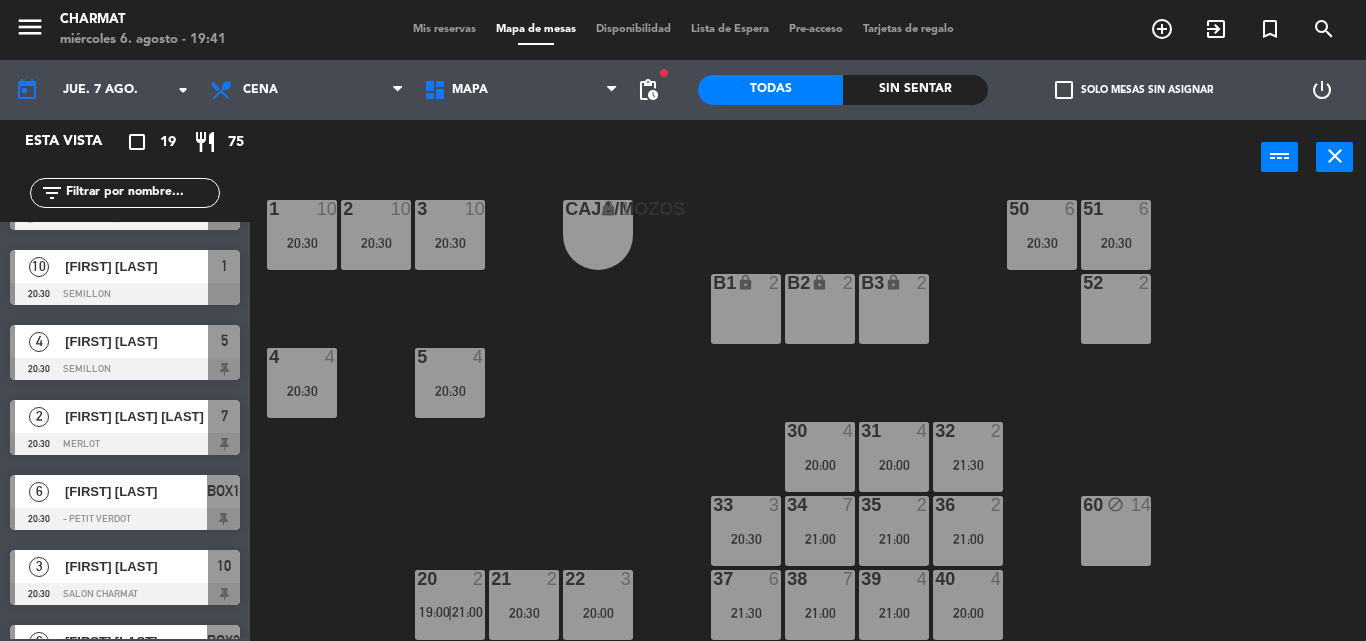click on "20:30" at bounding box center (524, 613) 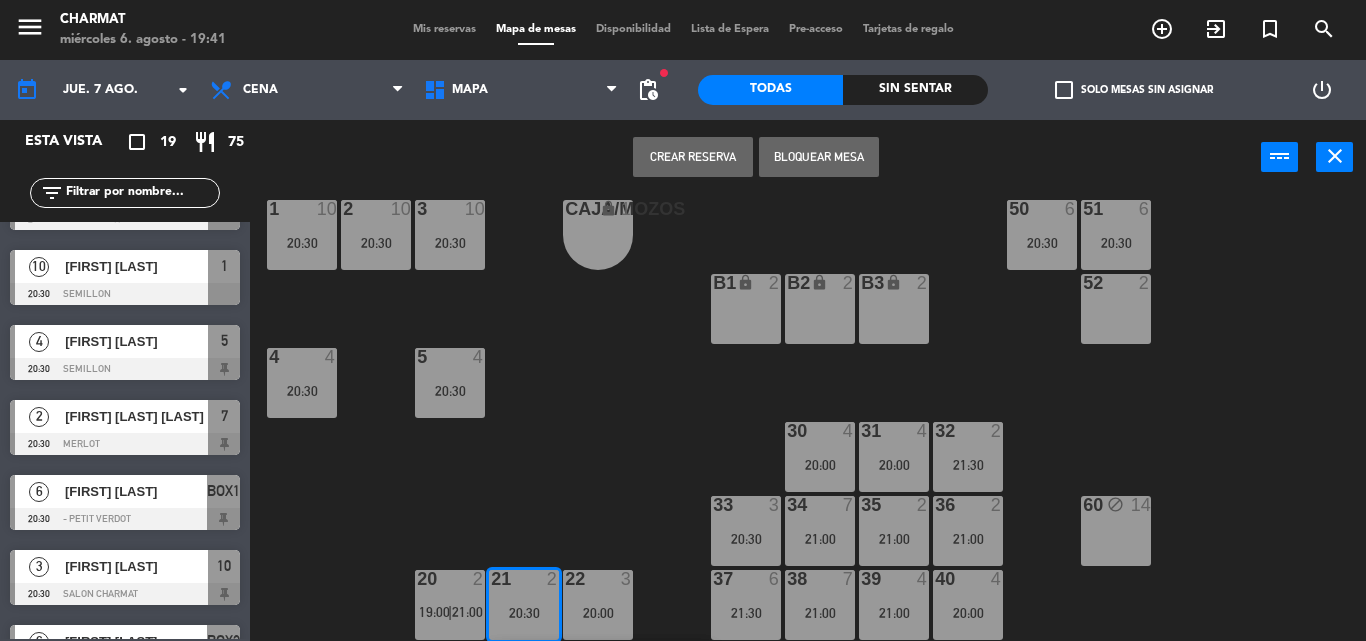 scroll, scrollTop: 101, scrollLeft: 0, axis: vertical 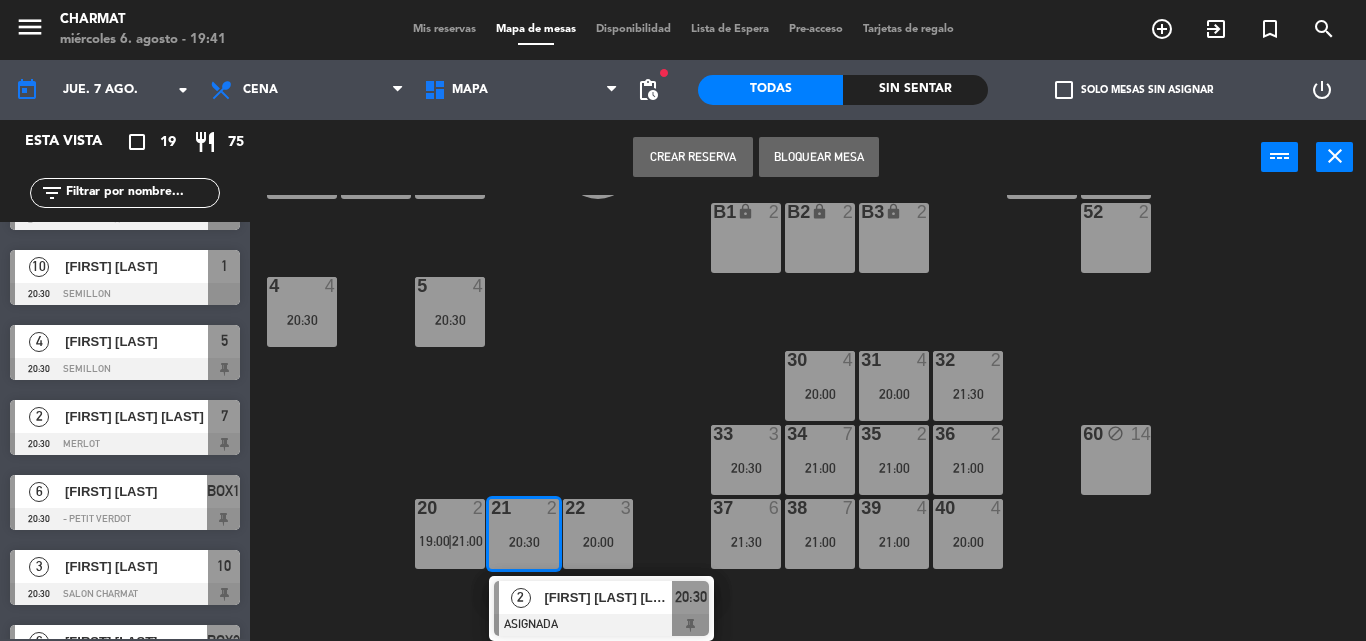 click on "[FIRST] [LAST]" at bounding box center (136, 266) 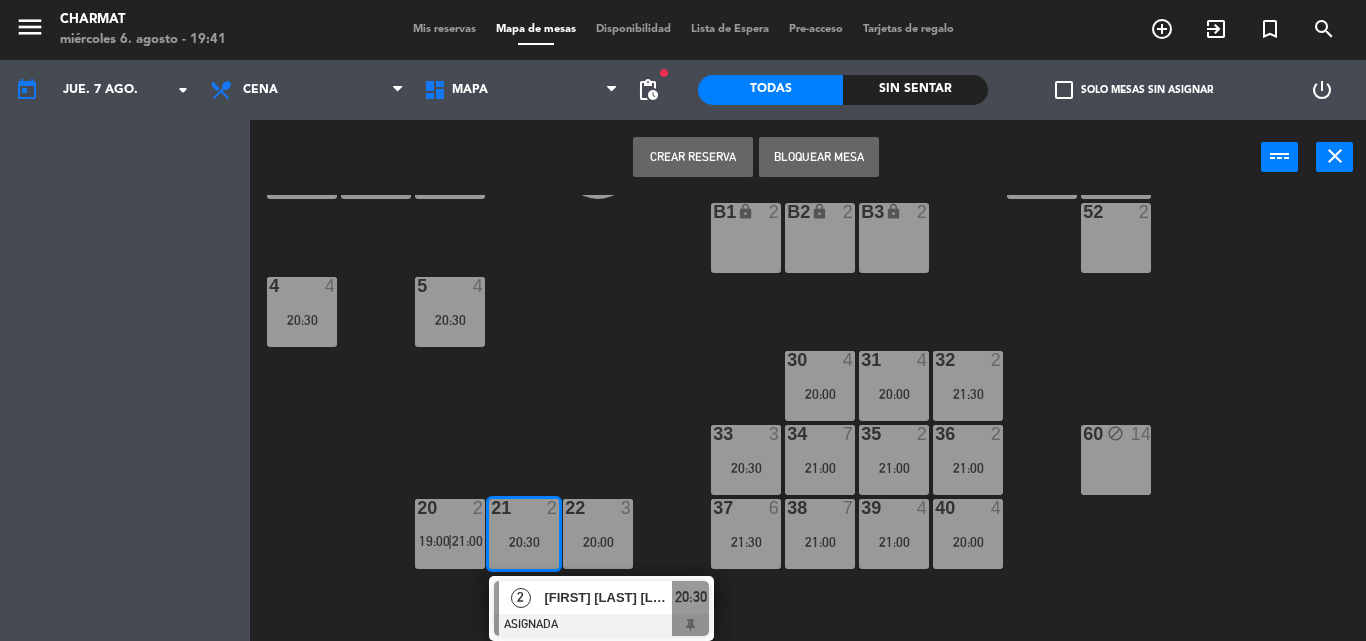scroll, scrollTop: 30, scrollLeft: 0, axis: vertical 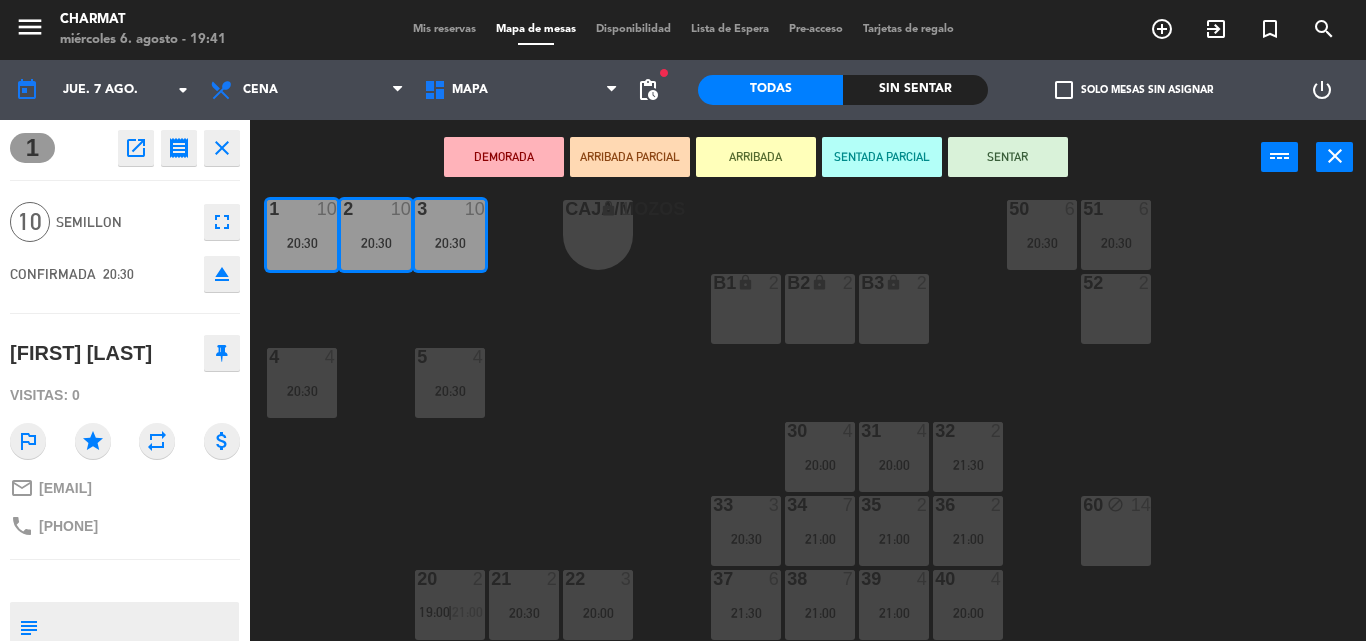 click on "close" 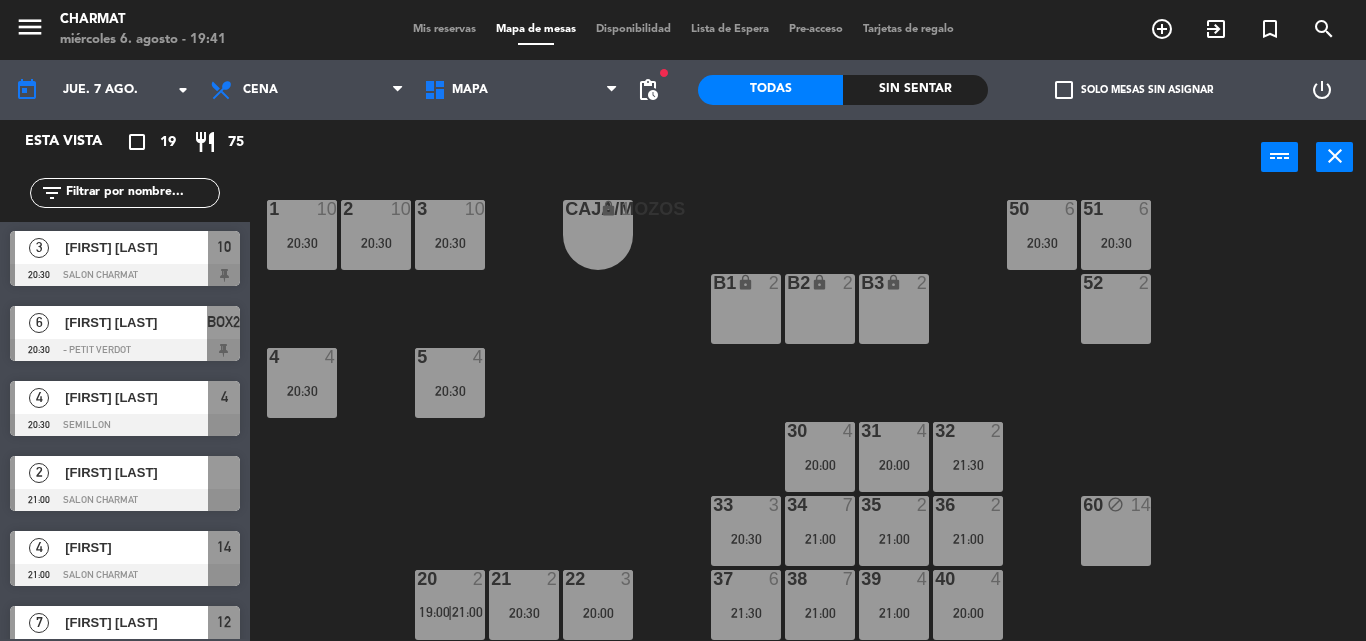 scroll, scrollTop: 700, scrollLeft: 0, axis: vertical 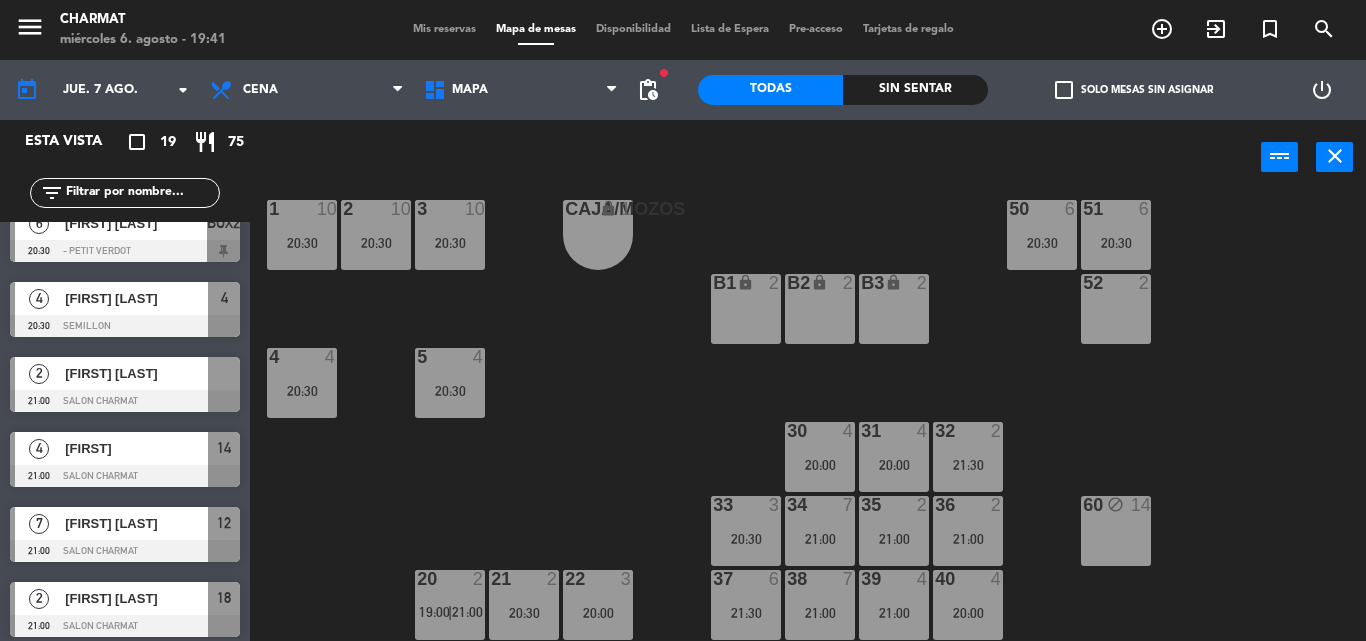 click on "[FIRST] [LAST]" at bounding box center [135, 373] 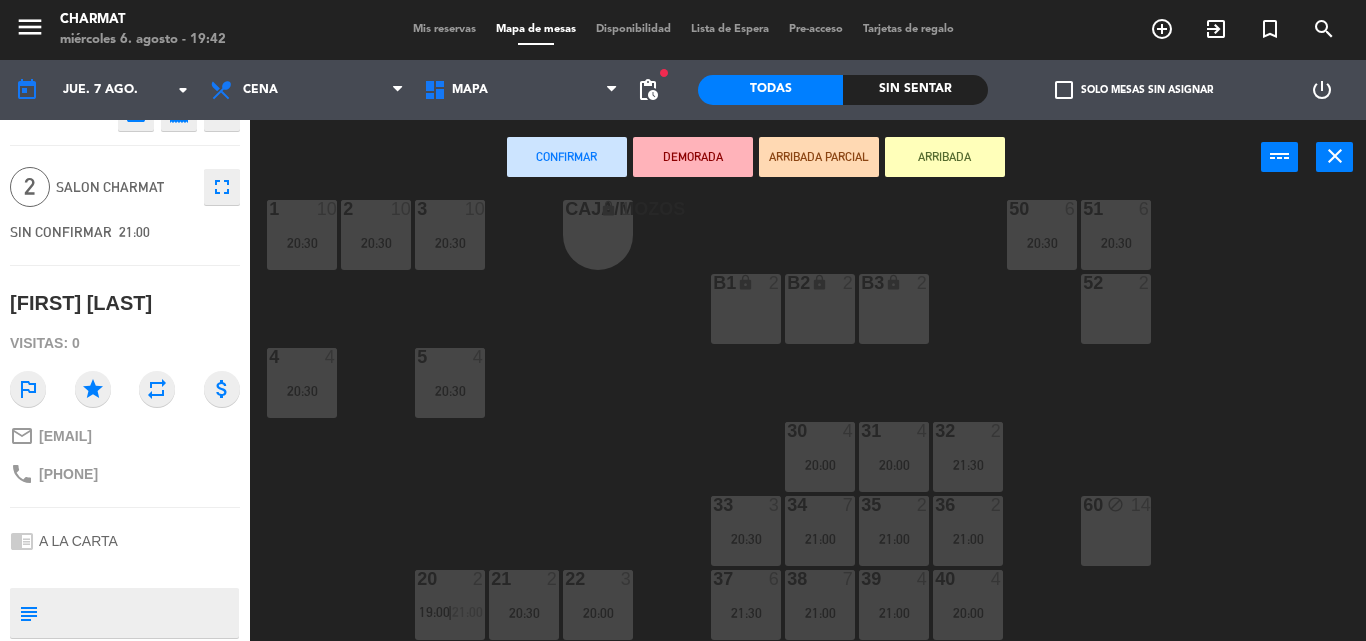 scroll, scrollTop: 0, scrollLeft: 0, axis: both 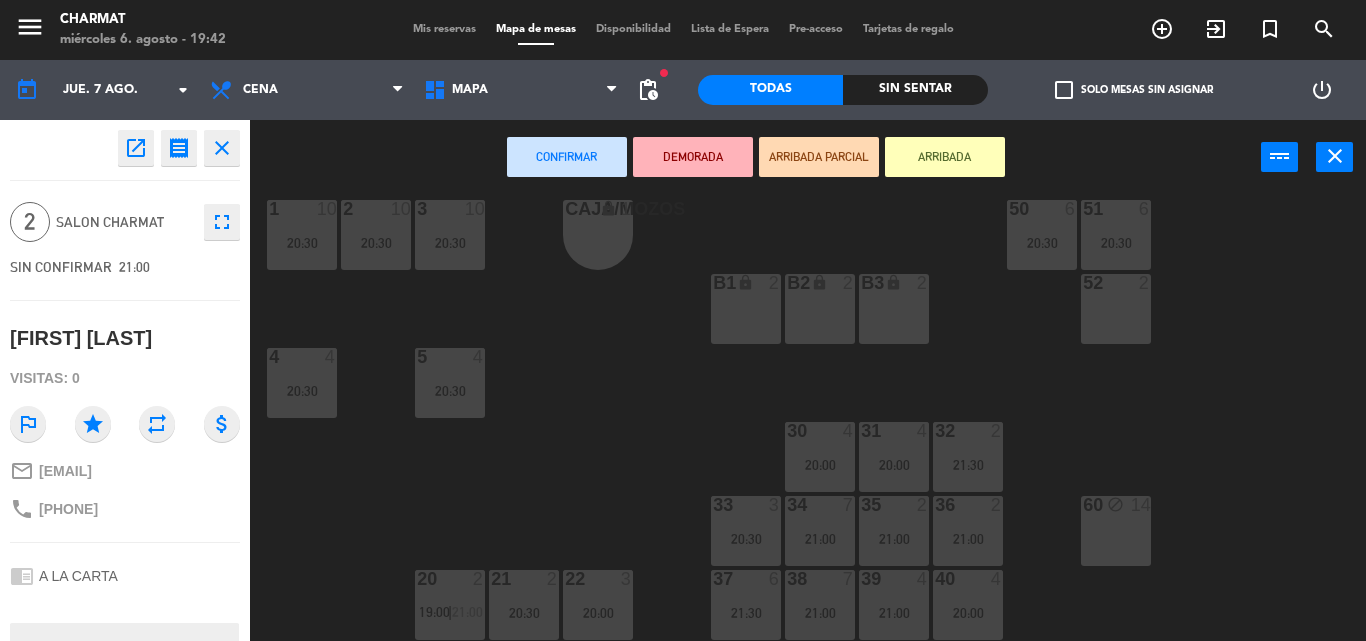 click on "close" 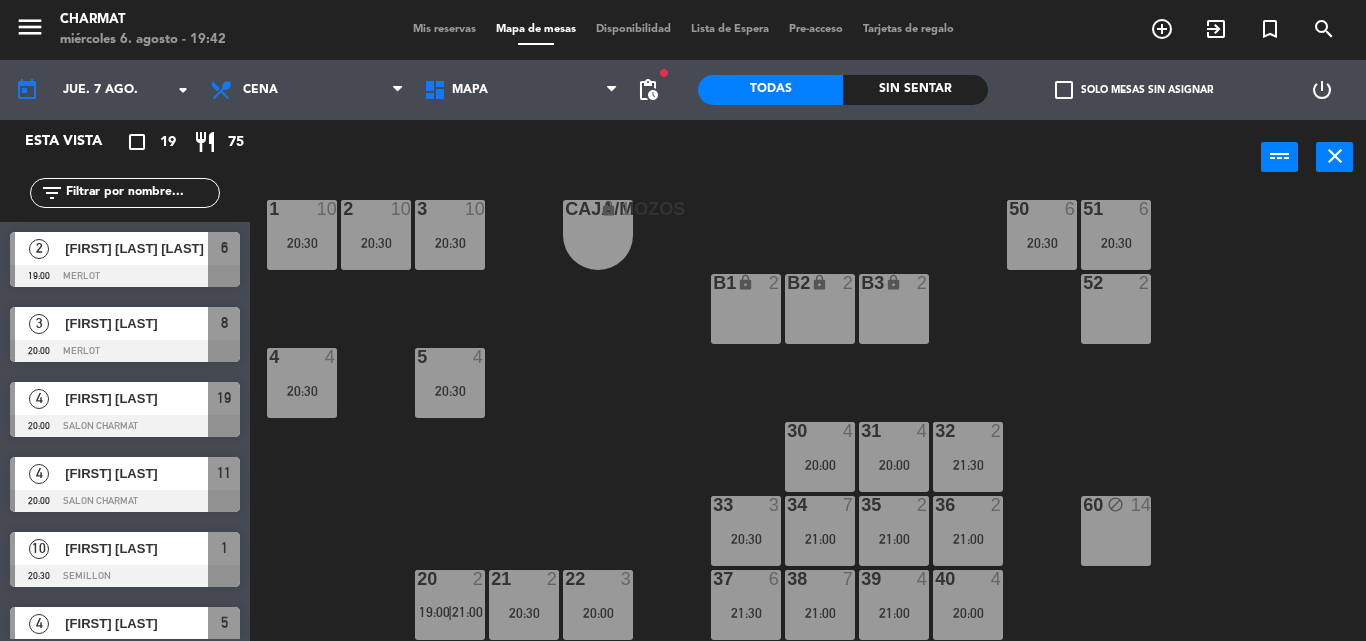 scroll, scrollTop: 0, scrollLeft: 0, axis: both 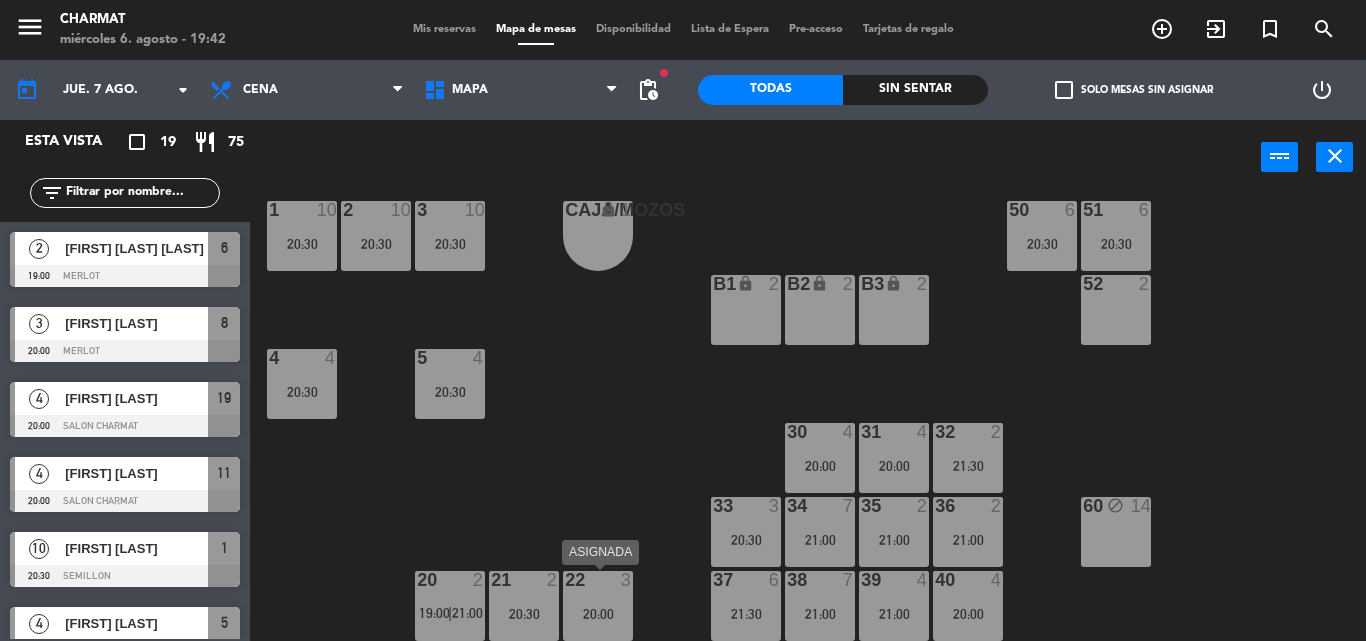 click on "22  3   20:00" at bounding box center [598, 606] 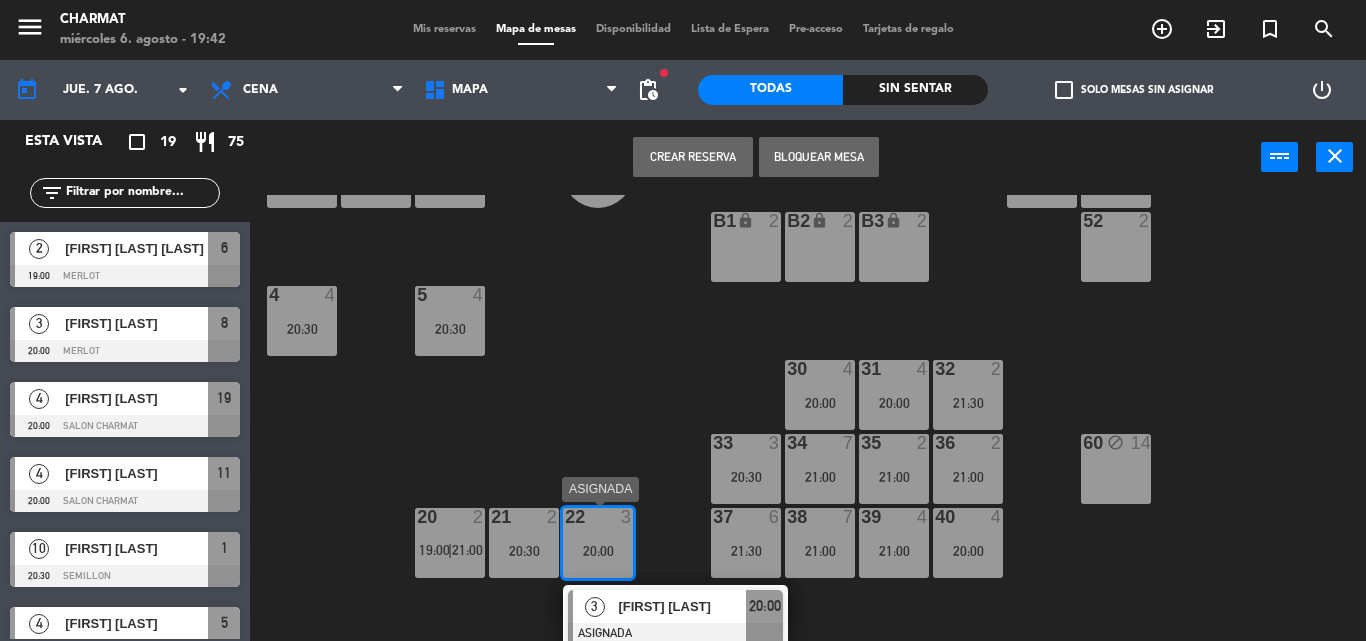 scroll, scrollTop: 101, scrollLeft: 0, axis: vertical 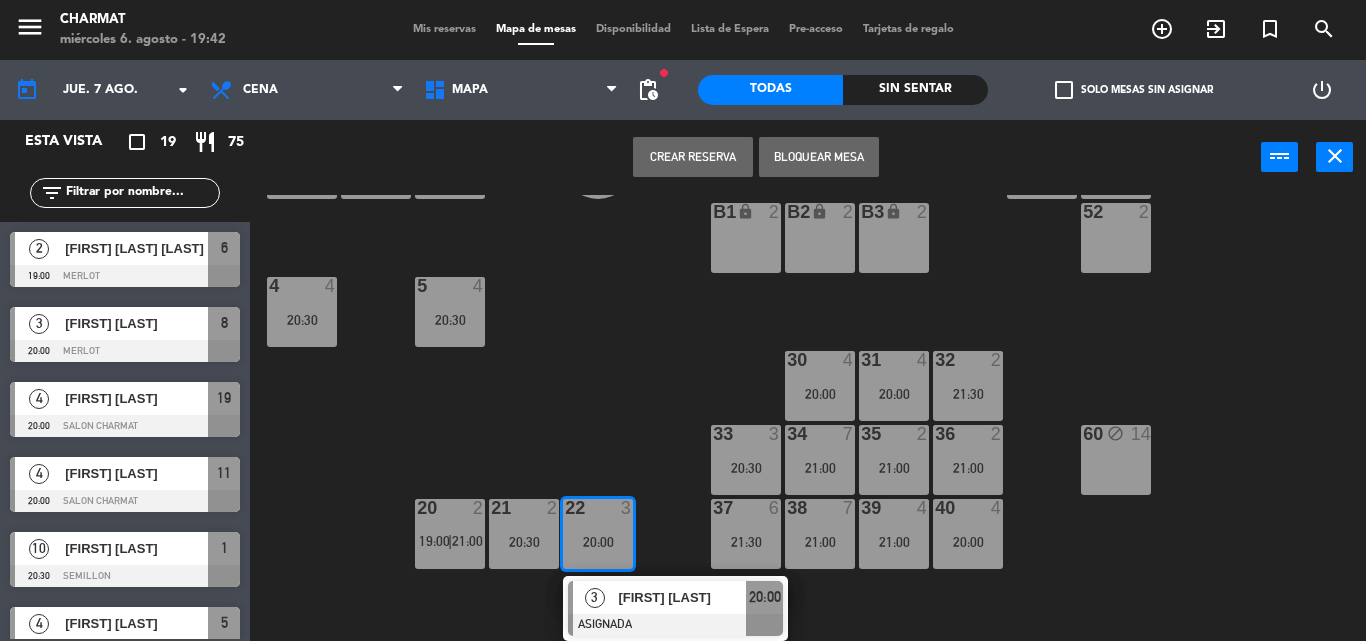 click on "[FIRST] [LAST]" at bounding box center [136, 323] 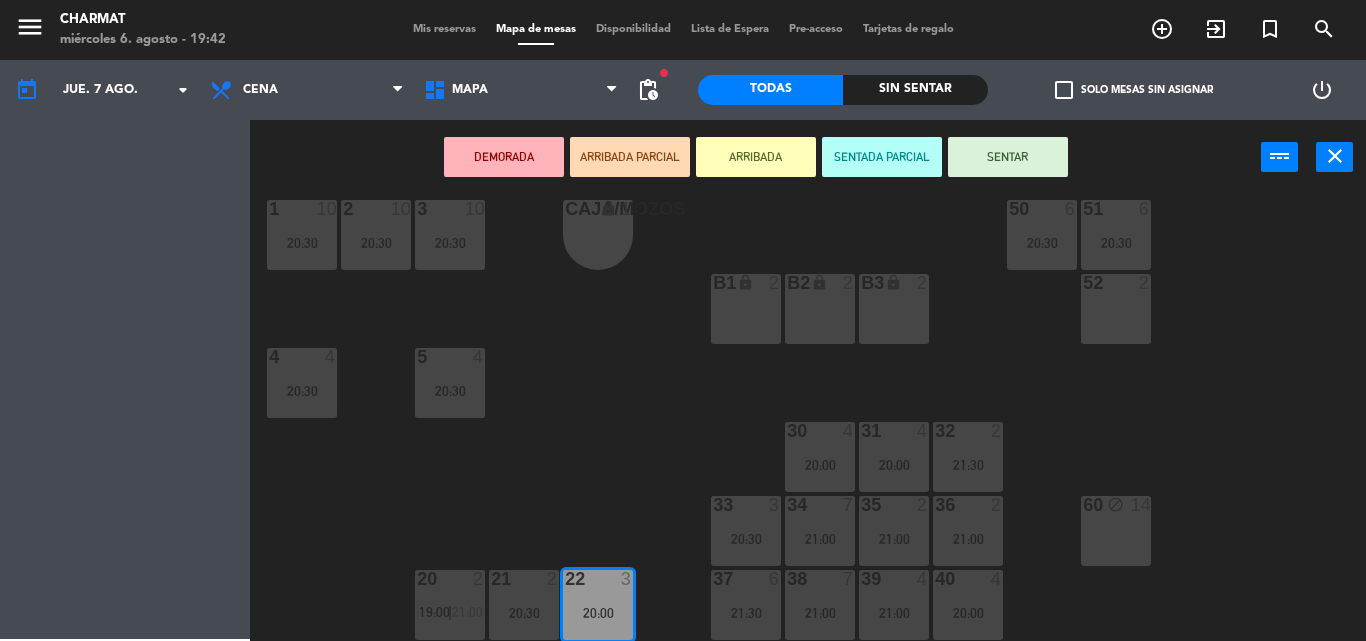 scroll, scrollTop: 30, scrollLeft: 0, axis: vertical 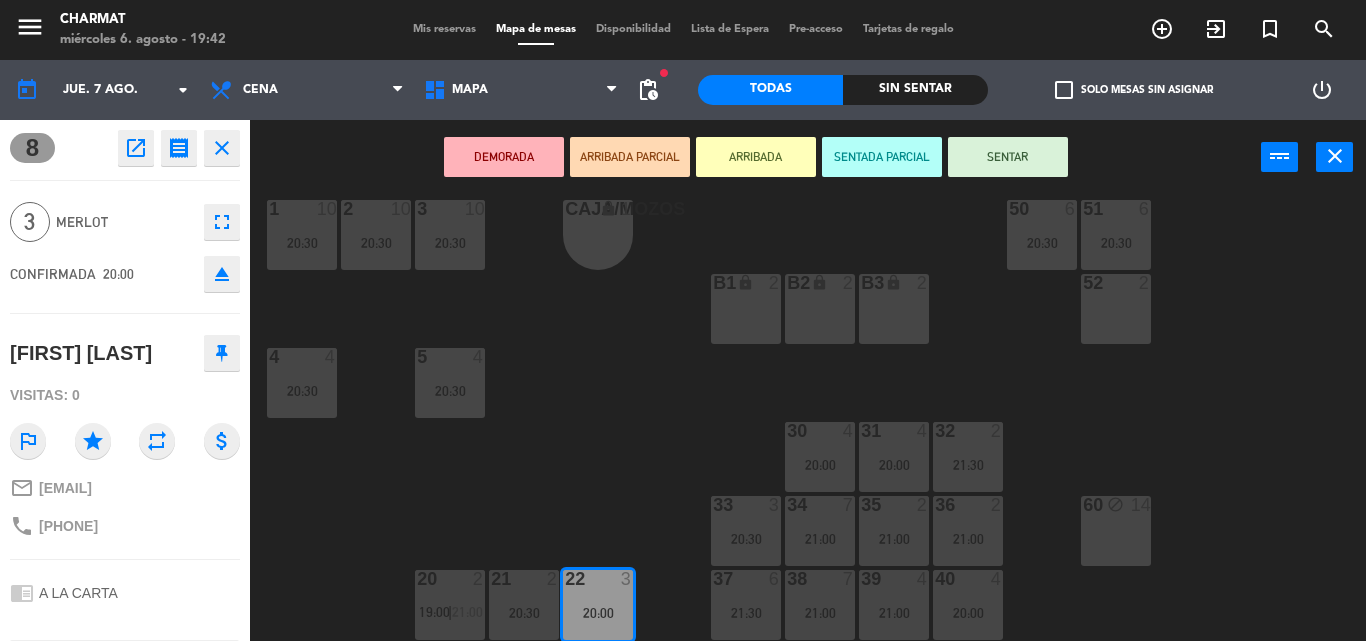 click on "close" 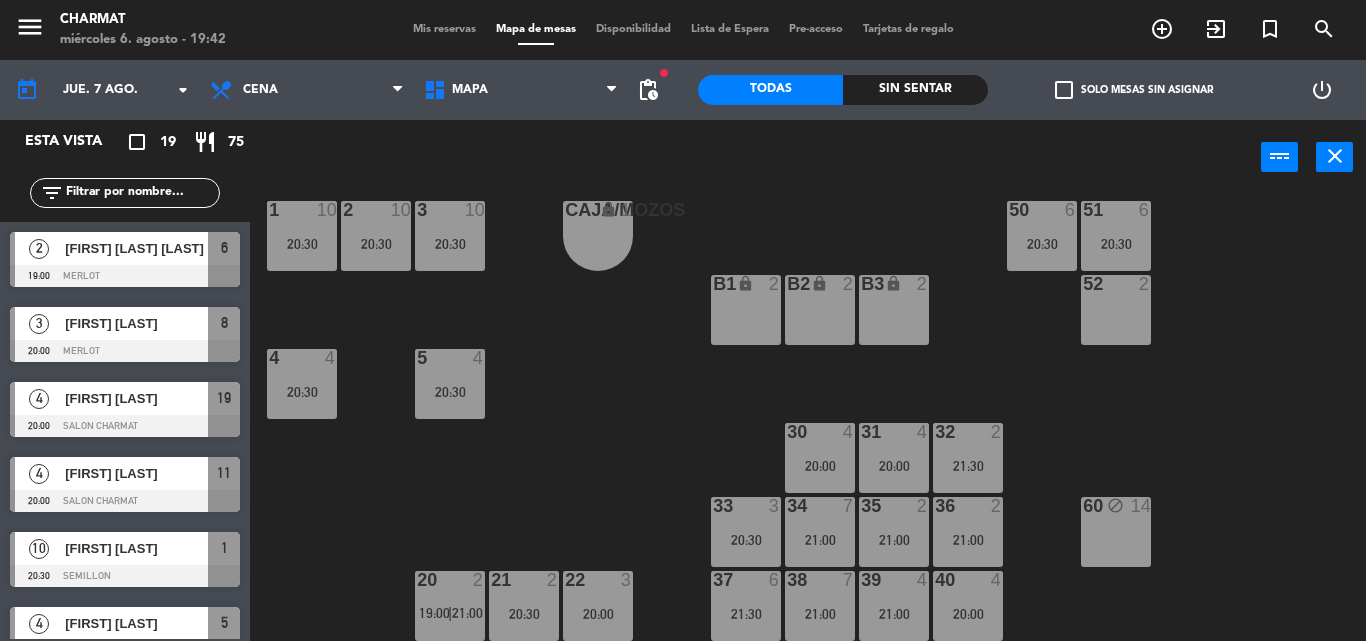 click on "21  2   20:30" at bounding box center [524, 606] 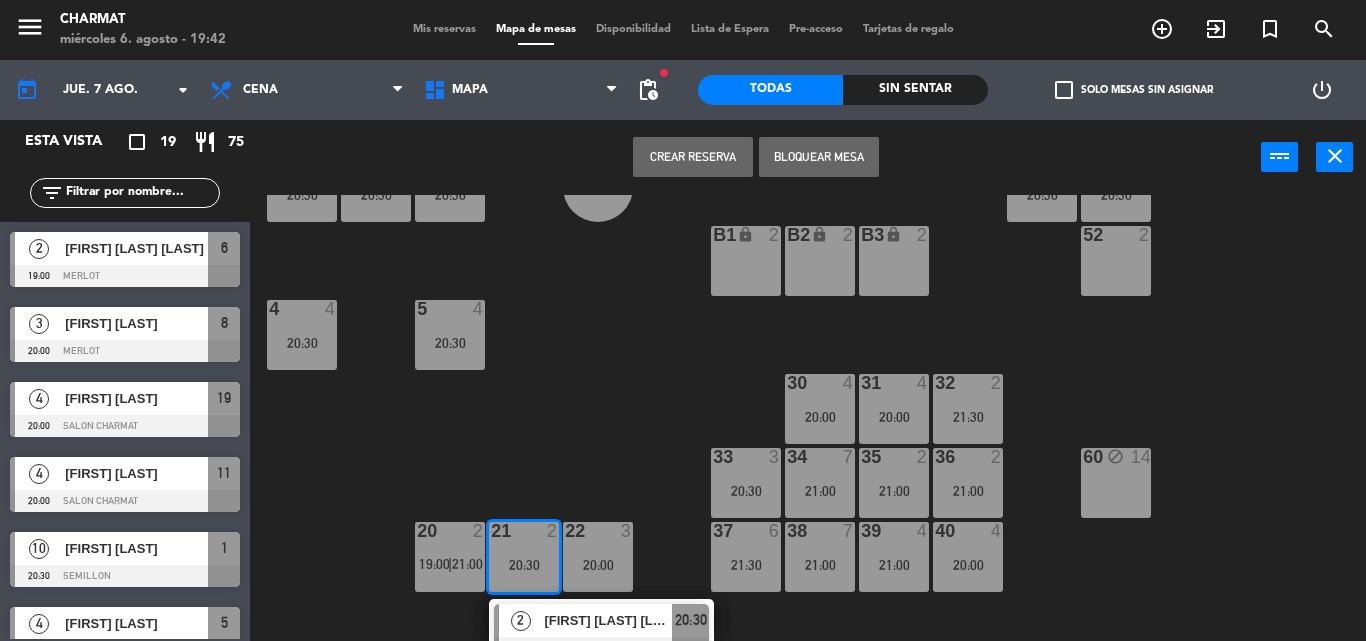 scroll, scrollTop: 101, scrollLeft: 0, axis: vertical 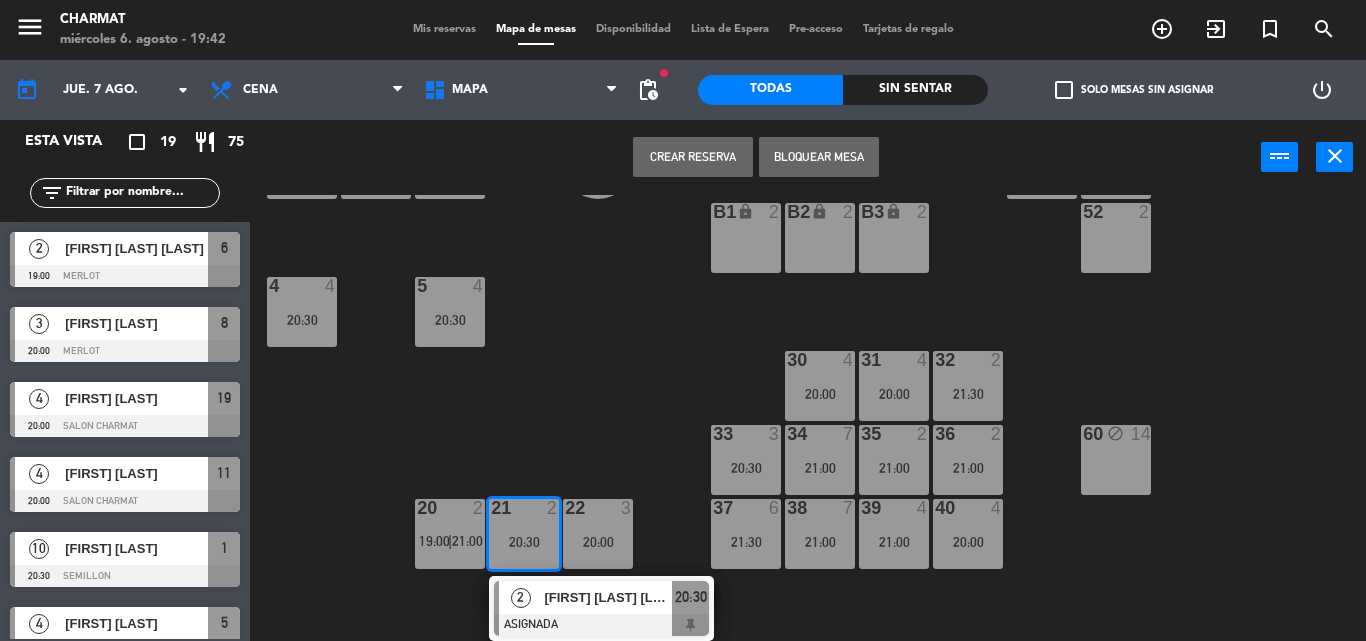 click on "20:00" at bounding box center (598, 541) 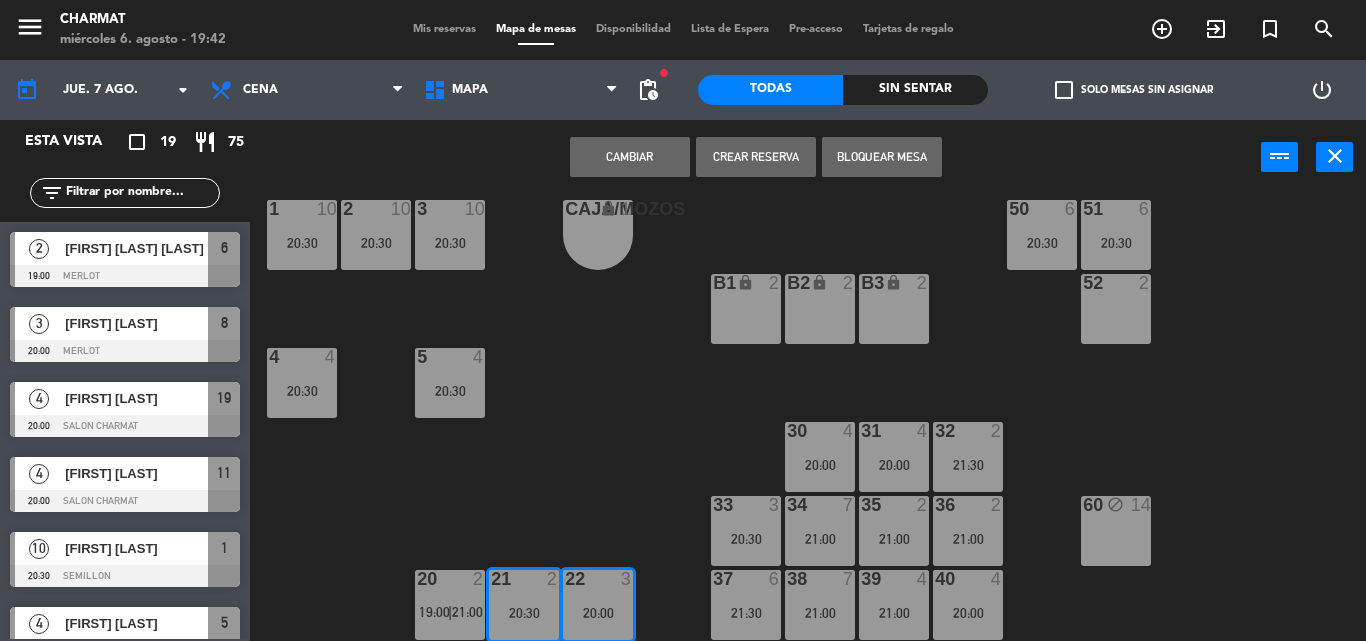 scroll, scrollTop: 29, scrollLeft: 0, axis: vertical 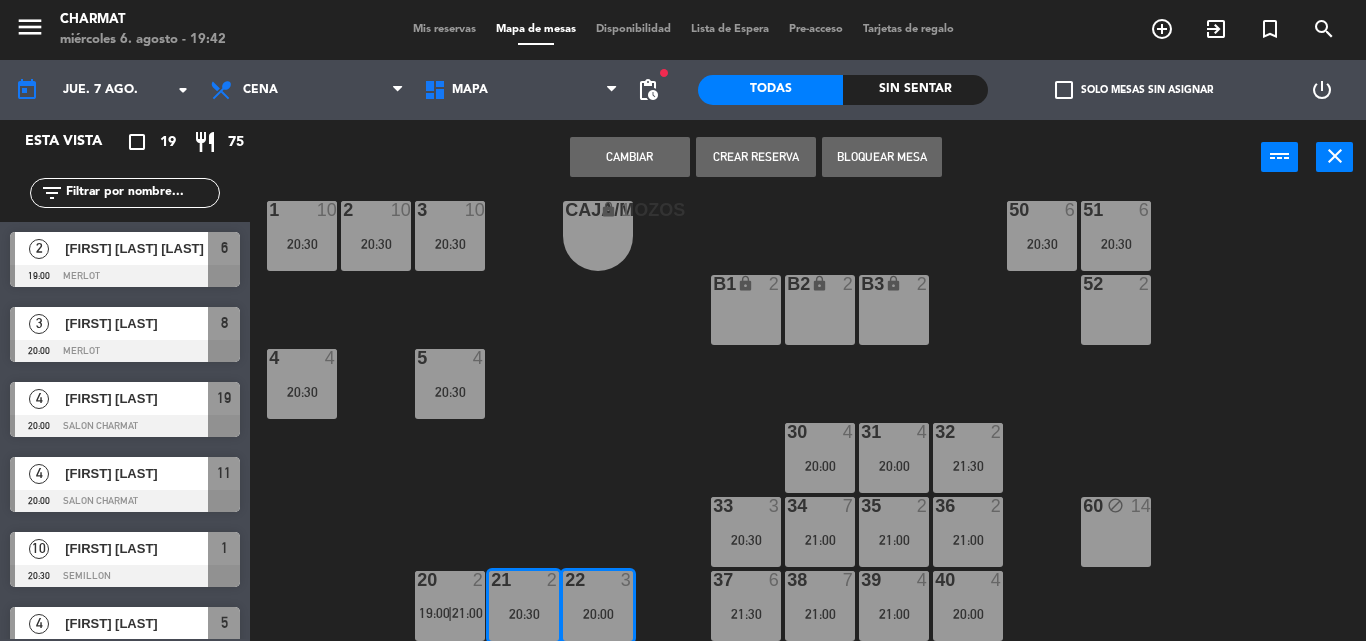 click on "21  2   20:30" at bounding box center (524, 606) 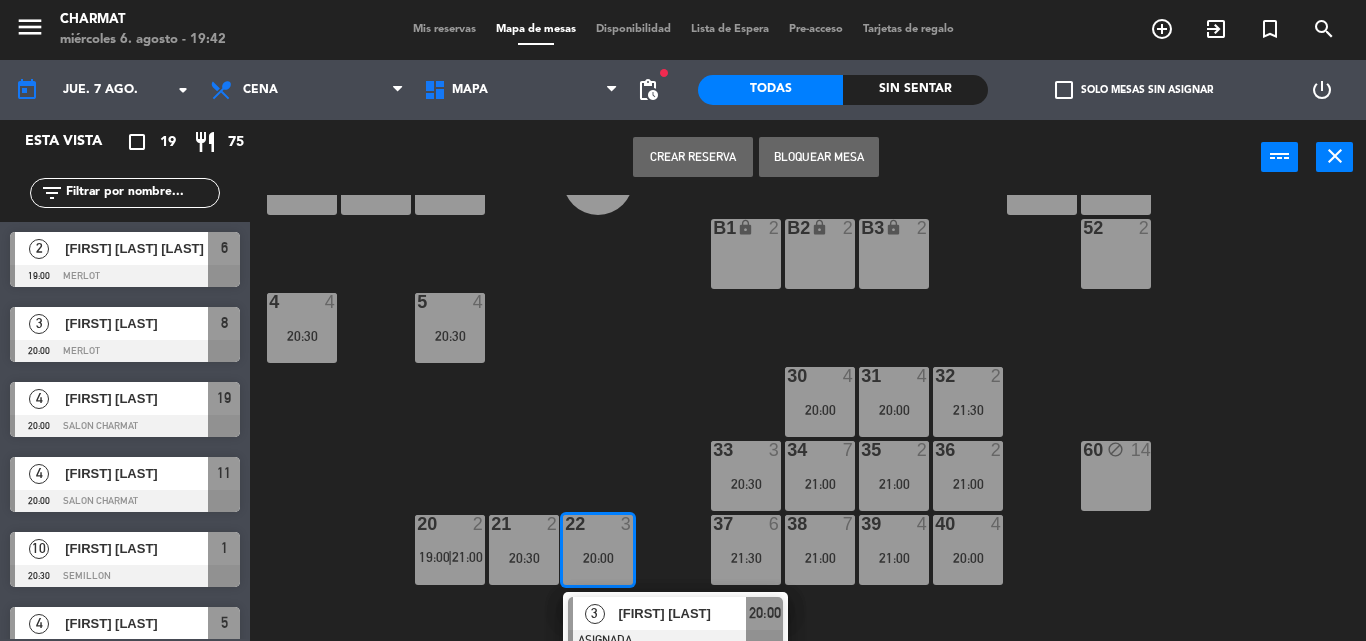 scroll, scrollTop: 101, scrollLeft: 0, axis: vertical 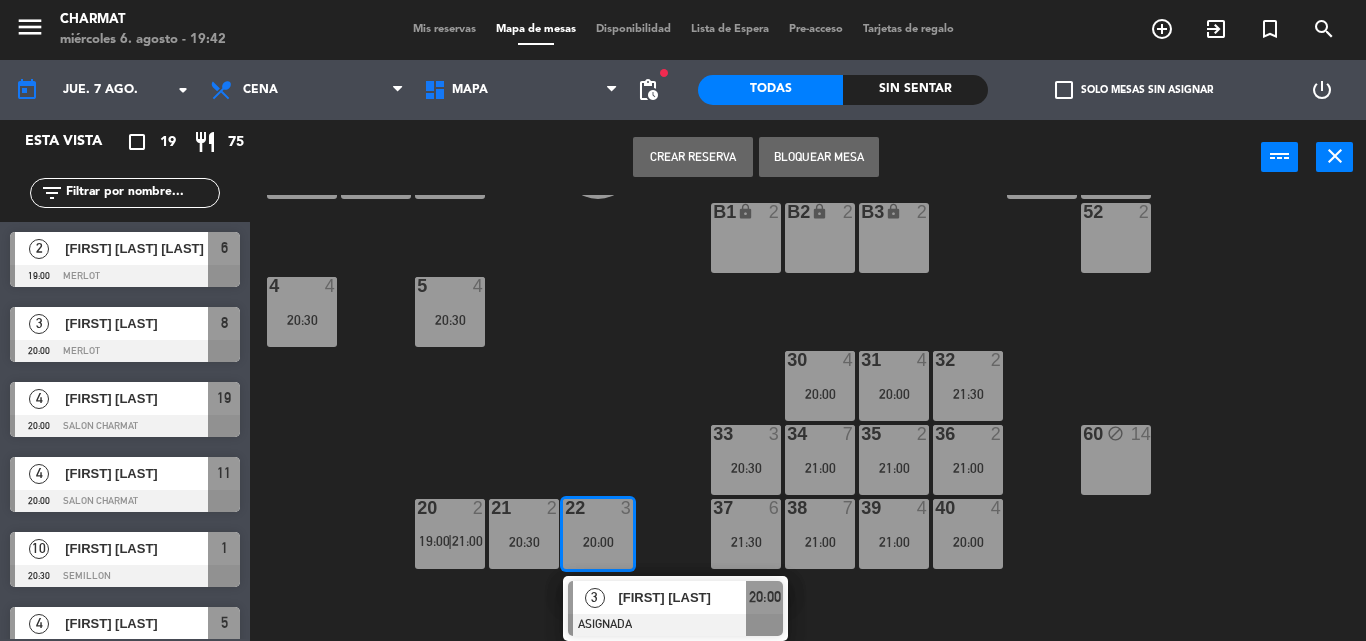 click on "20:00" at bounding box center (598, 542) 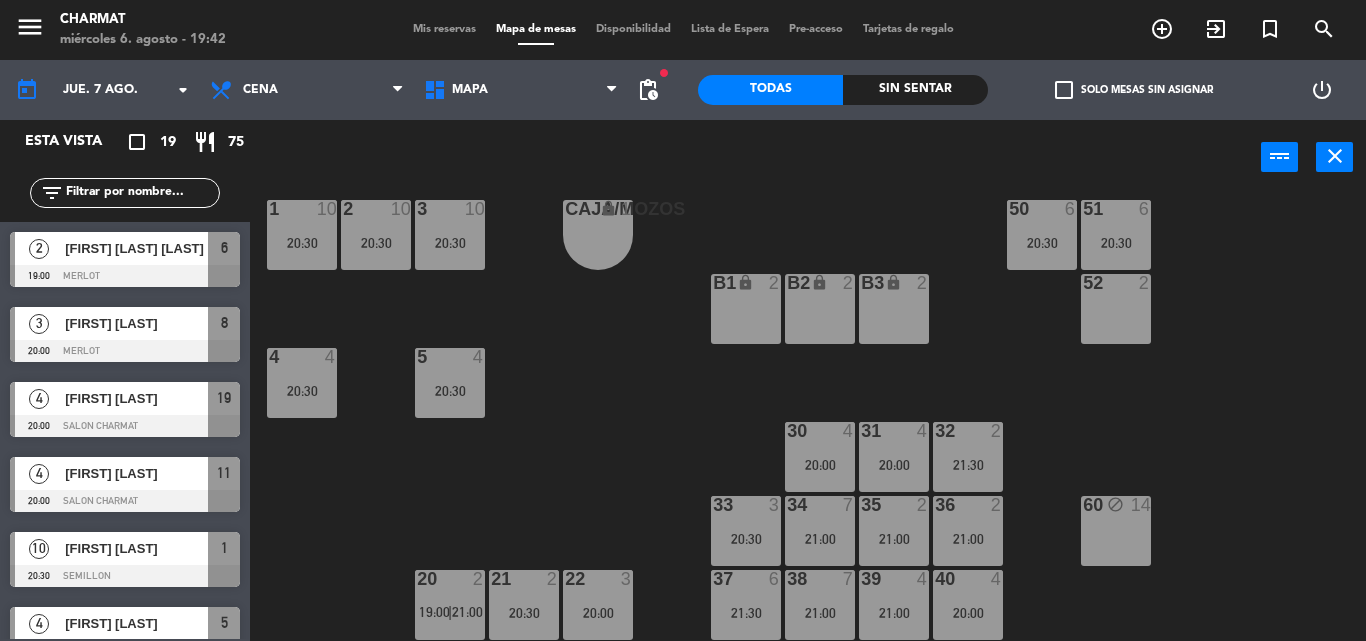 scroll, scrollTop: 29, scrollLeft: 0, axis: vertical 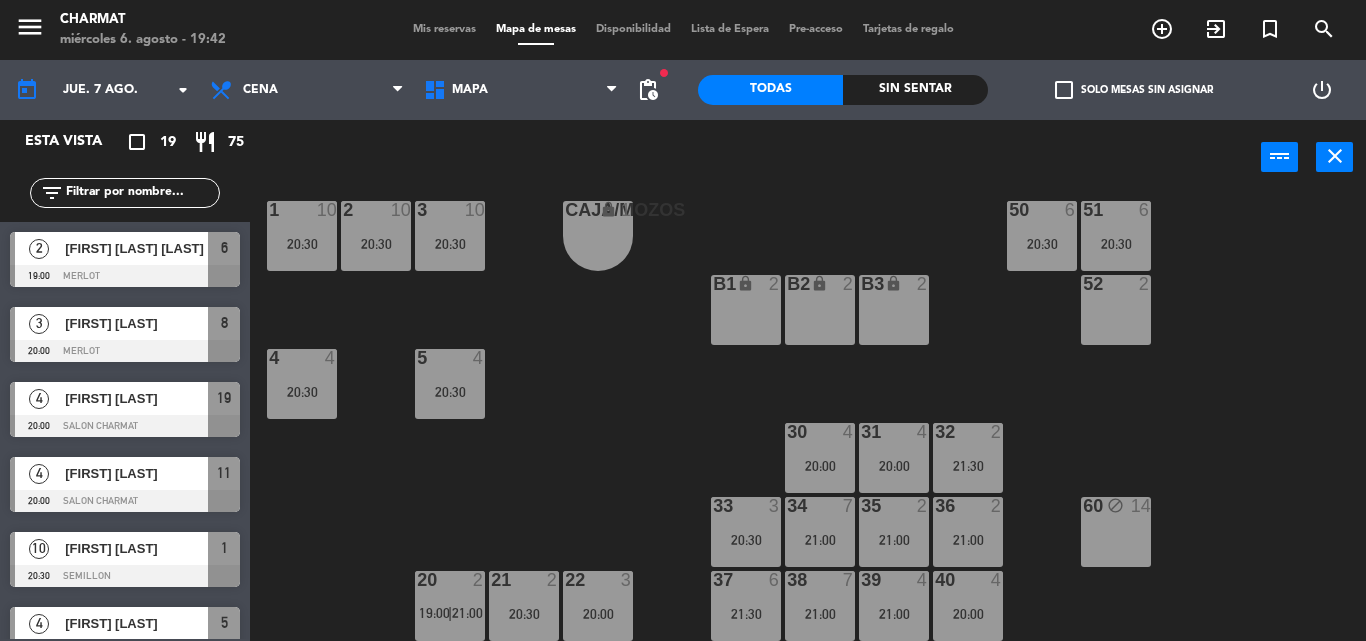 click on "30  4   20:00" at bounding box center (820, 458) 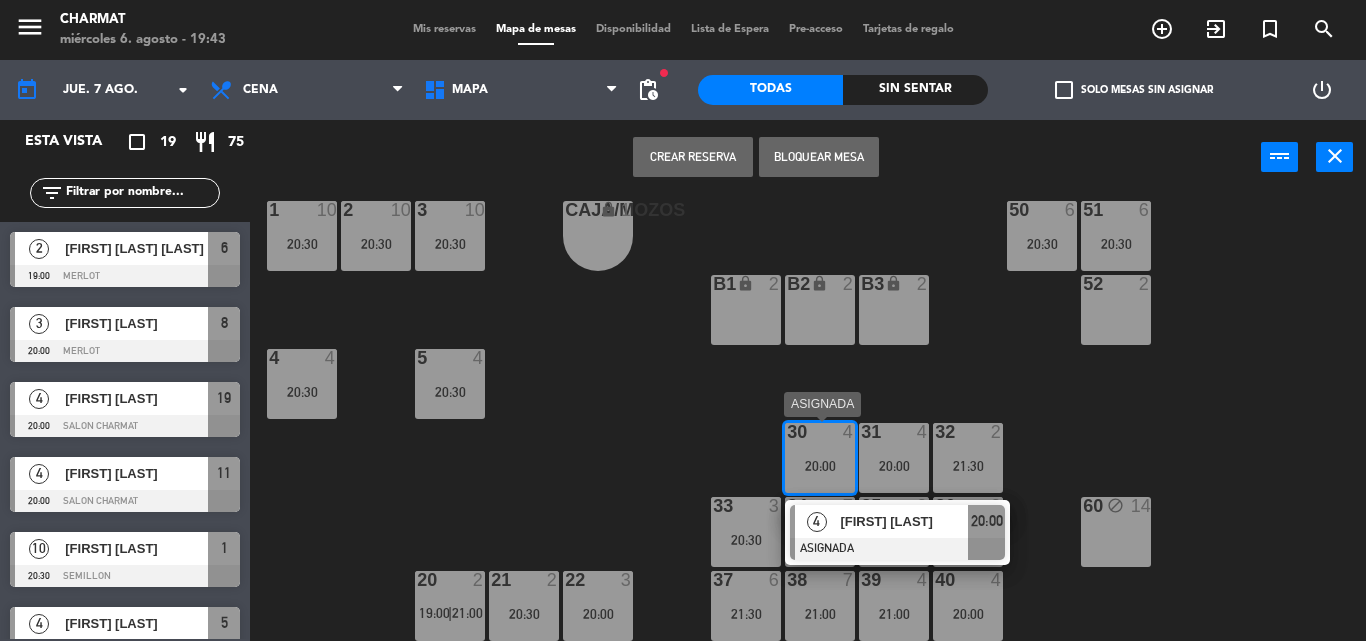 click on "20:00" at bounding box center (820, 466) 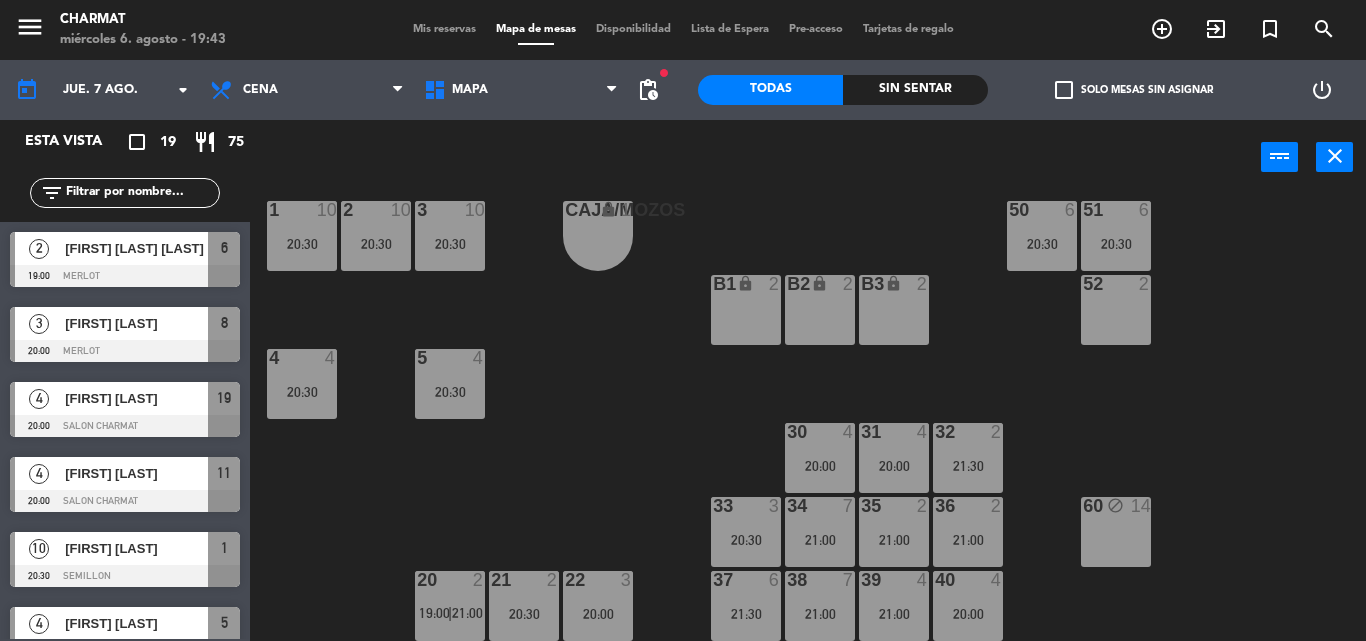 click on "31  4   20:00" at bounding box center [894, 458] 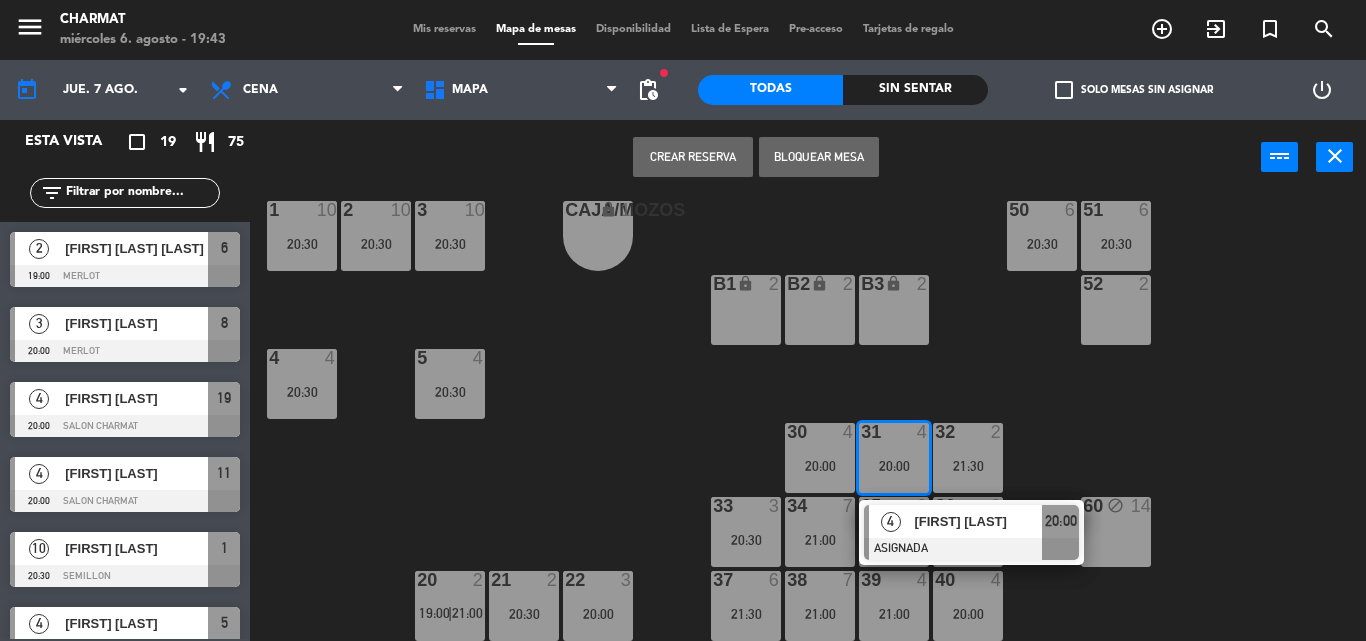 click on "20:00" at bounding box center (894, 466) 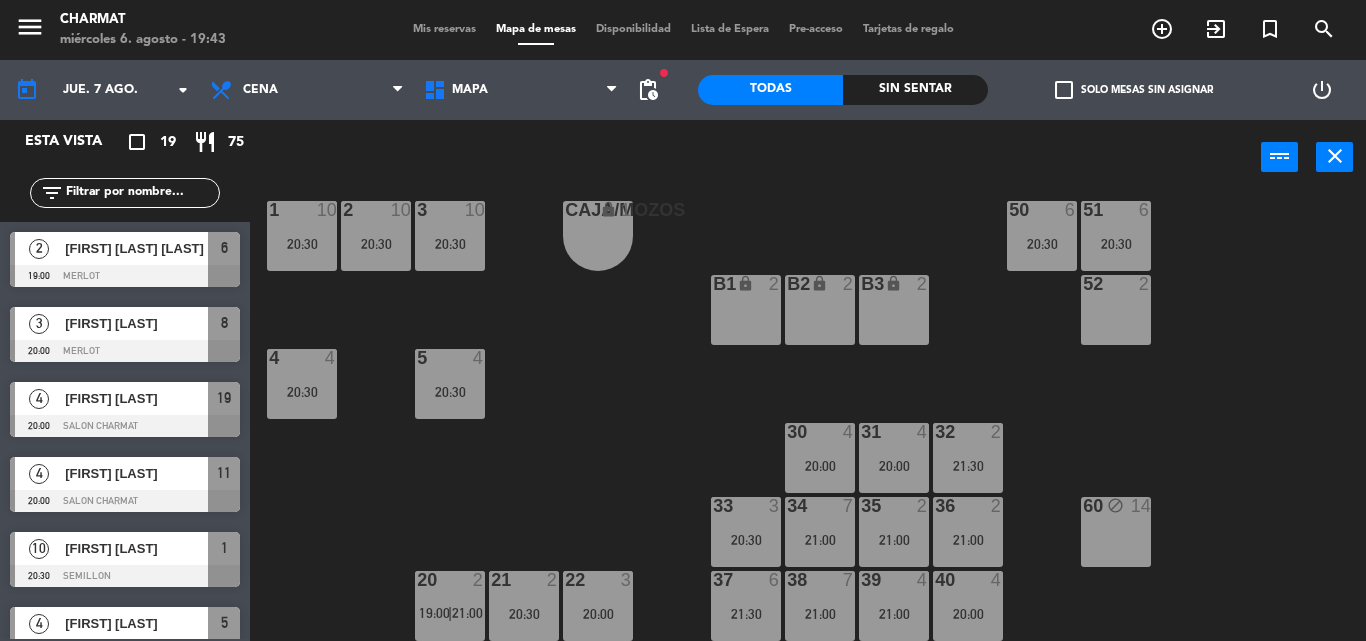 click on "20:00" at bounding box center [894, 466] 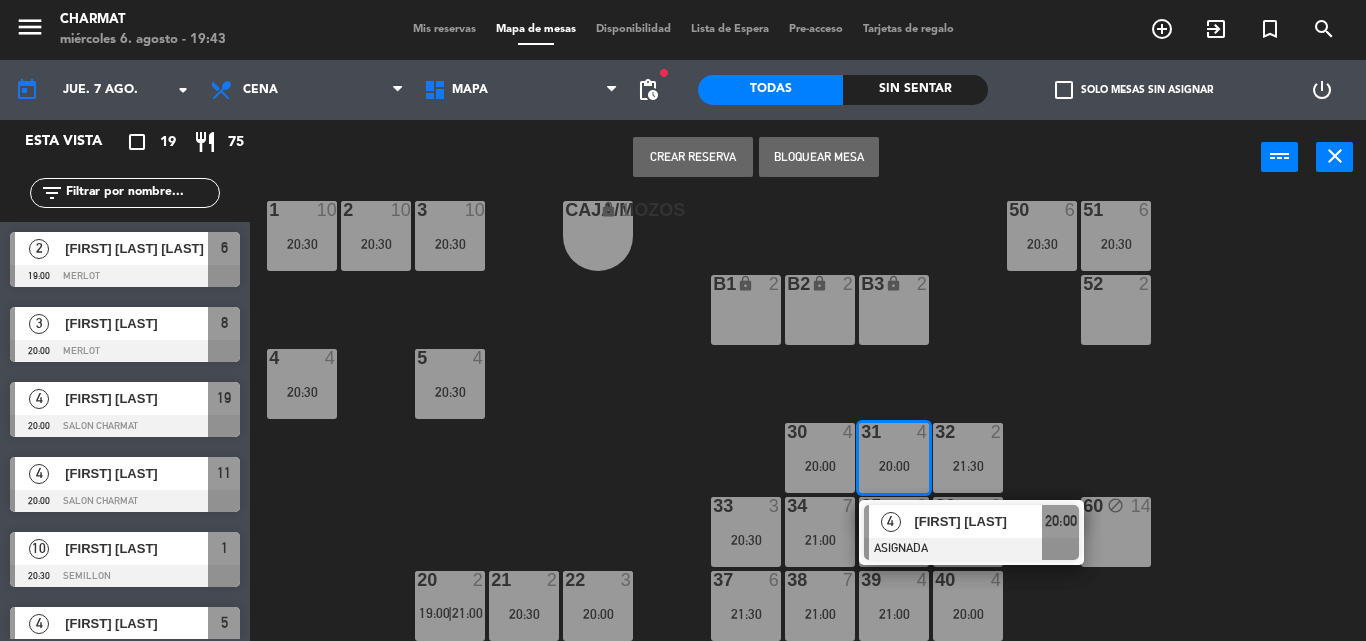 click on "20:00" at bounding box center (894, 465) 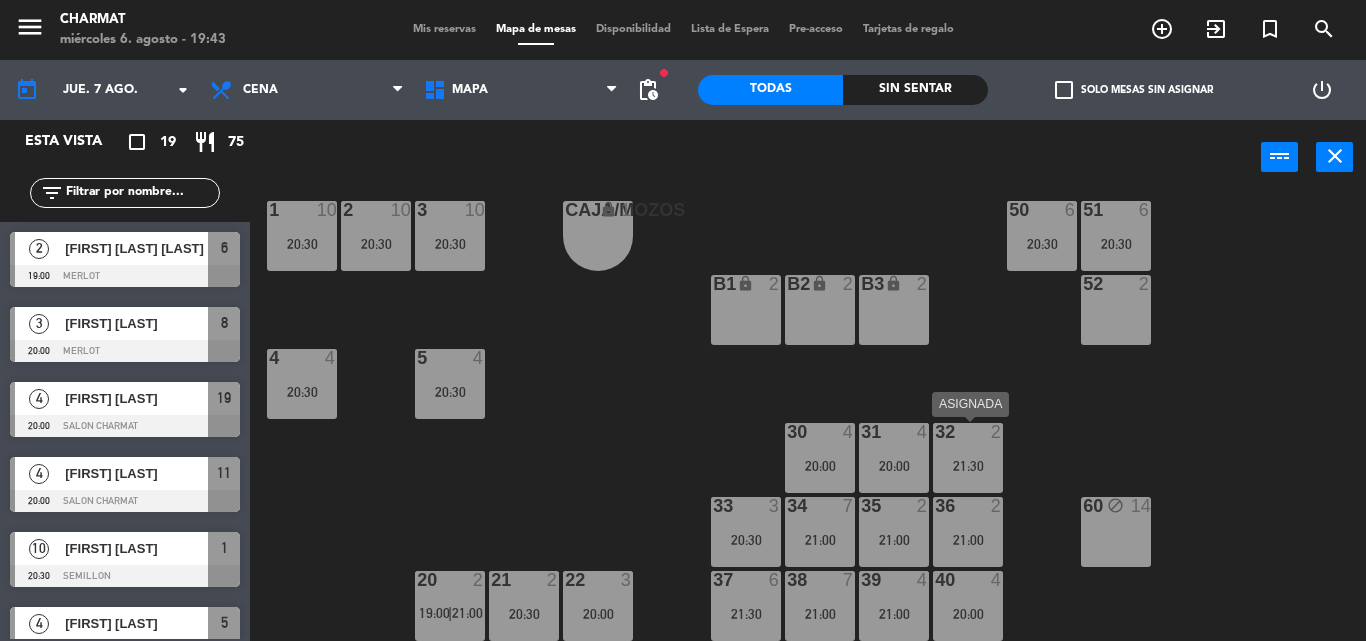 click on "21:30" at bounding box center (968, 466) 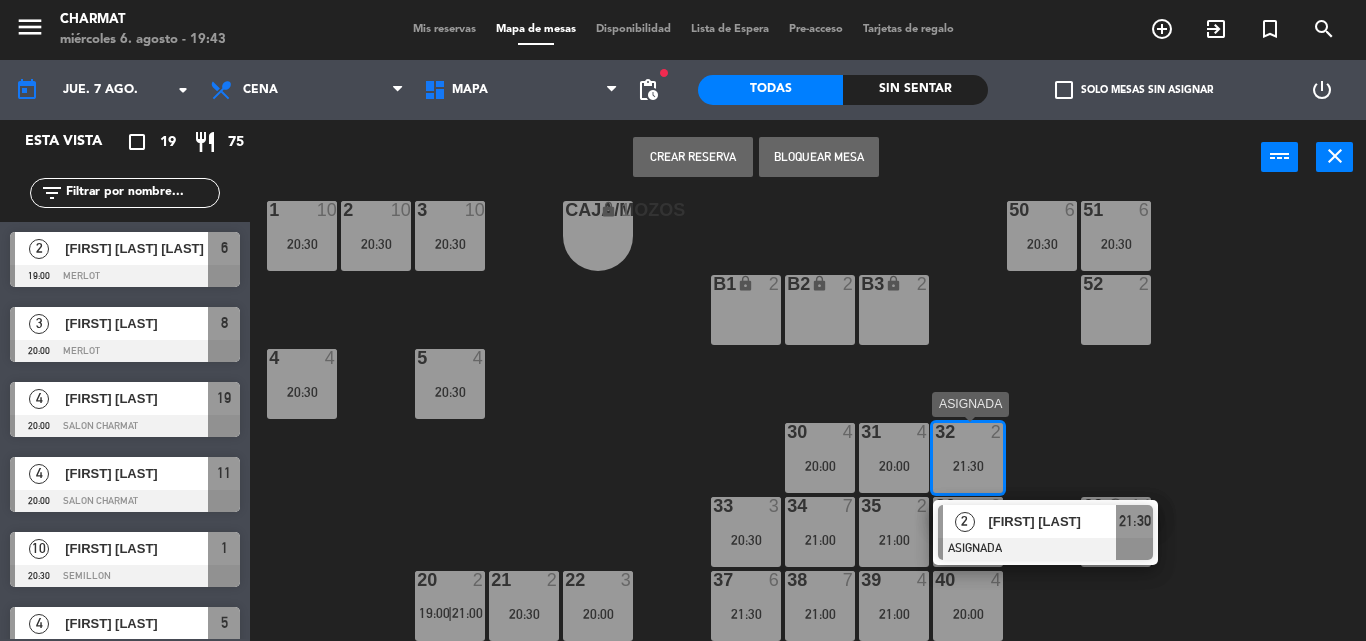 click on "32  2   21:30" at bounding box center (968, 458) 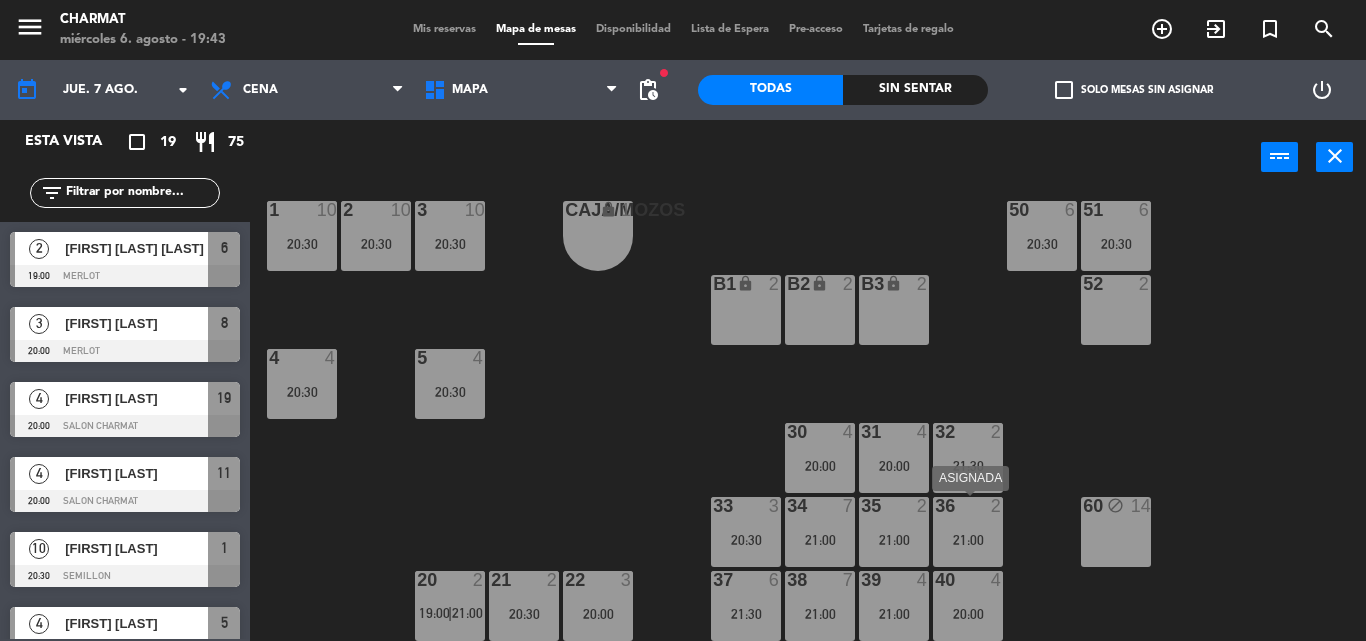 click at bounding box center [967, 506] 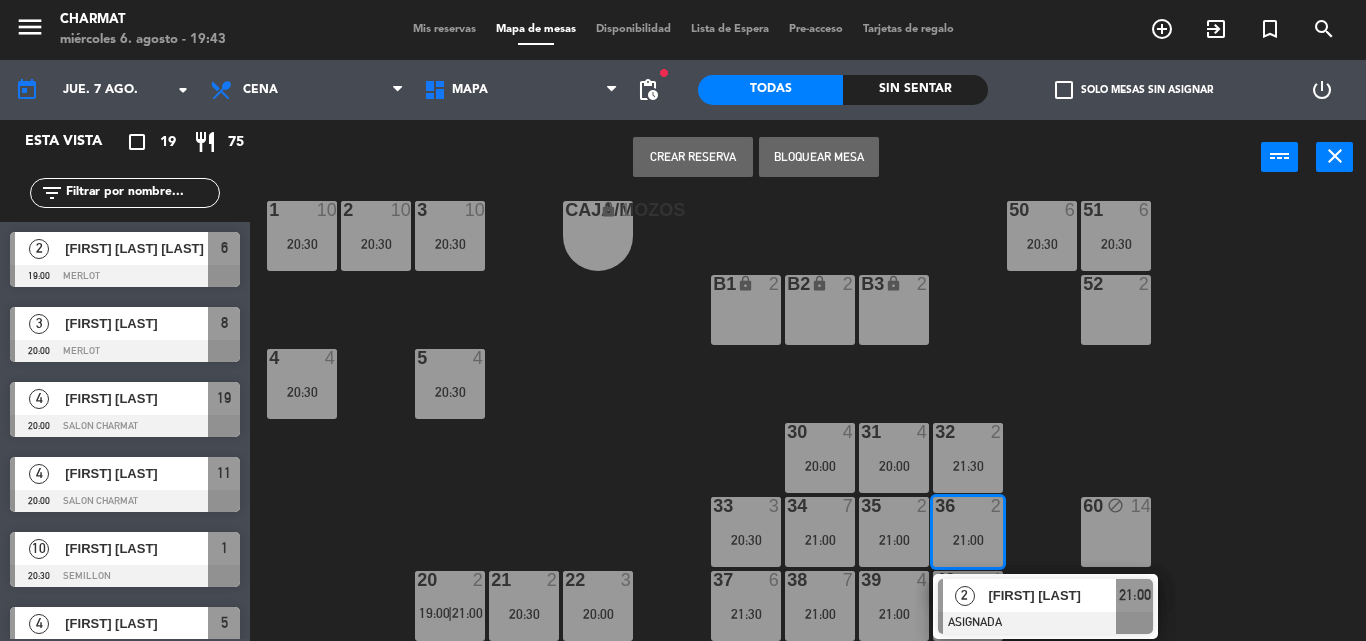 click on "36  2   21:00" at bounding box center [968, 532] 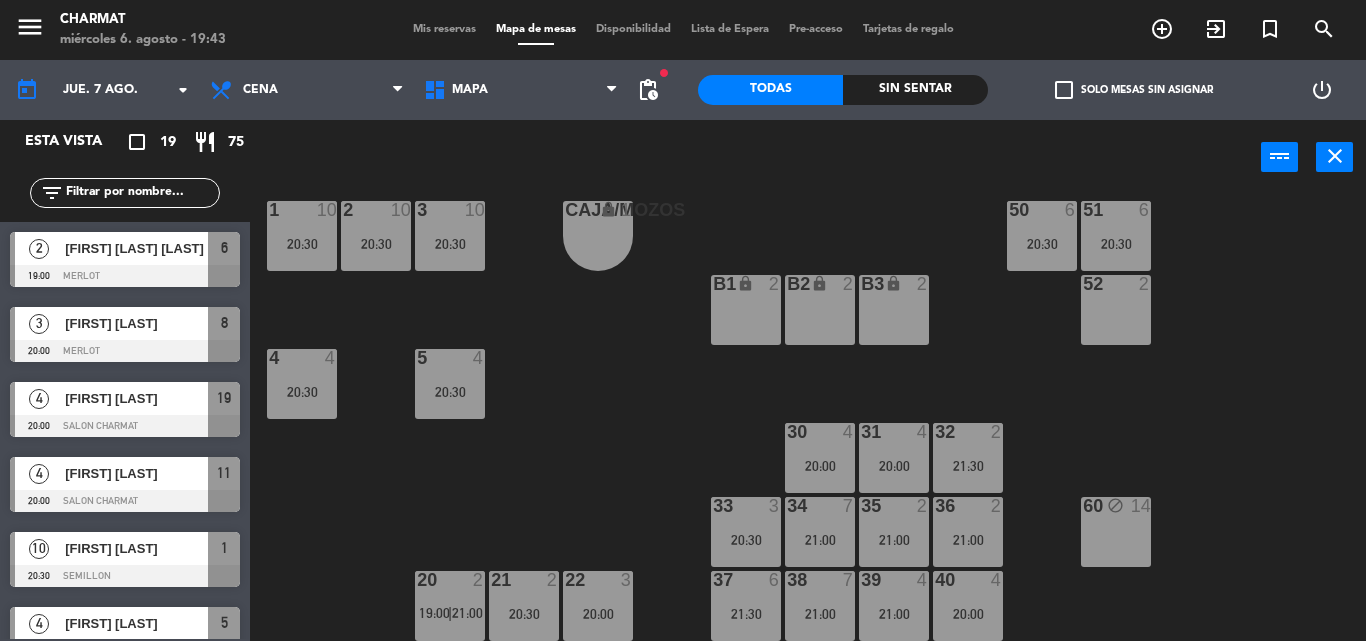 click on "21:30" at bounding box center (968, 466) 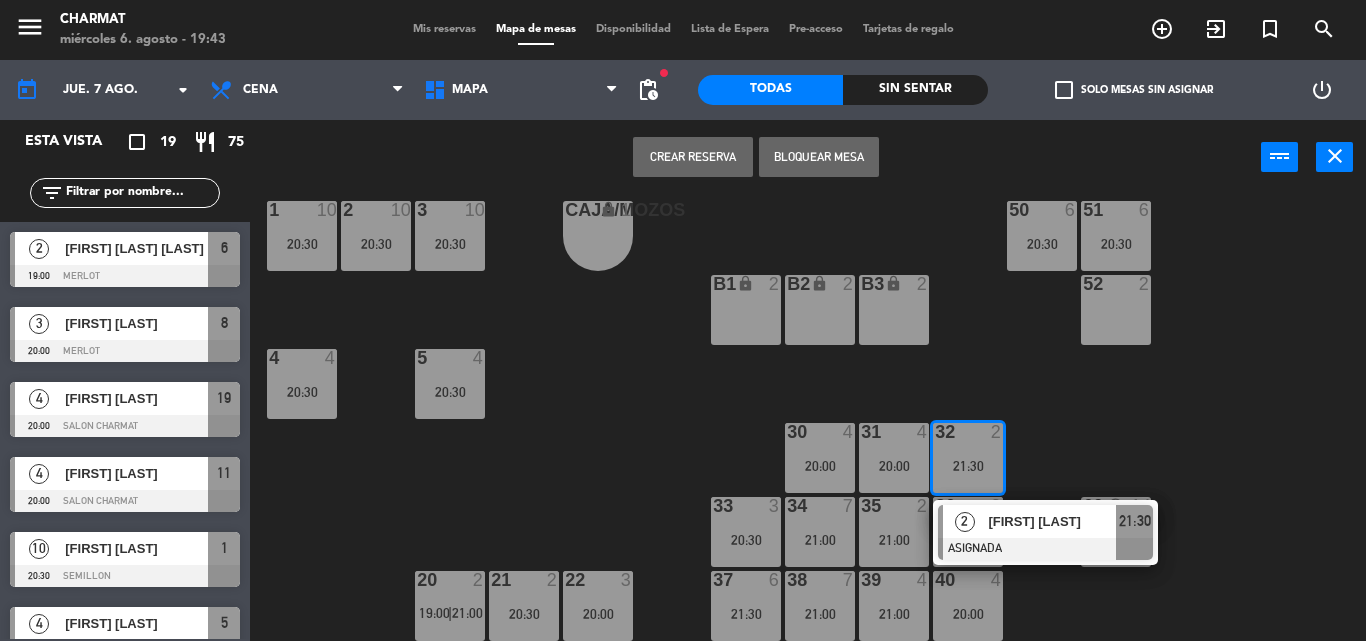 click at bounding box center [967, 432] 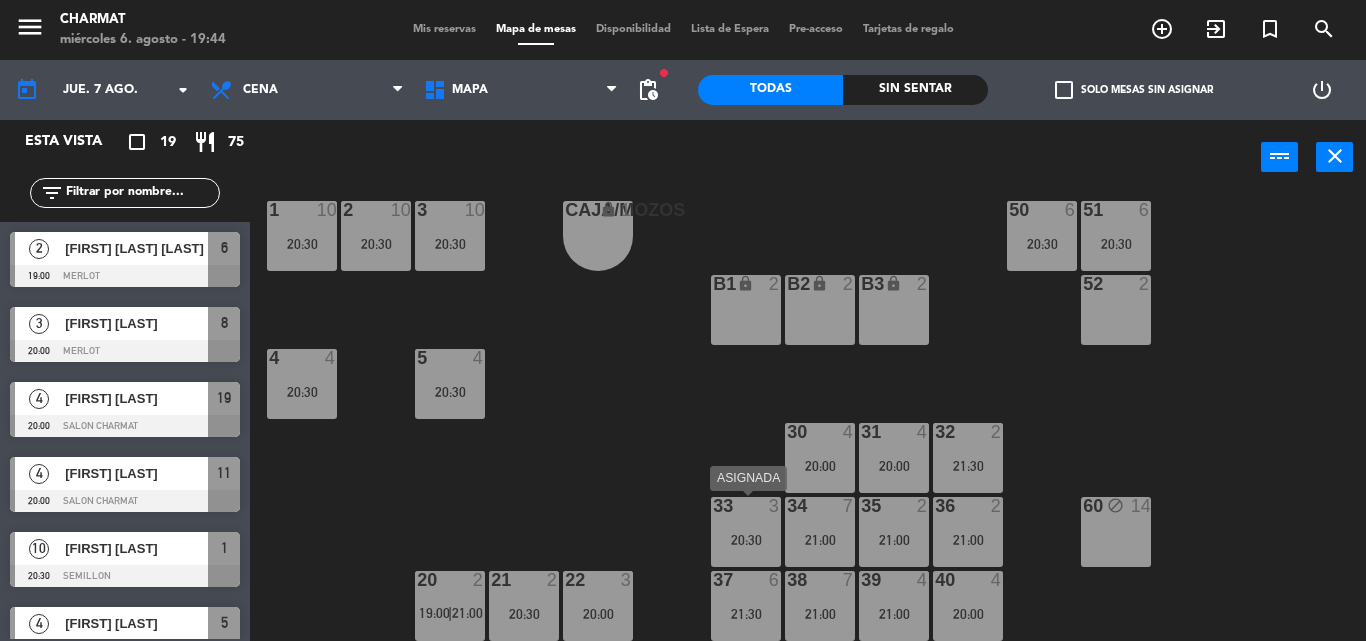 click on "20:30" at bounding box center [746, 539] 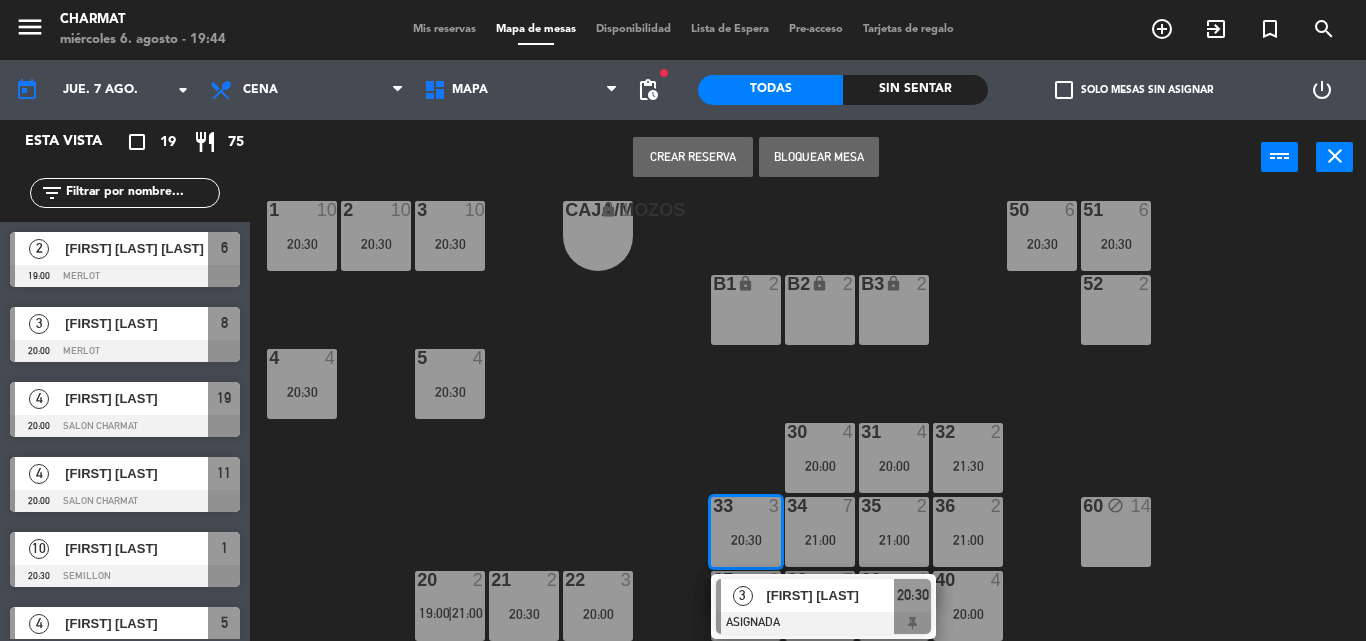click on "20:30" at bounding box center [746, 539] 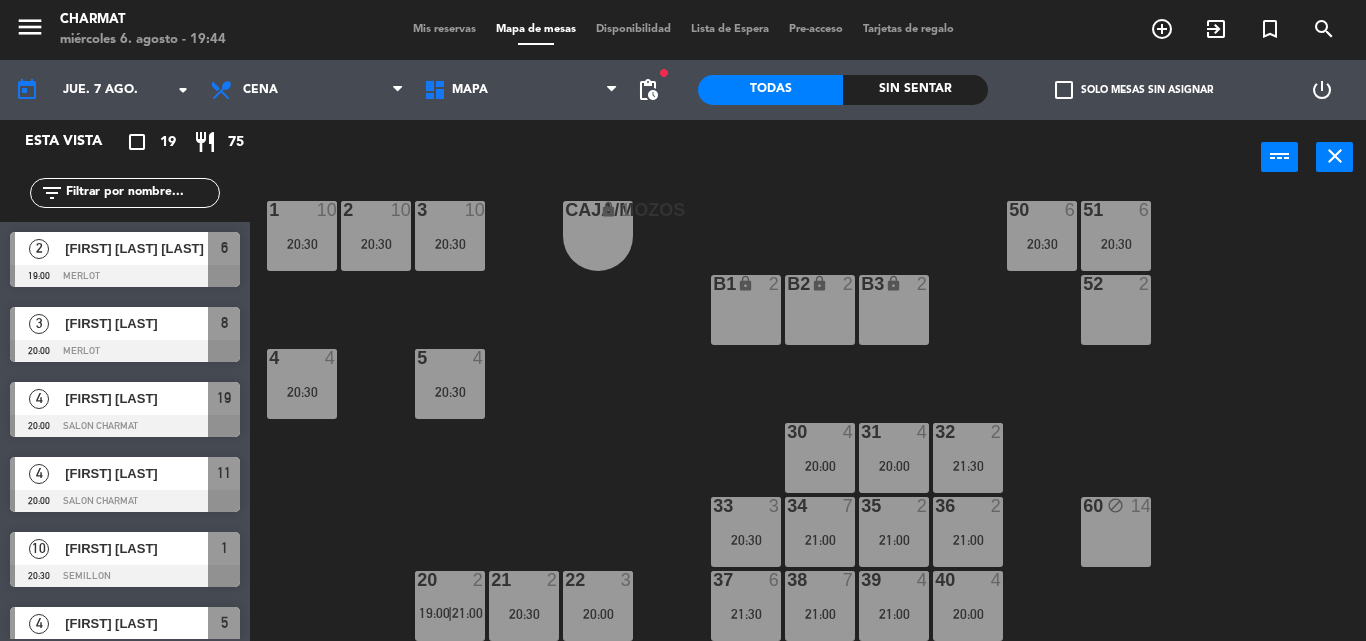 click on "33  3   20:30" at bounding box center (746, 532) 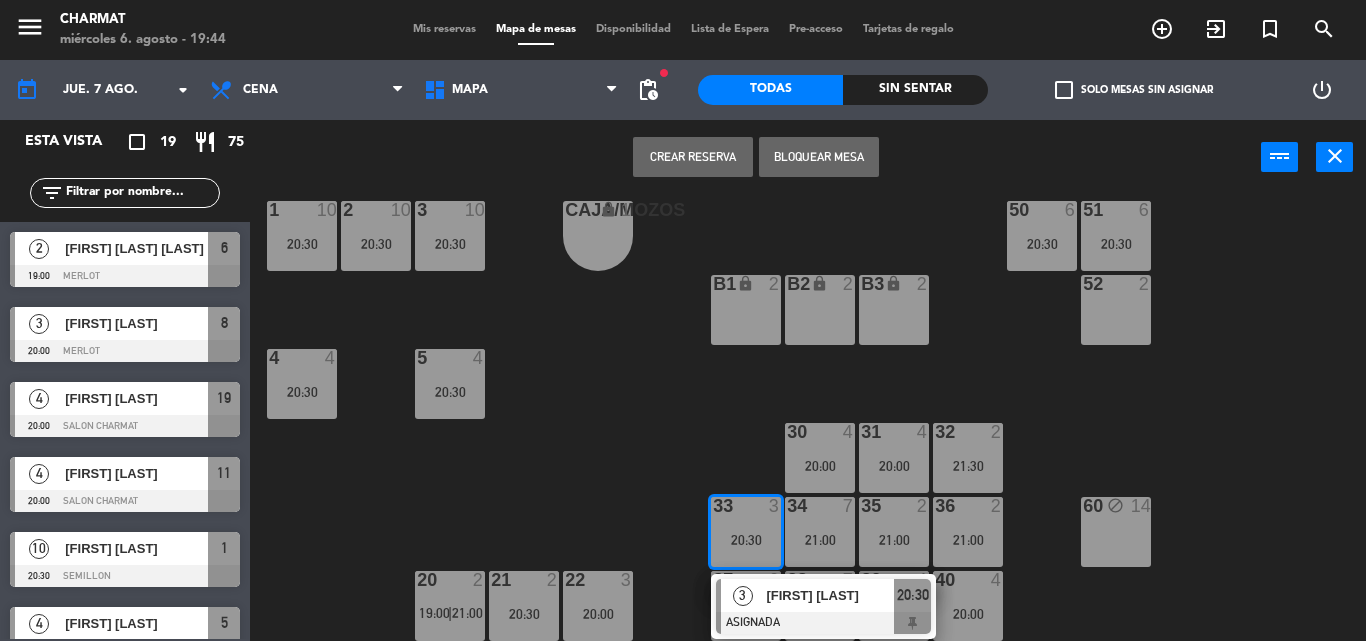 click on "33  3   20:30" at bounding box center (746, 532) 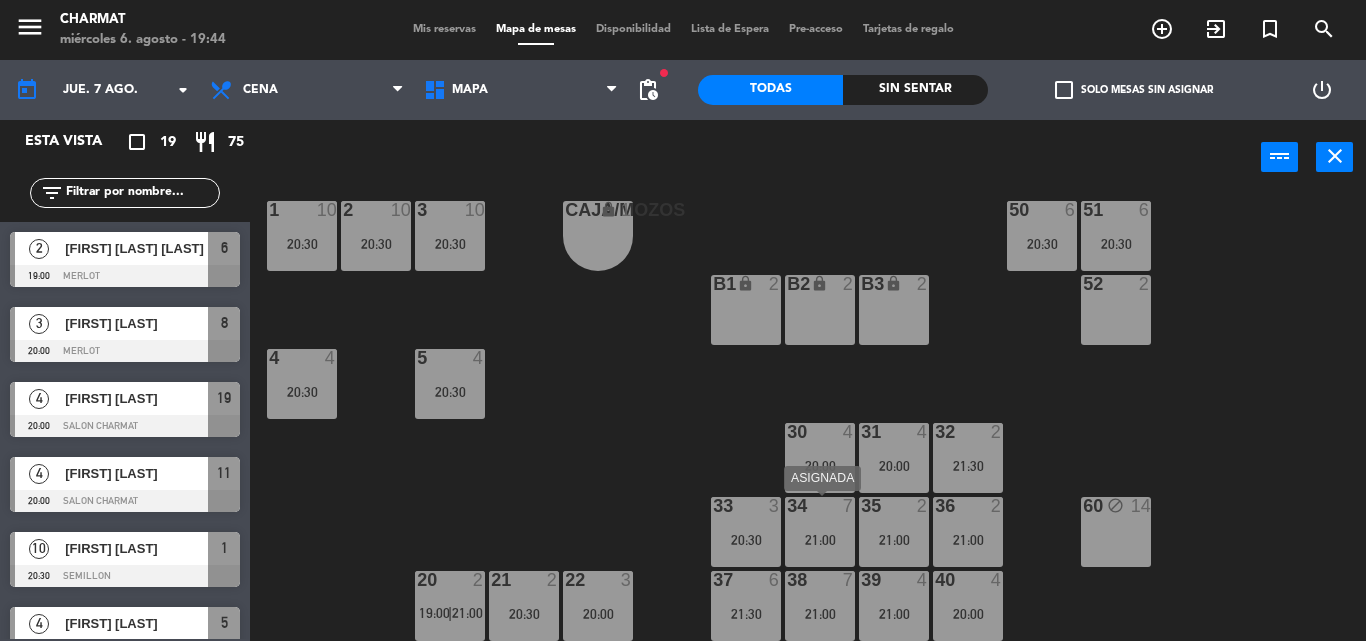 click on "21:00" at bounding box center (820, 540) 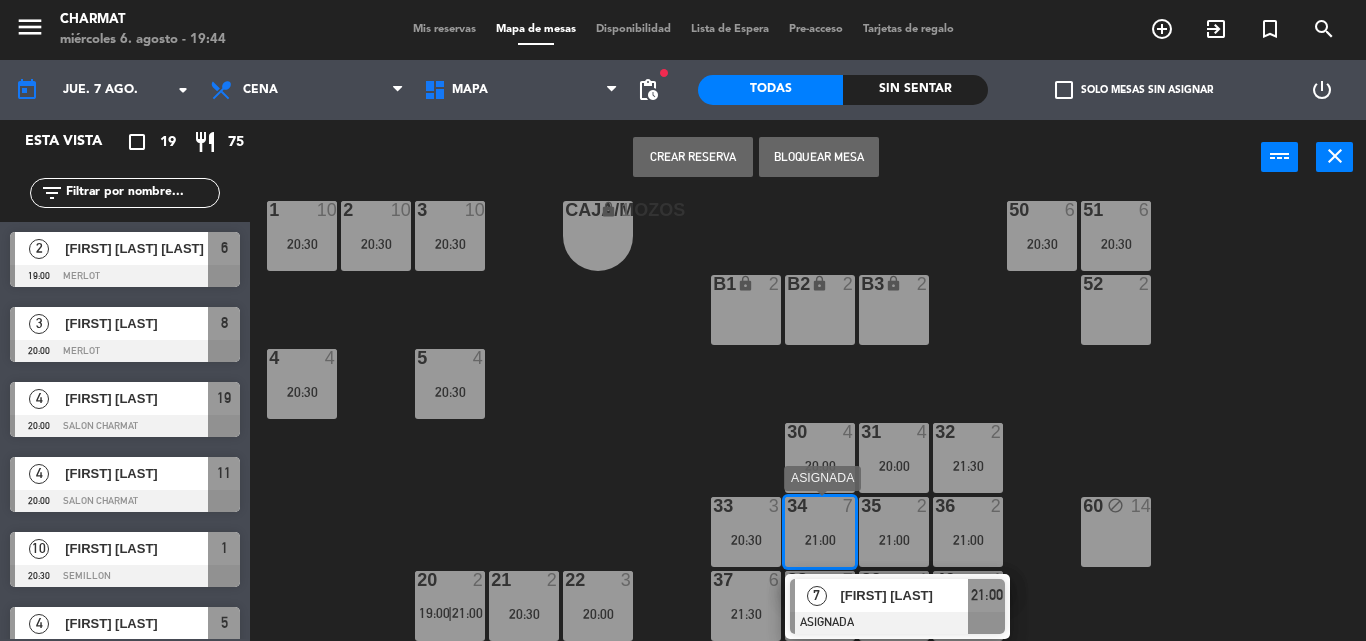 drag, startPoint x: 818, startPoint y: 533, endPoint x: 787, endPoint y: 533, distance: 31 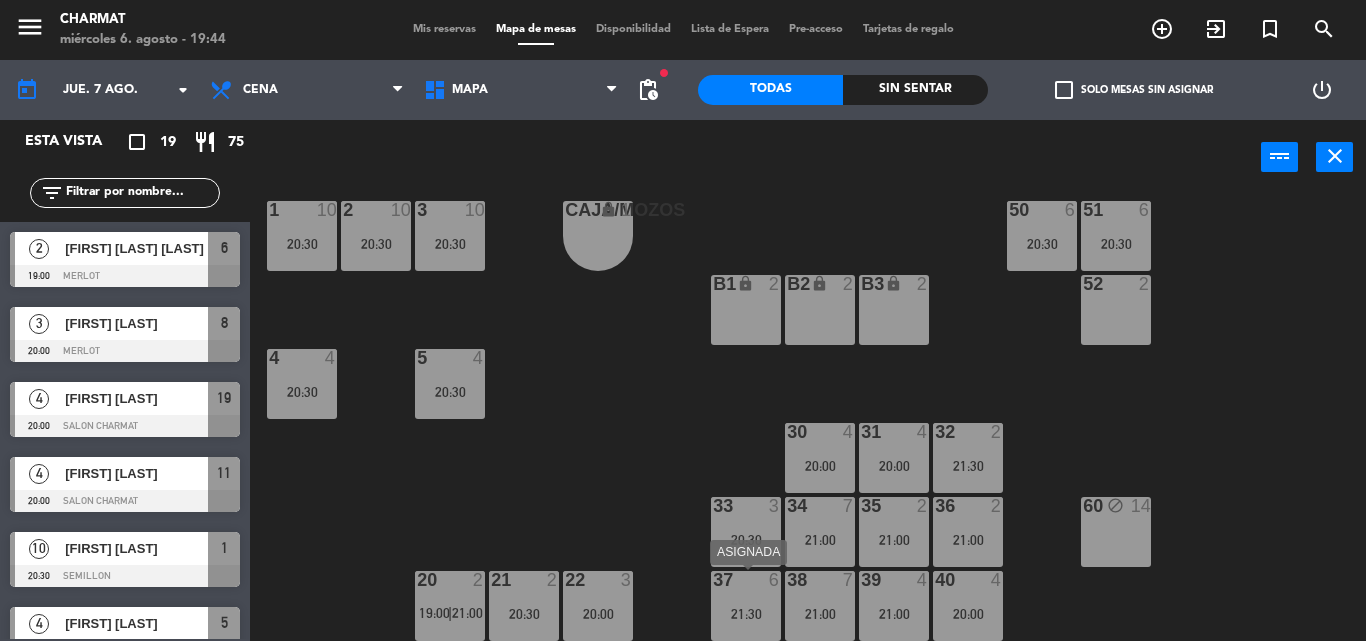 click on "37  6" at bounding box center (746, 581) 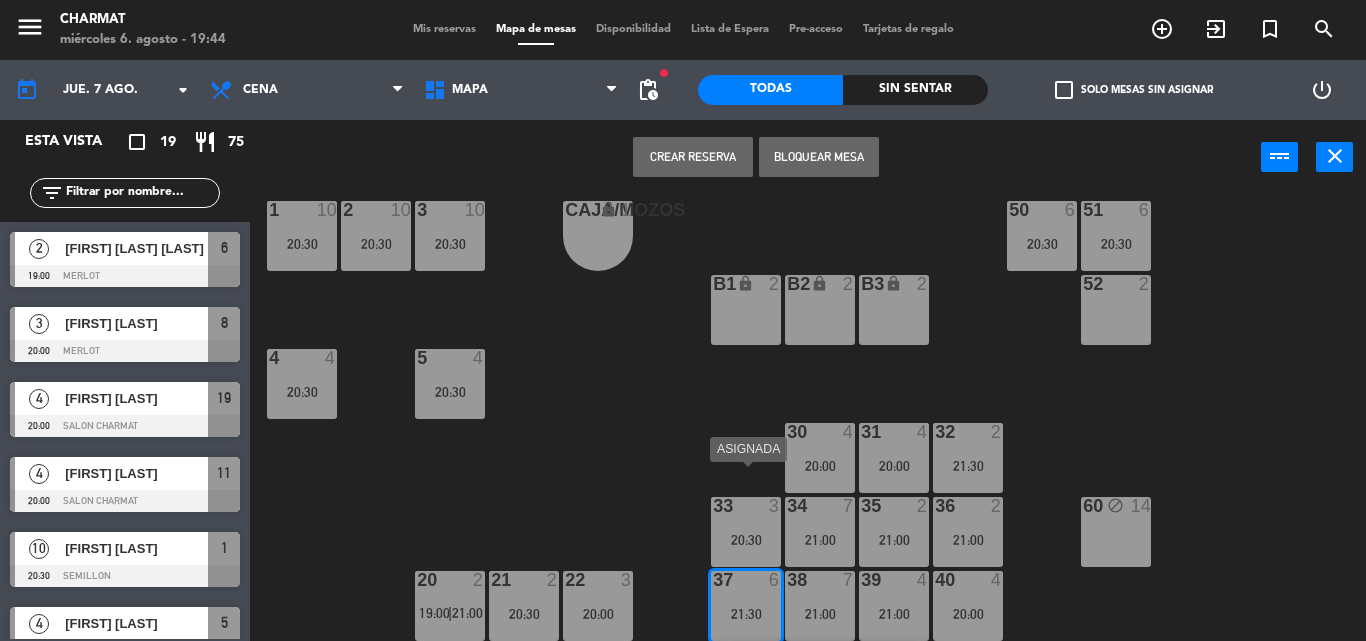scroll, scrollTop: 101, scrollLeft: 0, axis: vertical 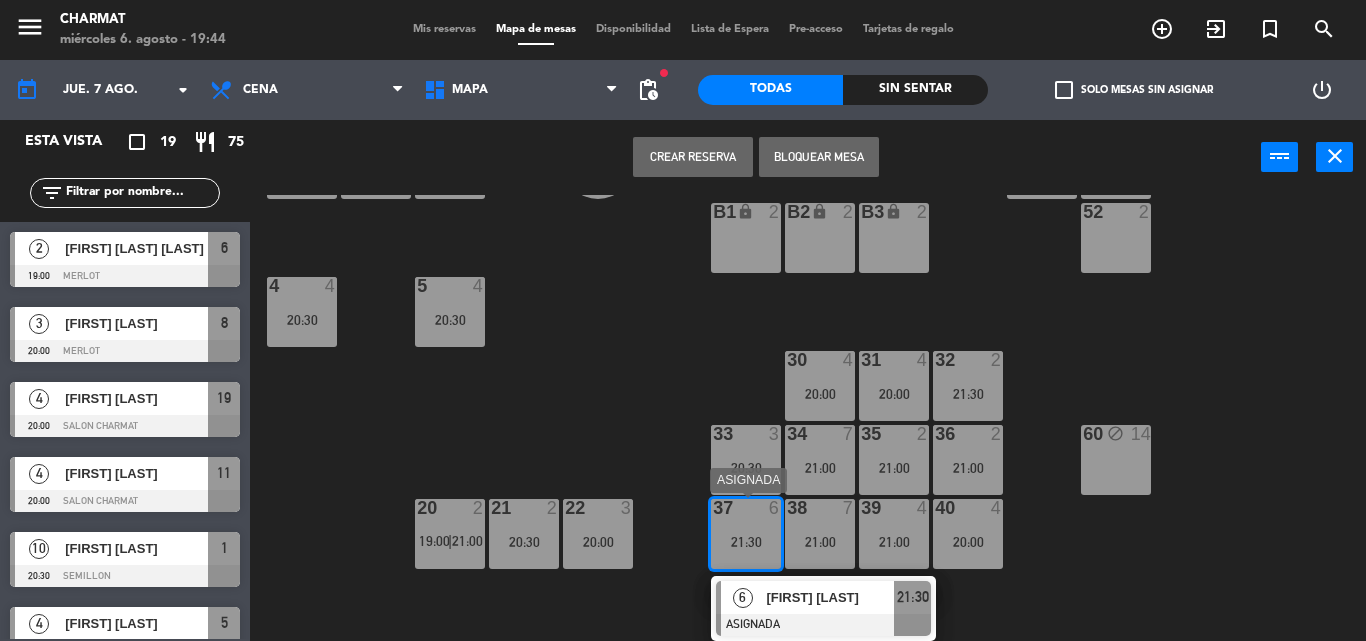 click on "21:30" at bounding box center (746, 542) 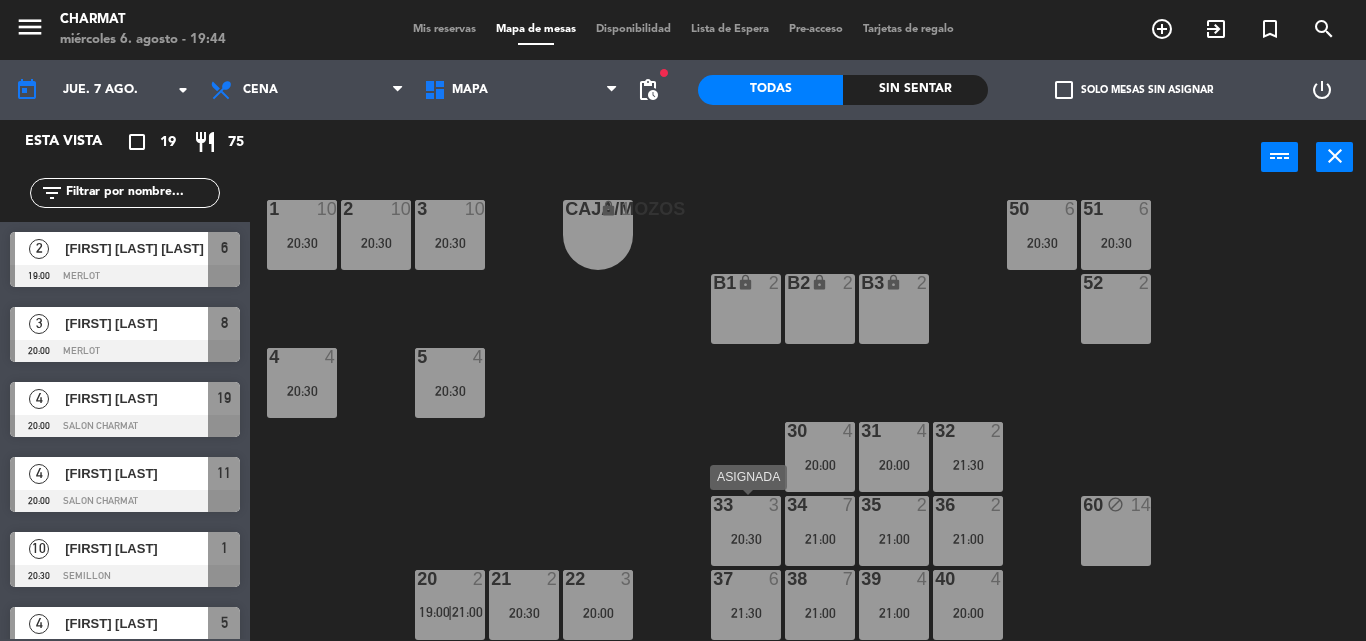 click on "20:30" at bounding box center (746, 539) 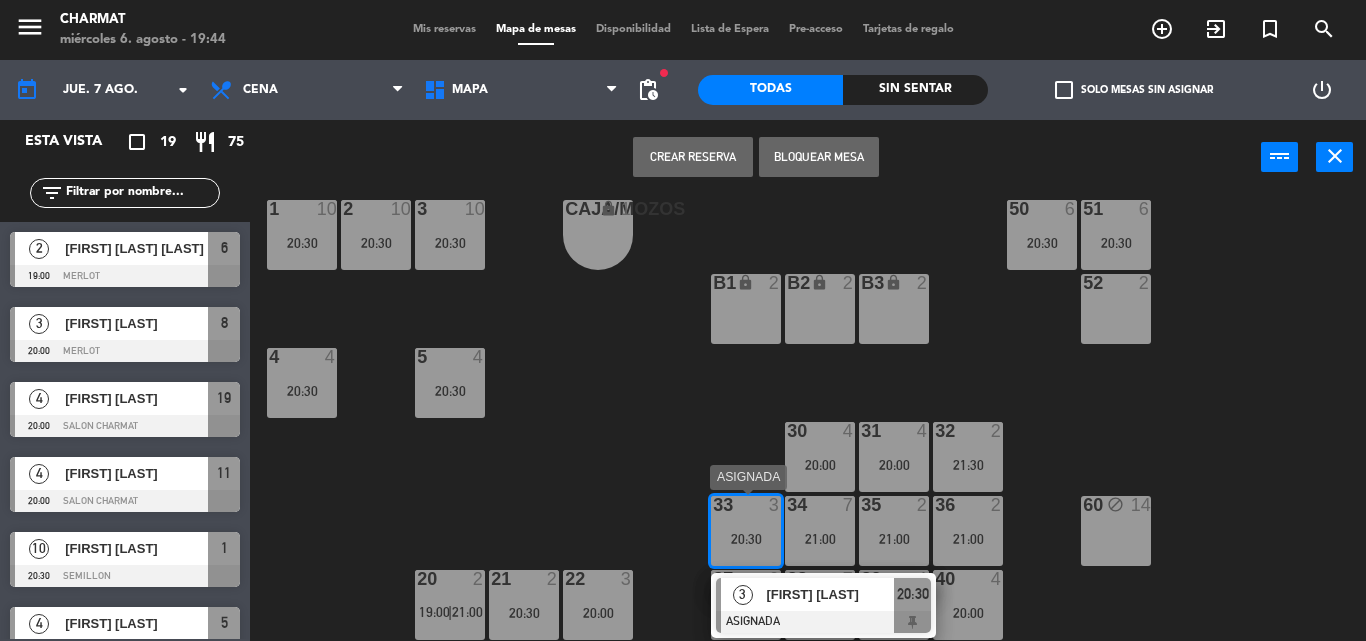 click on "33  3   20:30" at bounding box center (746, 531) 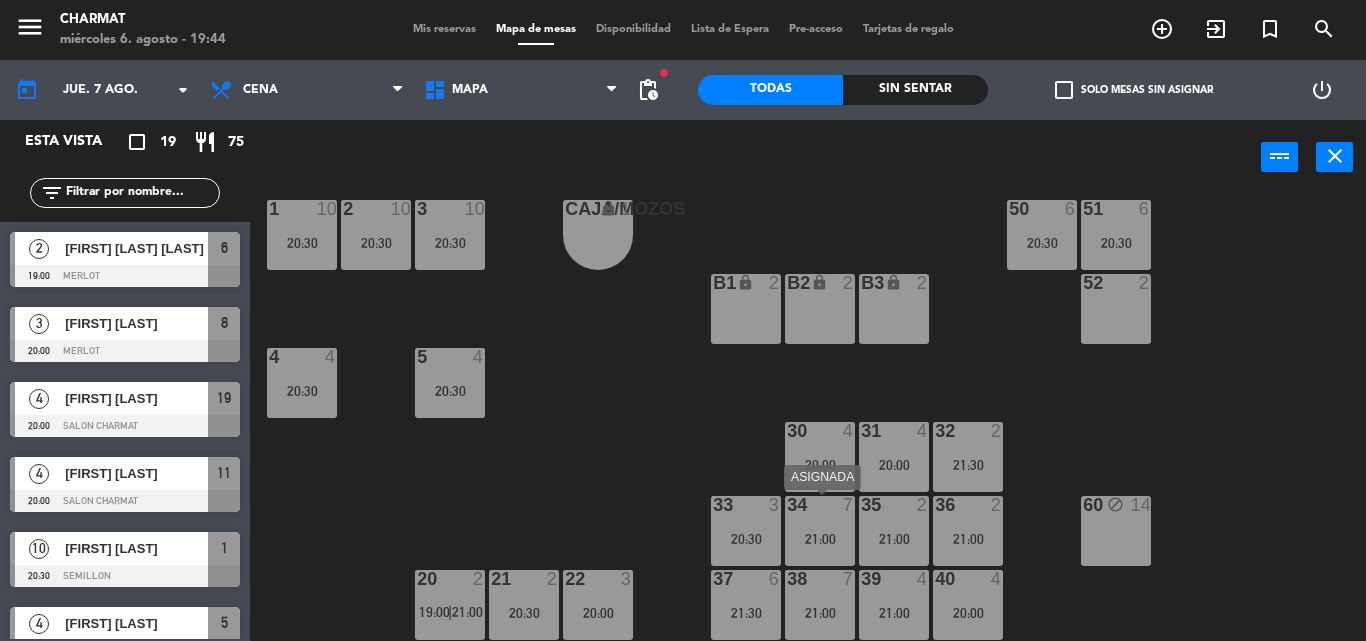 click on "34  7   21:00" at bounding box center [820, 531] 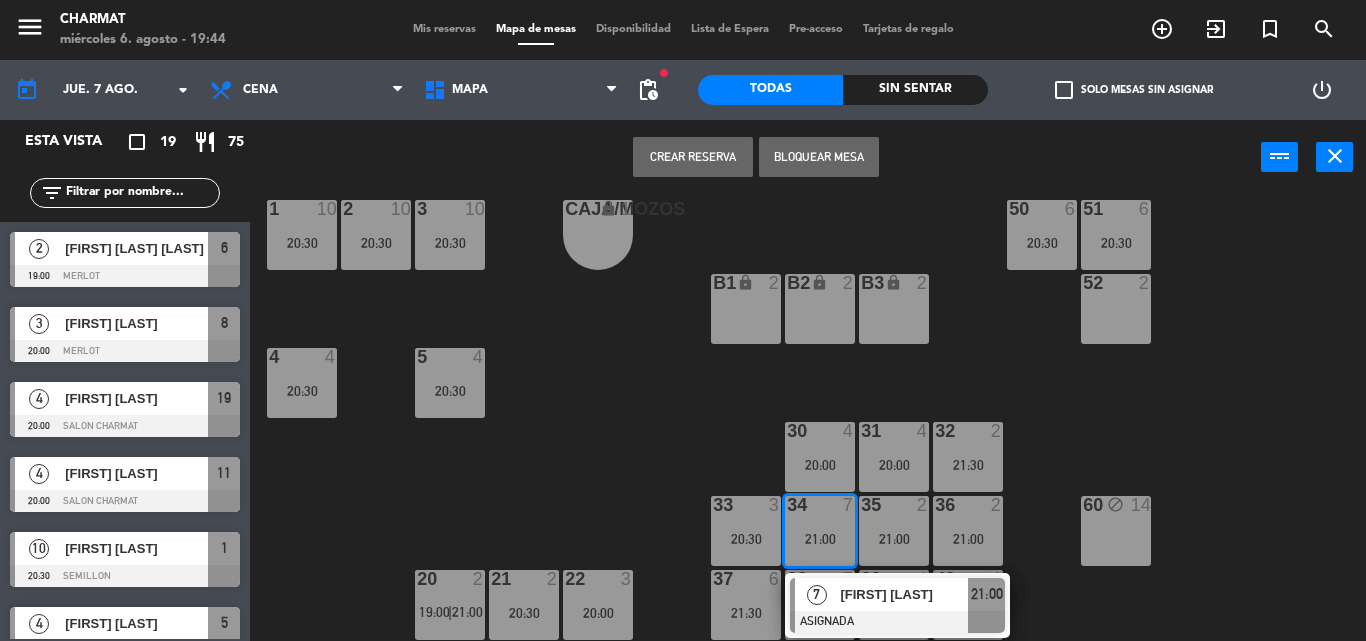 scroll, scrollTop: 29, scrollLeft: 0, axis: vertical 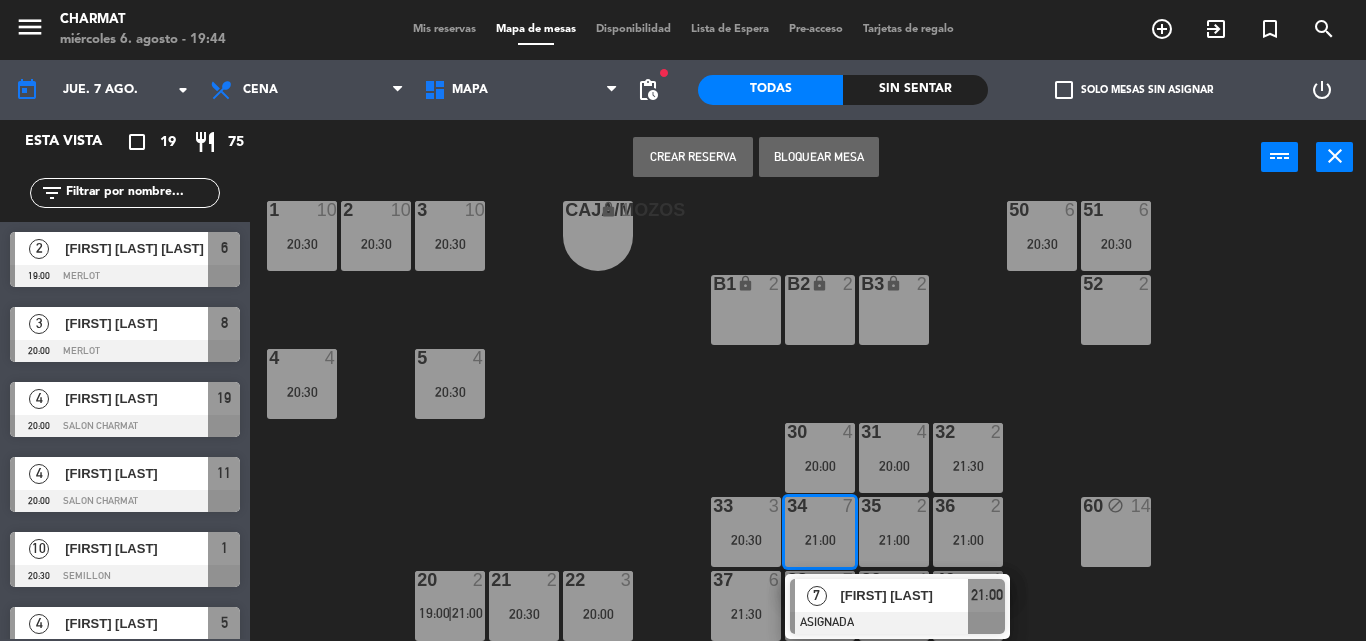 click on "34  7   21:00" at bounding box center [820, 532] 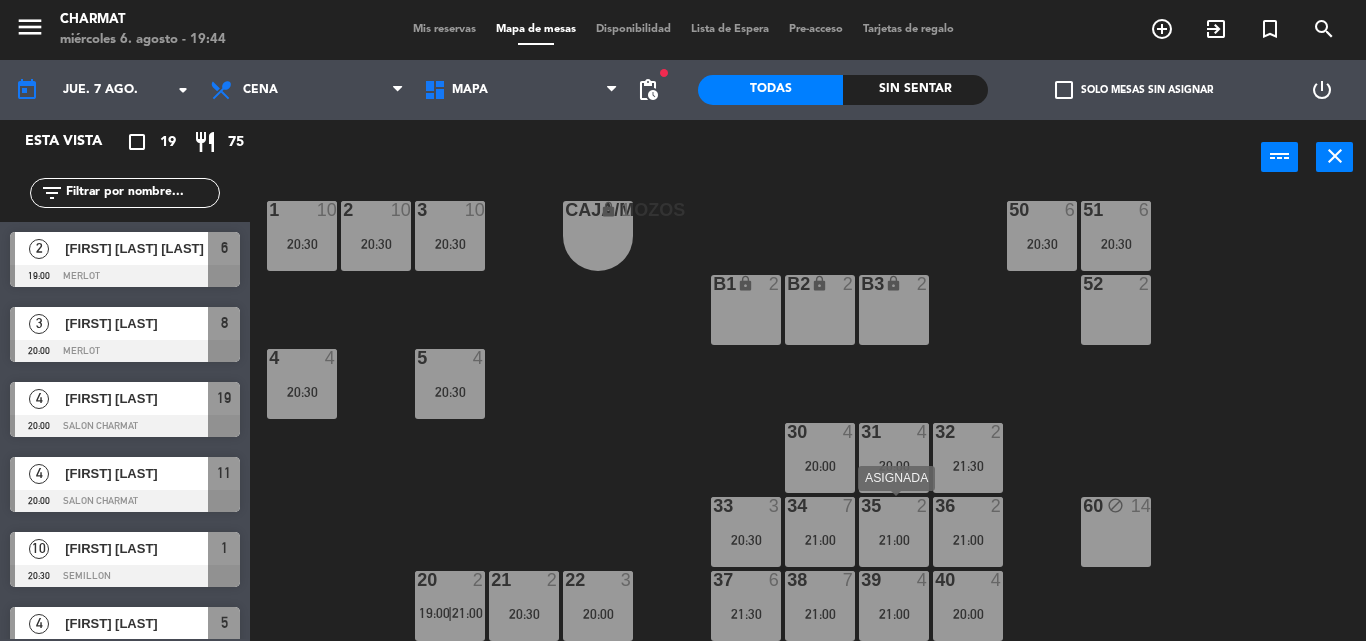 click on "35  2   21:00" at bounding box center (894, 532) 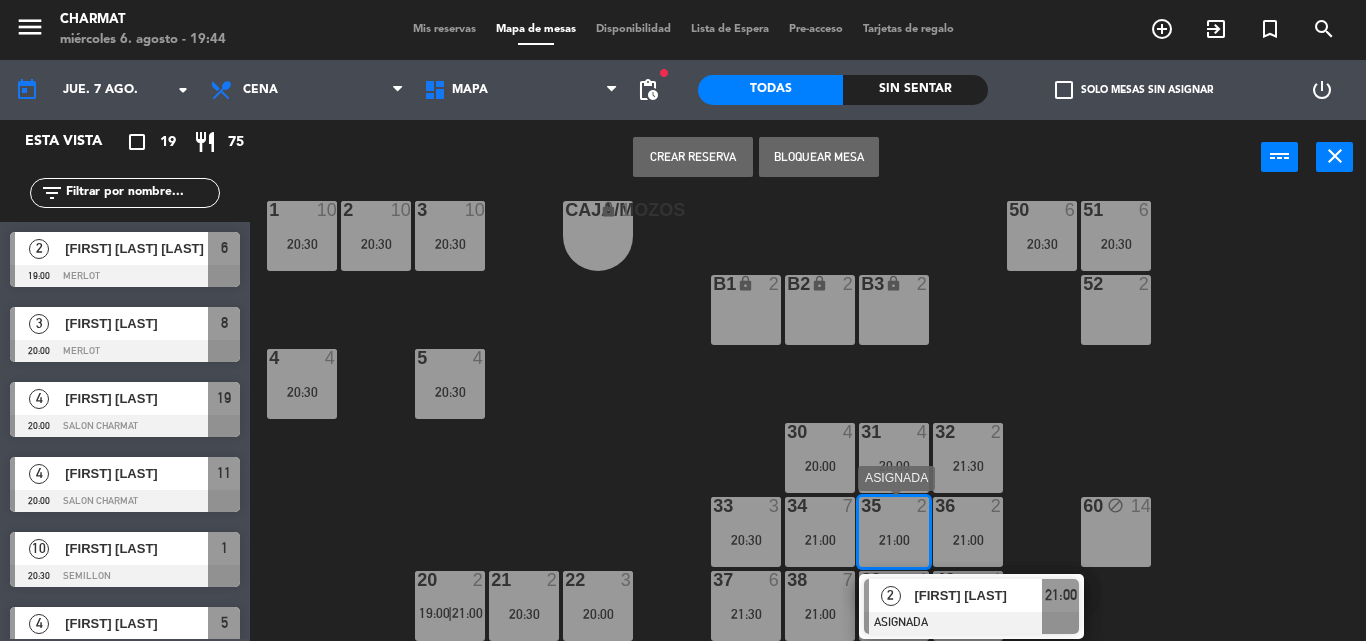 drag, startPoint x: 895, startPoint y: 524, endPoint x: 851, endPoint y: 524, distance: 44 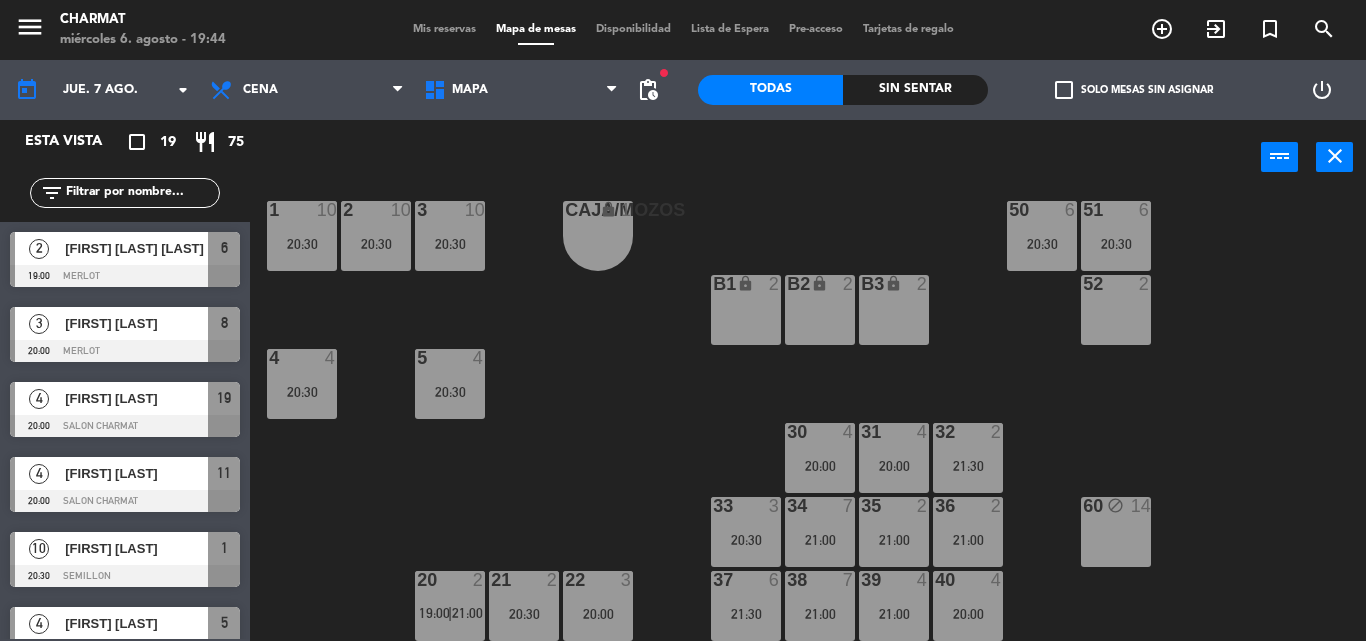 click on "38  7" at bounding box center (820, 581) 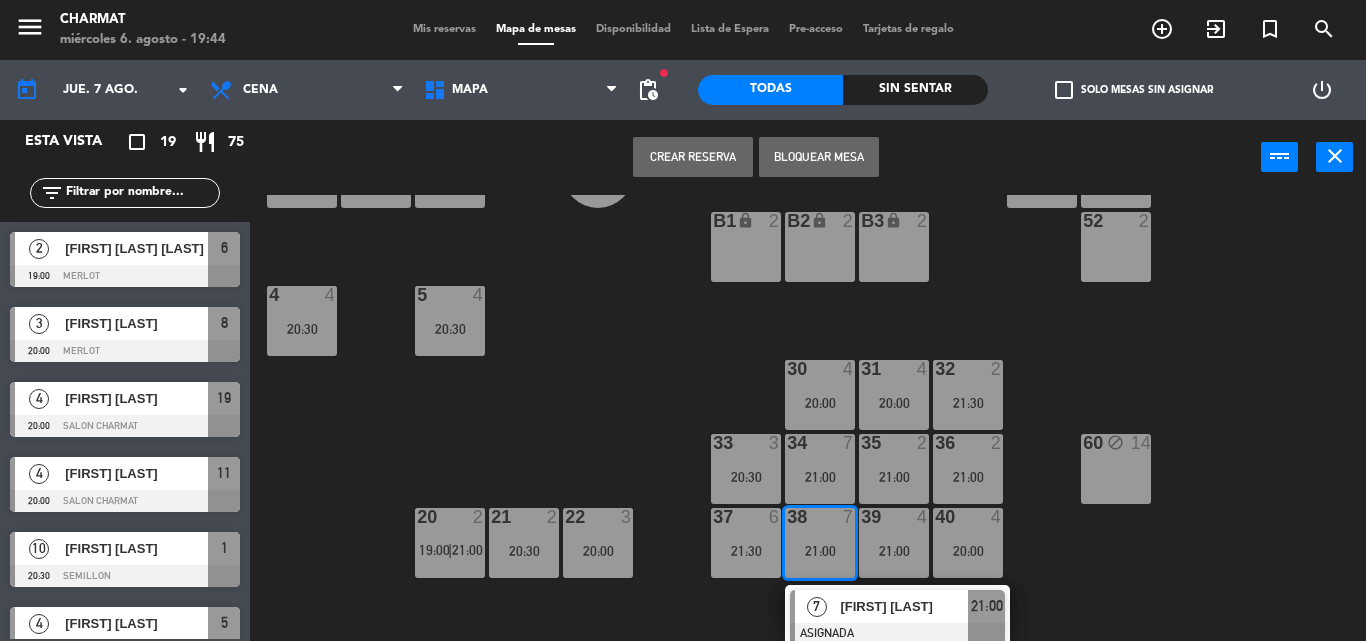 scroll, scrollTop: 101, scrollLeft: 0, axis: vertical 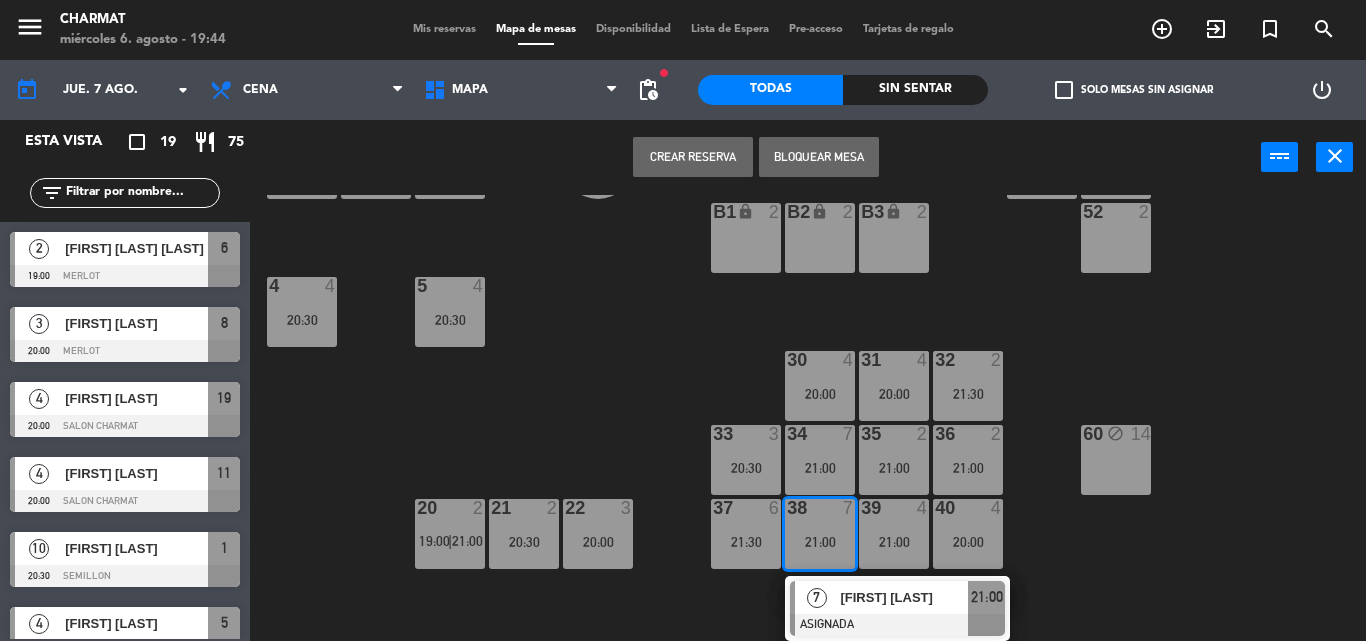 click on "21:00" at bounding box center [820, 542] 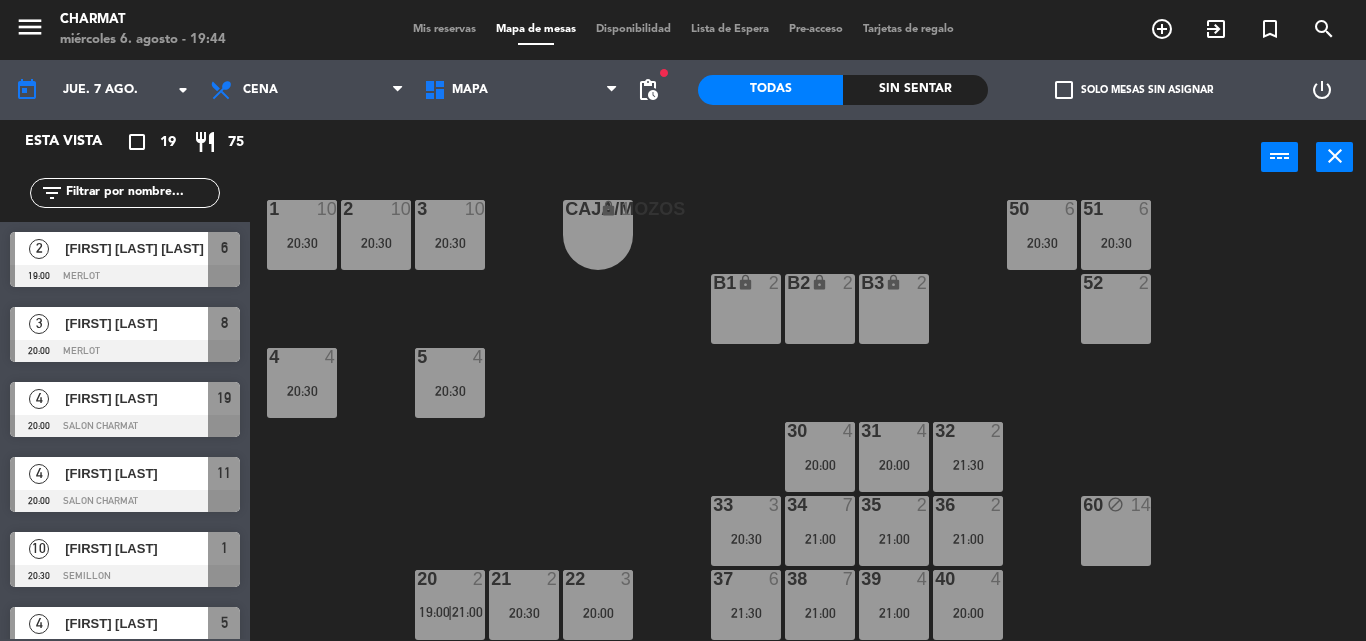 click on "21:00" at bounding box center (820, 539) 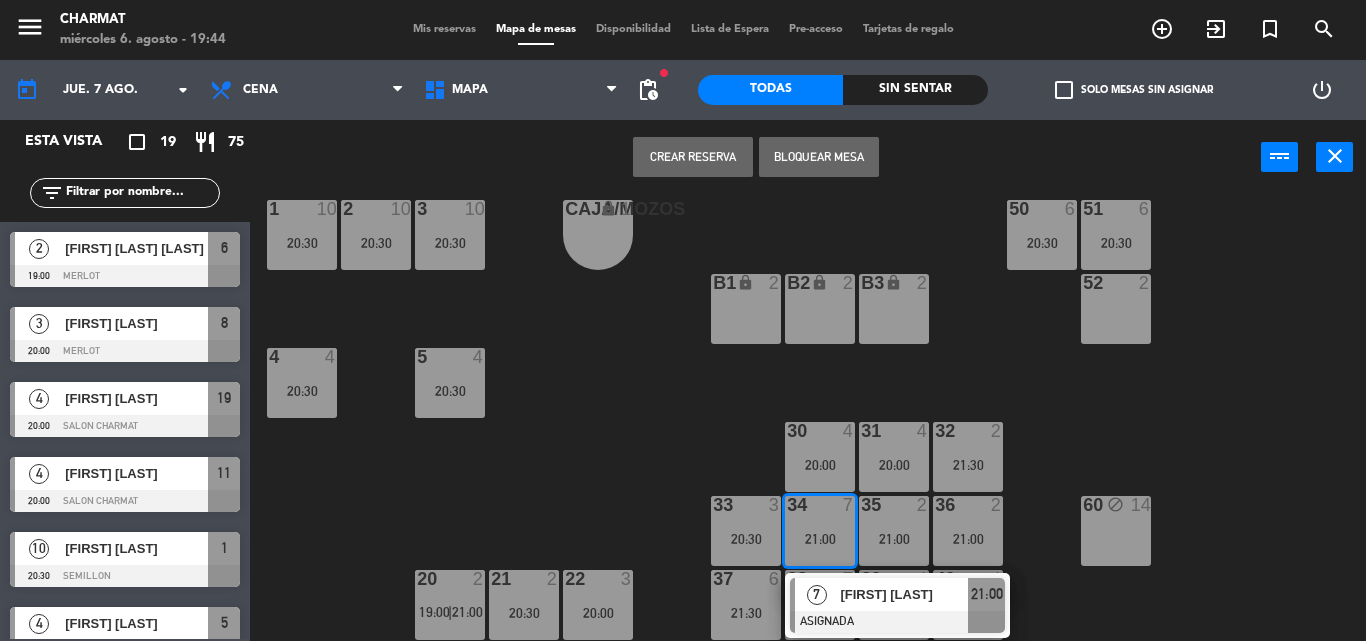 scroll, scrollTop: 29, scrollLeft: 0, axis: vertical 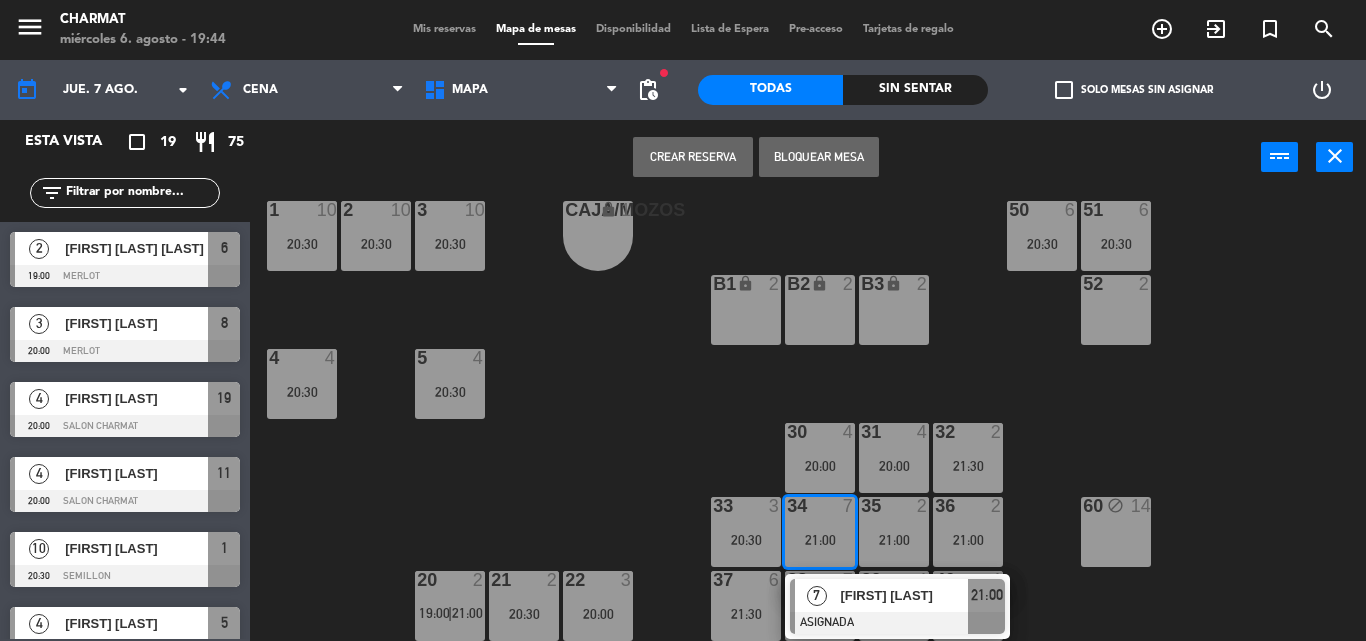 click on "21:00" at bounding box center [820, 540] 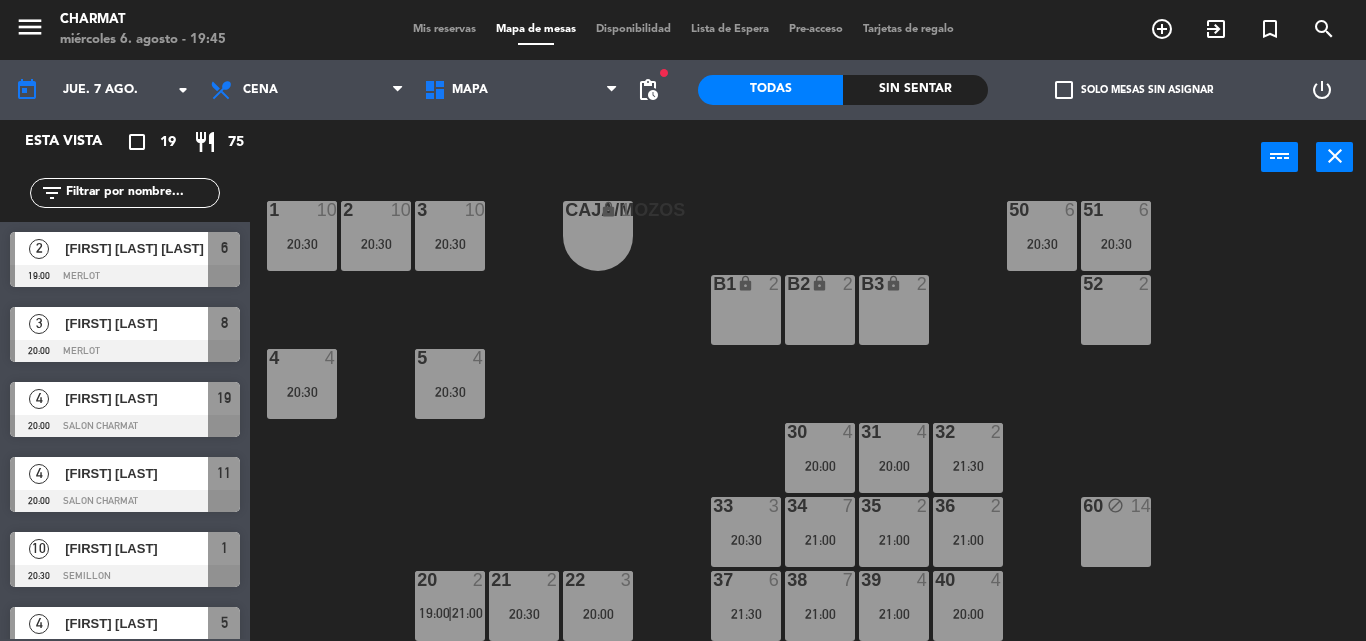click on "21:00" at bounding box center [894, 540] 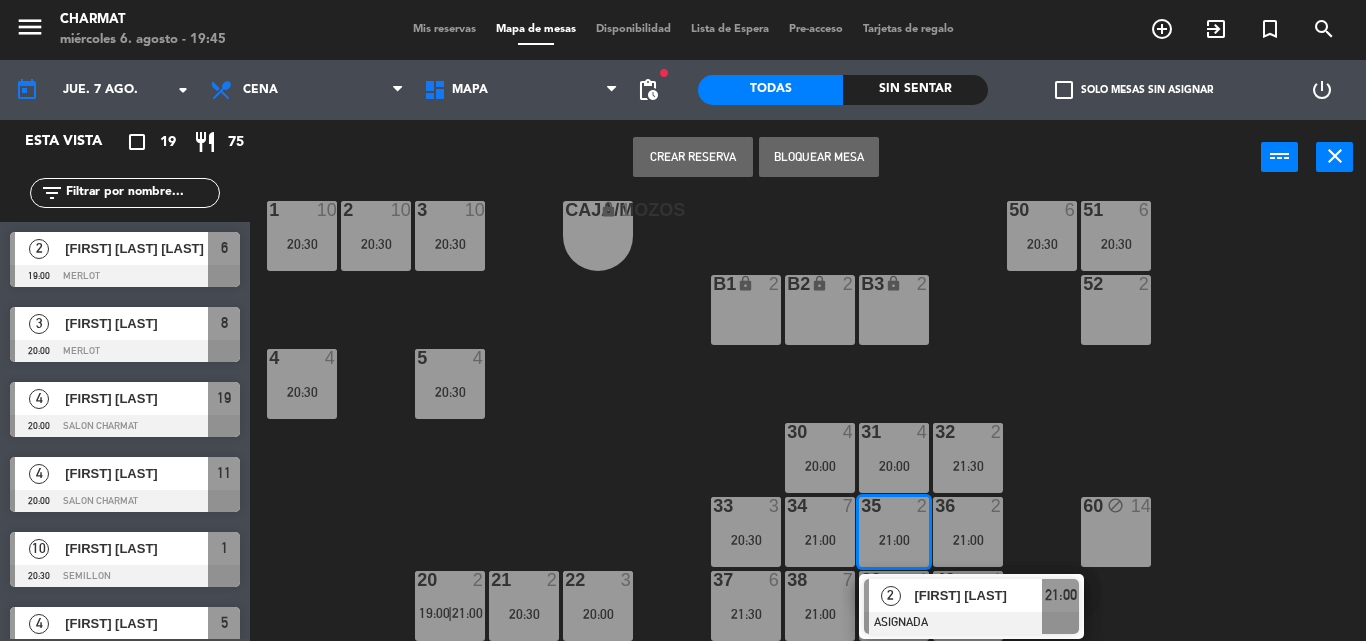 click on "34  7   21:00" at bounding box center [820, 532] 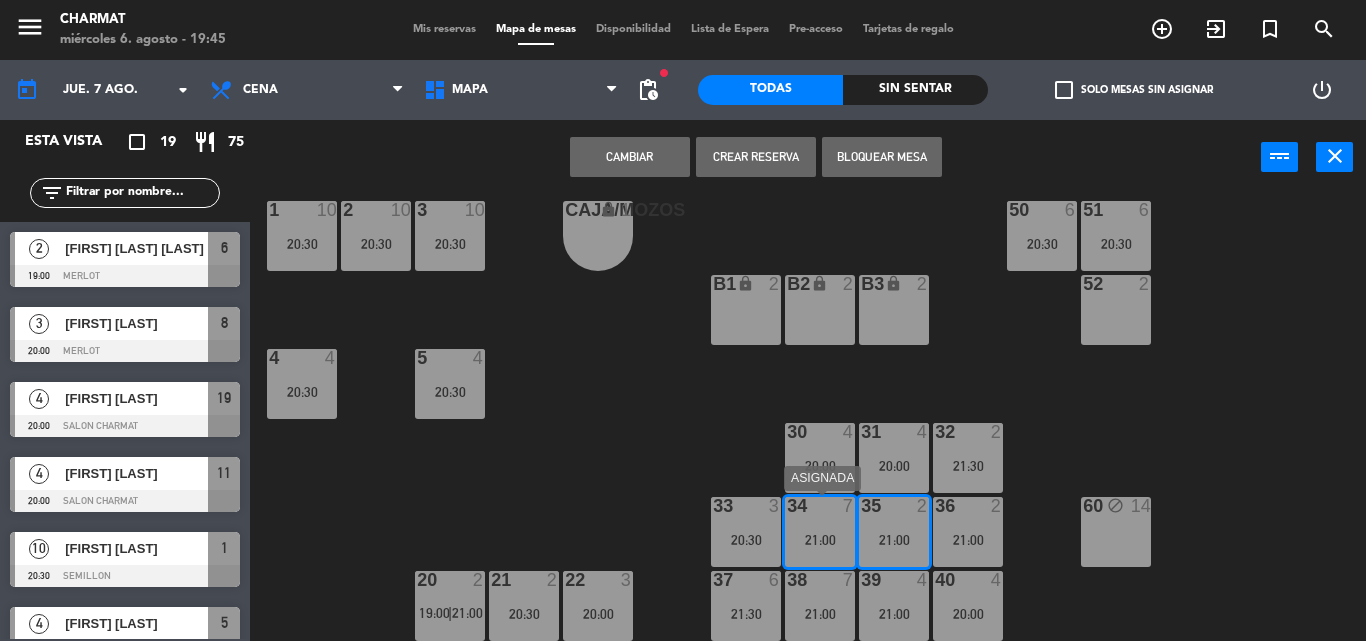click on "21:00" at bounding box center [820, 540] 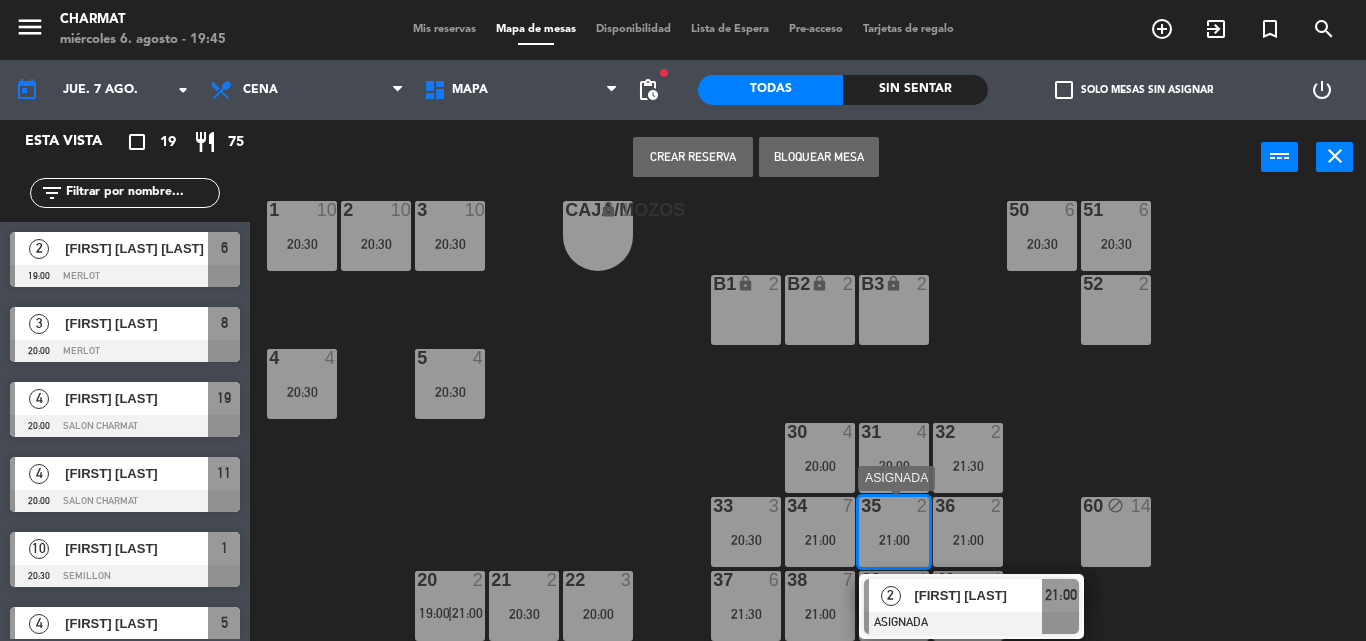 click on "21:00" at bounding box center (894, 540) 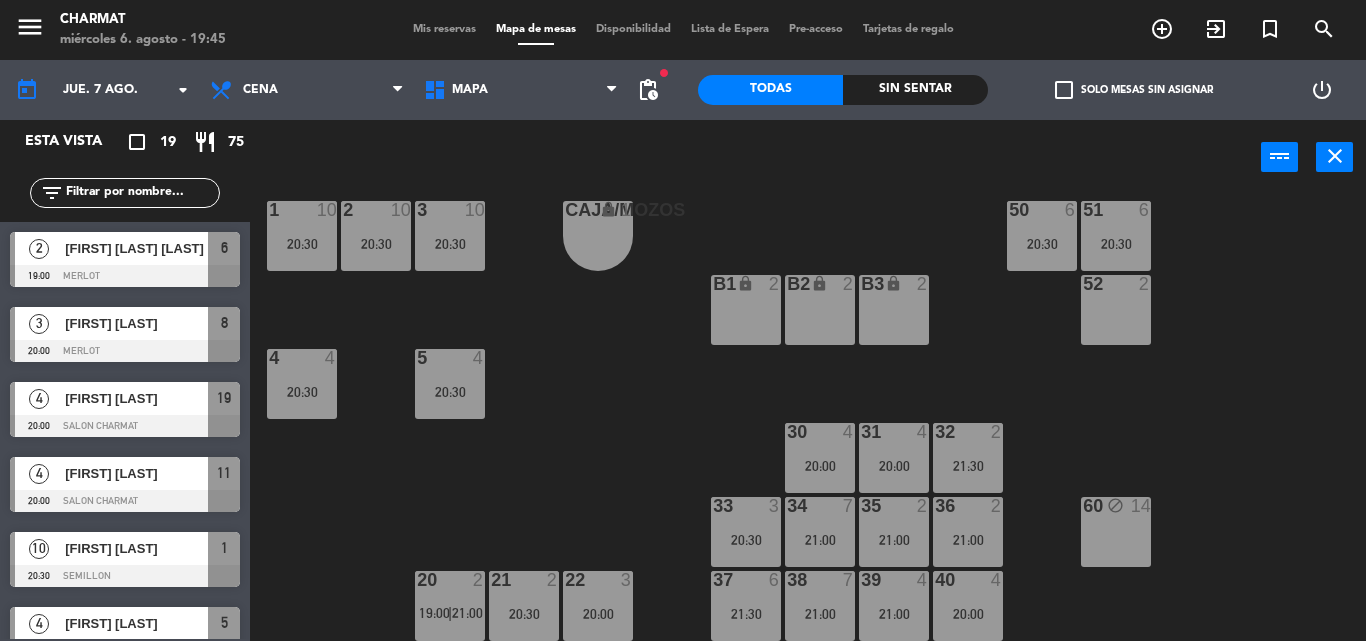 click on "21:00" at bounding box center [894, 540] 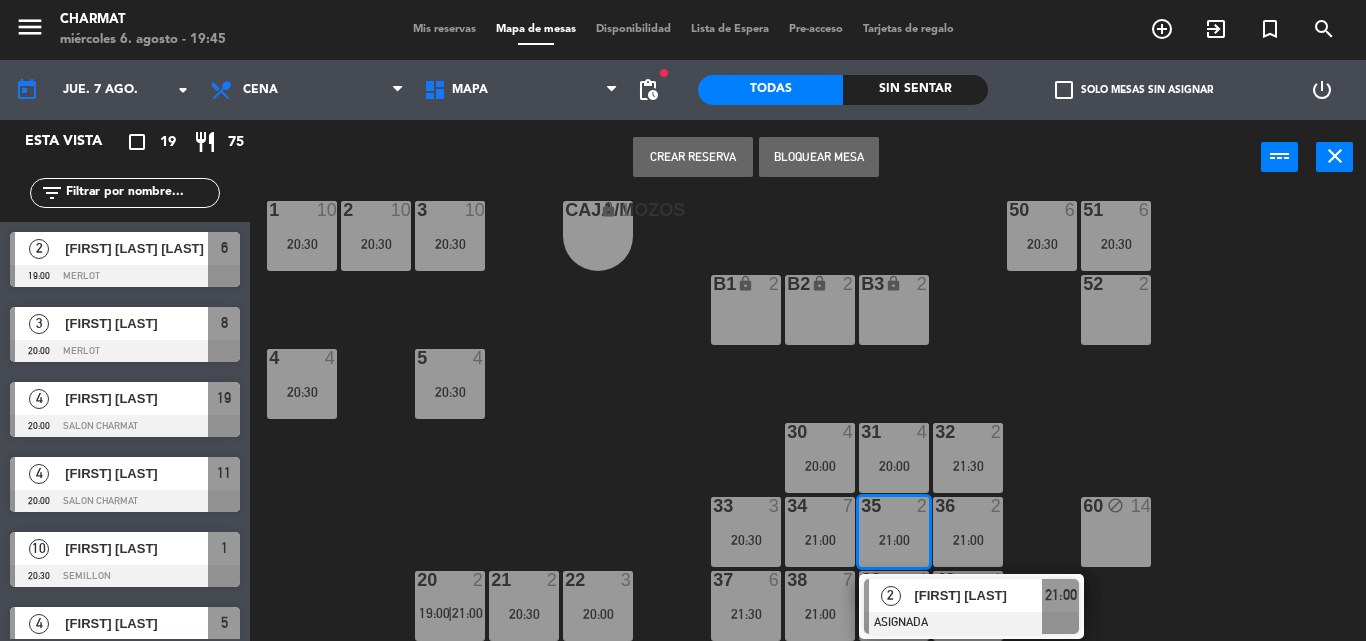 click on "21:00" at bounding box center [894, 540] 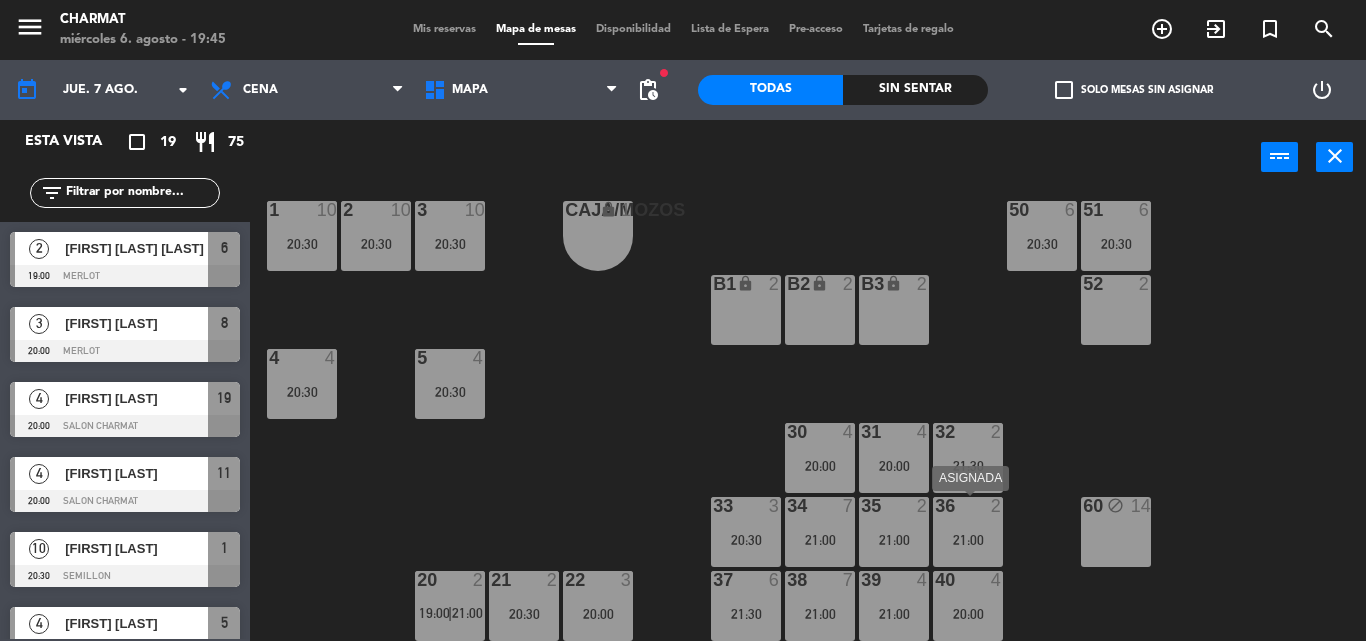 click on "21:00" at bounding box center (968, 540) 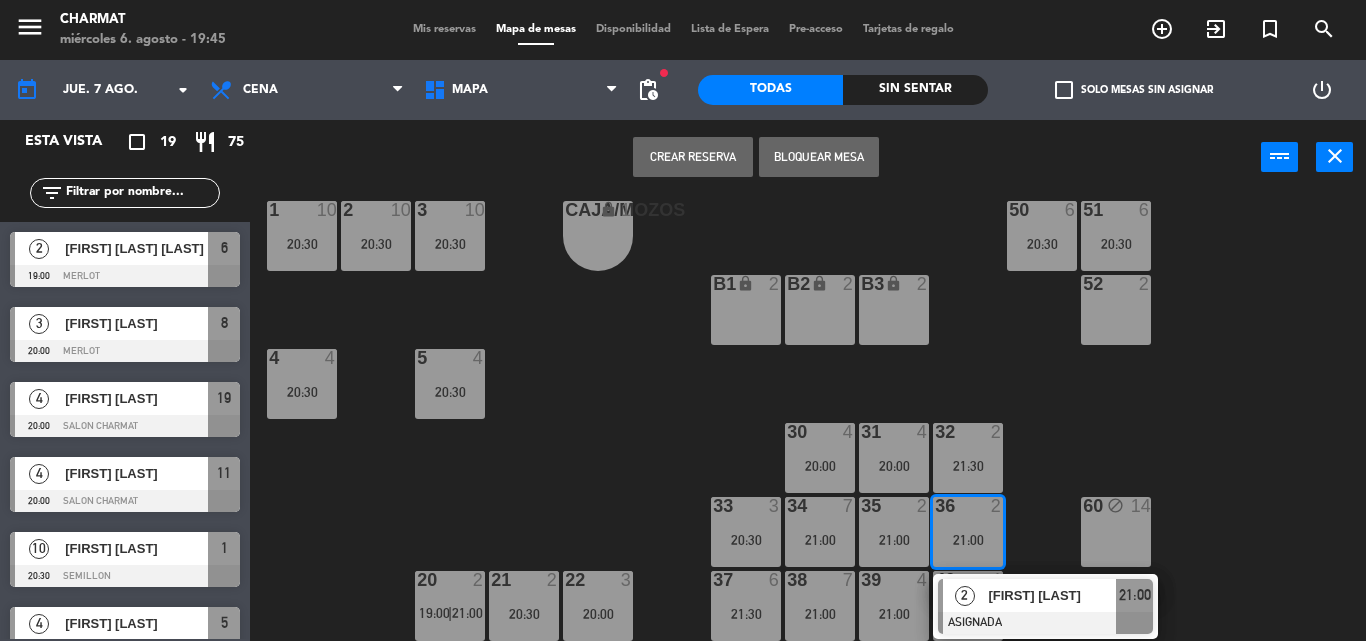 click on "21:00" at bounding box center [968, 540] 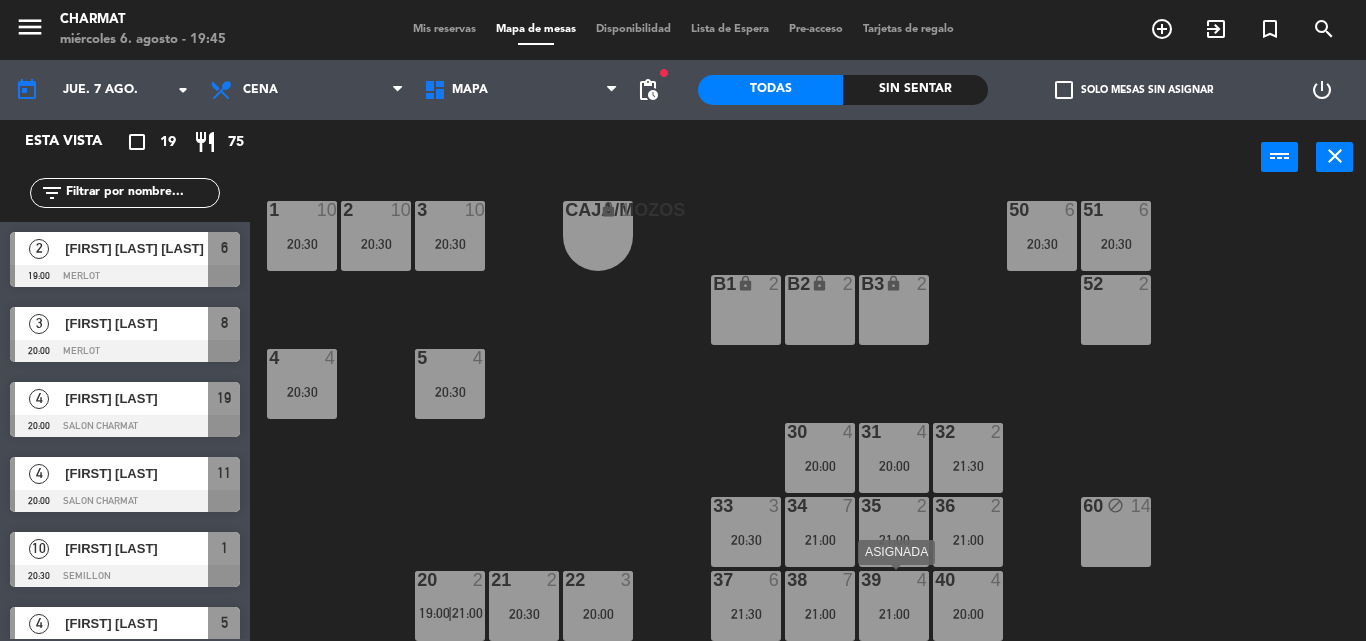 click on "39  4   21:00" at bounding box center [894, 606] 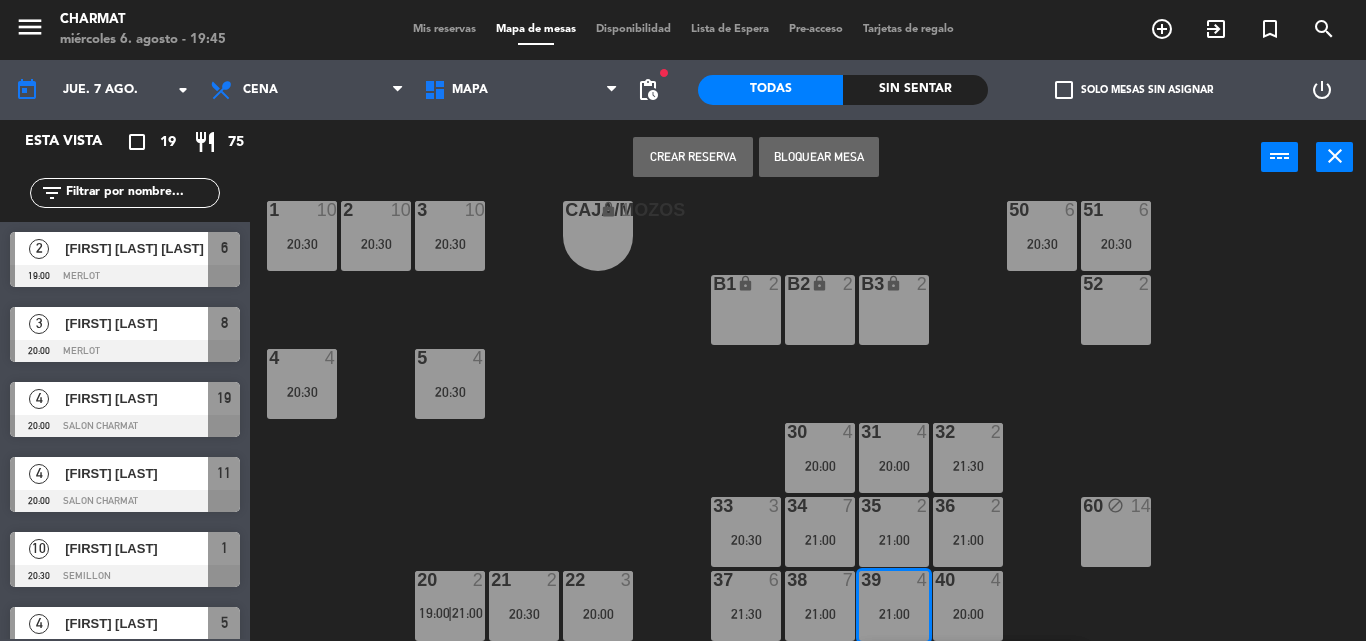 click on "39  4   21:00" at bounding box center (894, 606) 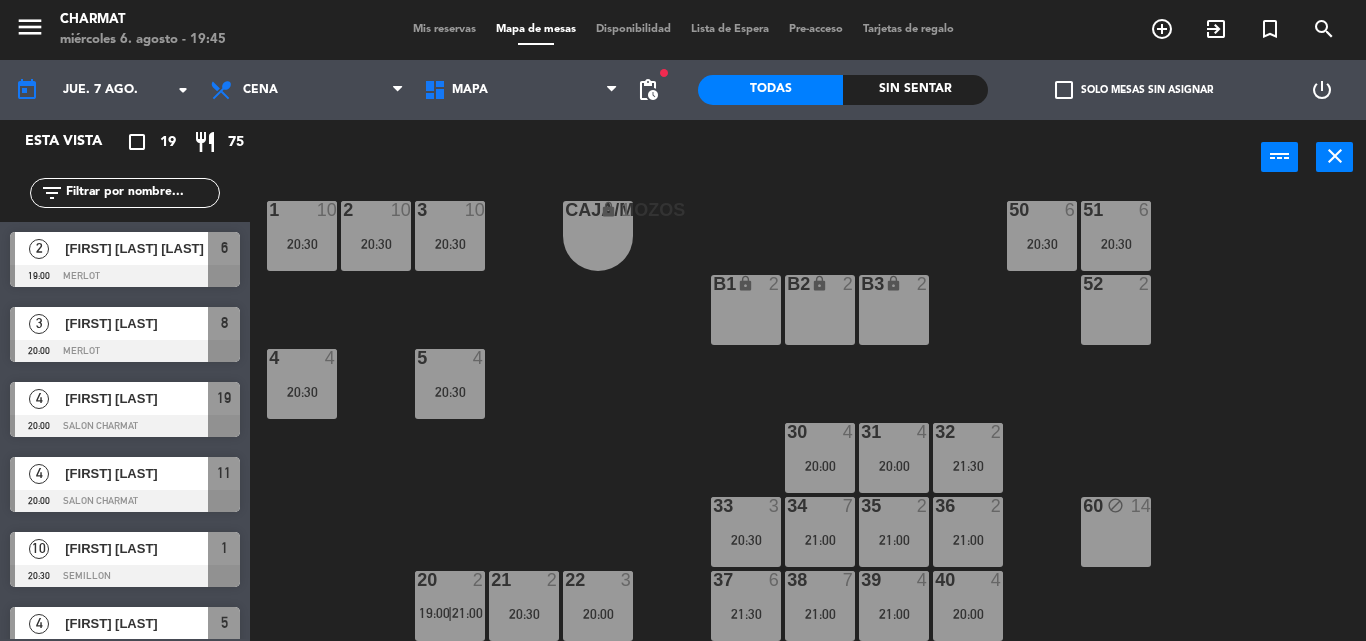 click on "35  2   21:00" at bounding box center [894, 532] 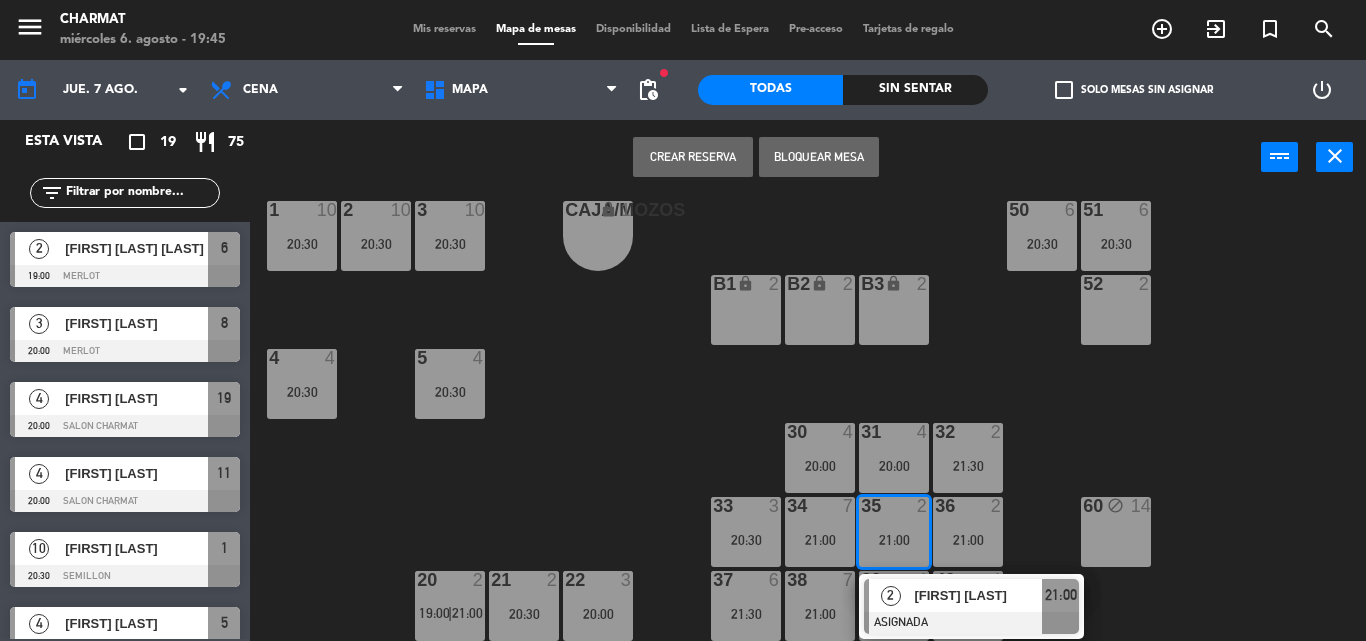 click on "35  2   21:00" at bounding box center (894, 532) 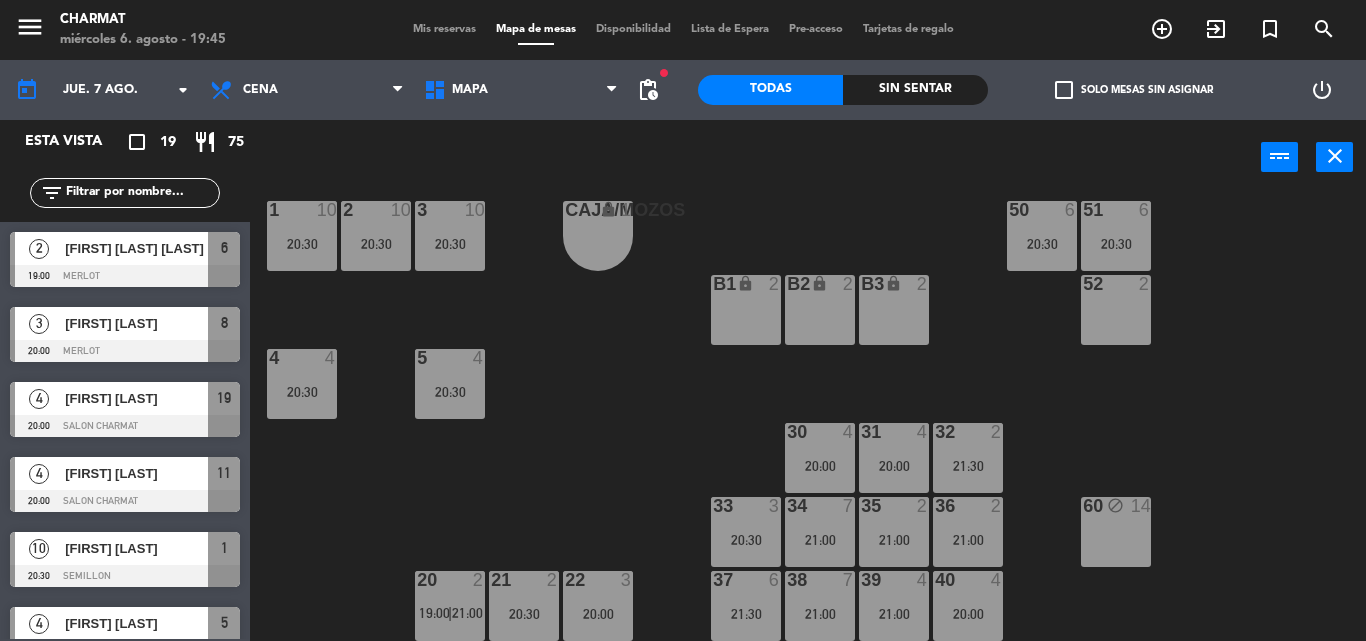 click on "36  2   21:00" at bounding box center (968, 532) 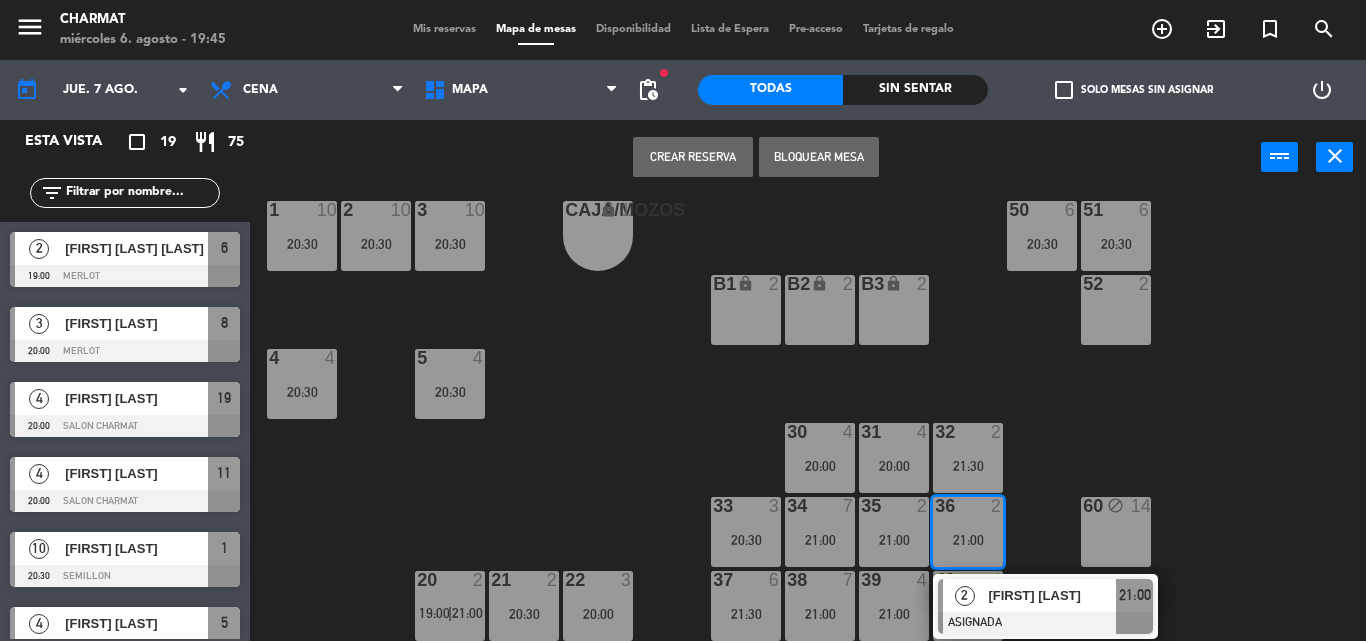 click on "36  2   21:00" at bounding box center (968, 532) 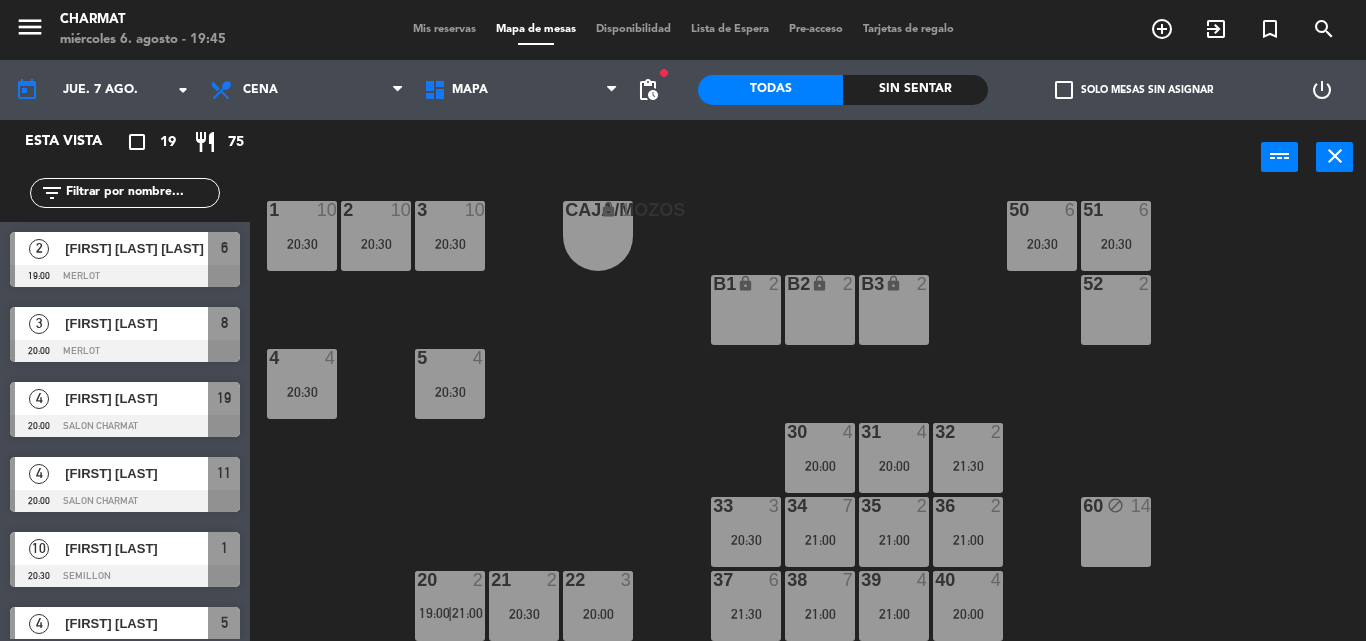 click on "36  2" at bounding box center (968, 507) 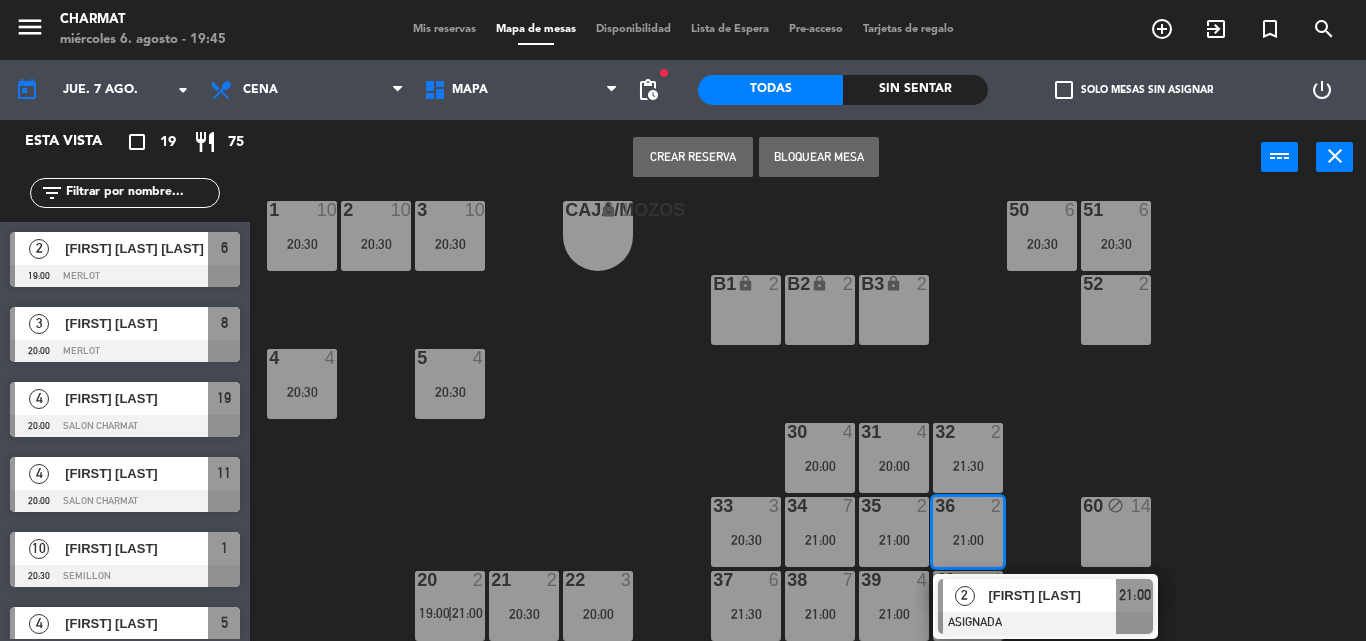 click on "36  2" at bounding box center [968, 507] 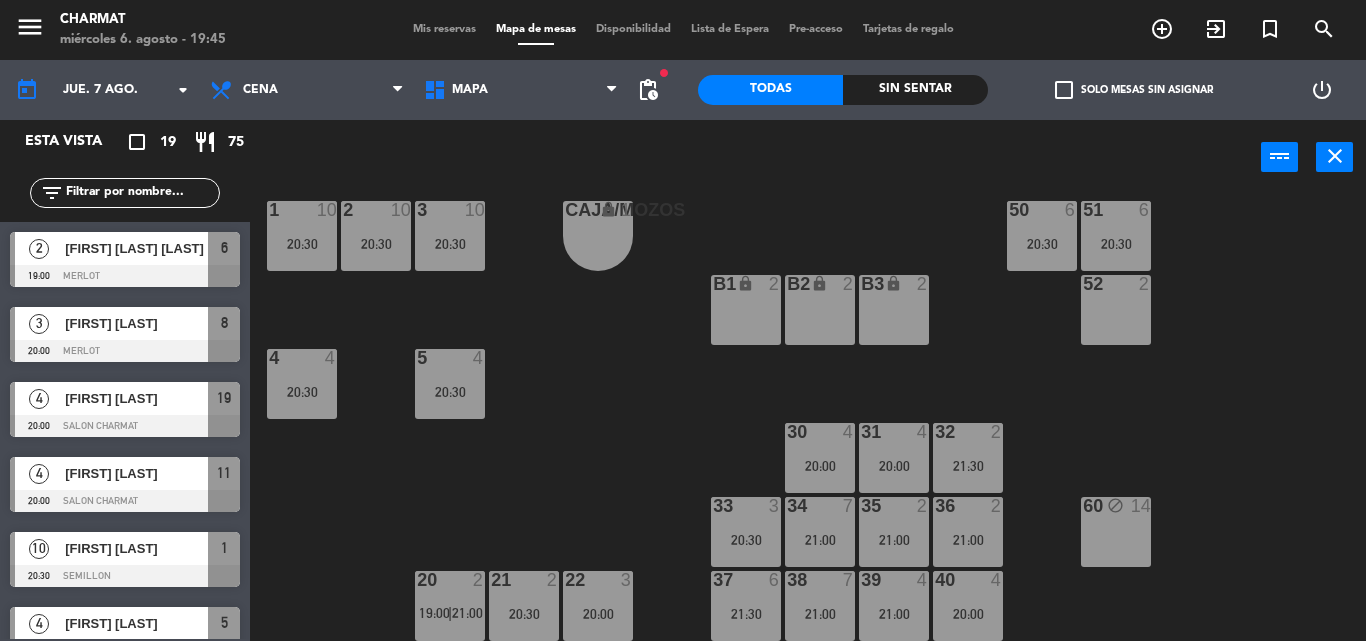 click on "39  4   21:00" at bounding box center [894, 606] 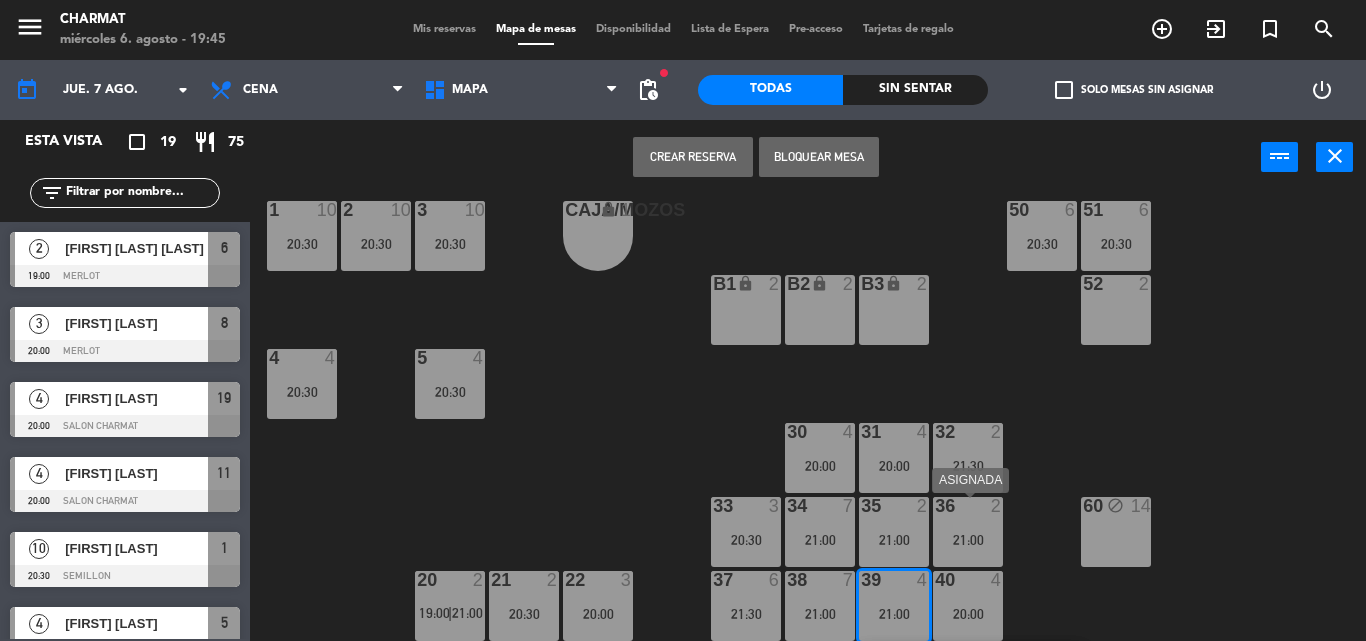 scroll, scrollTop: 101, scrollLeft: 0, axis: vertical 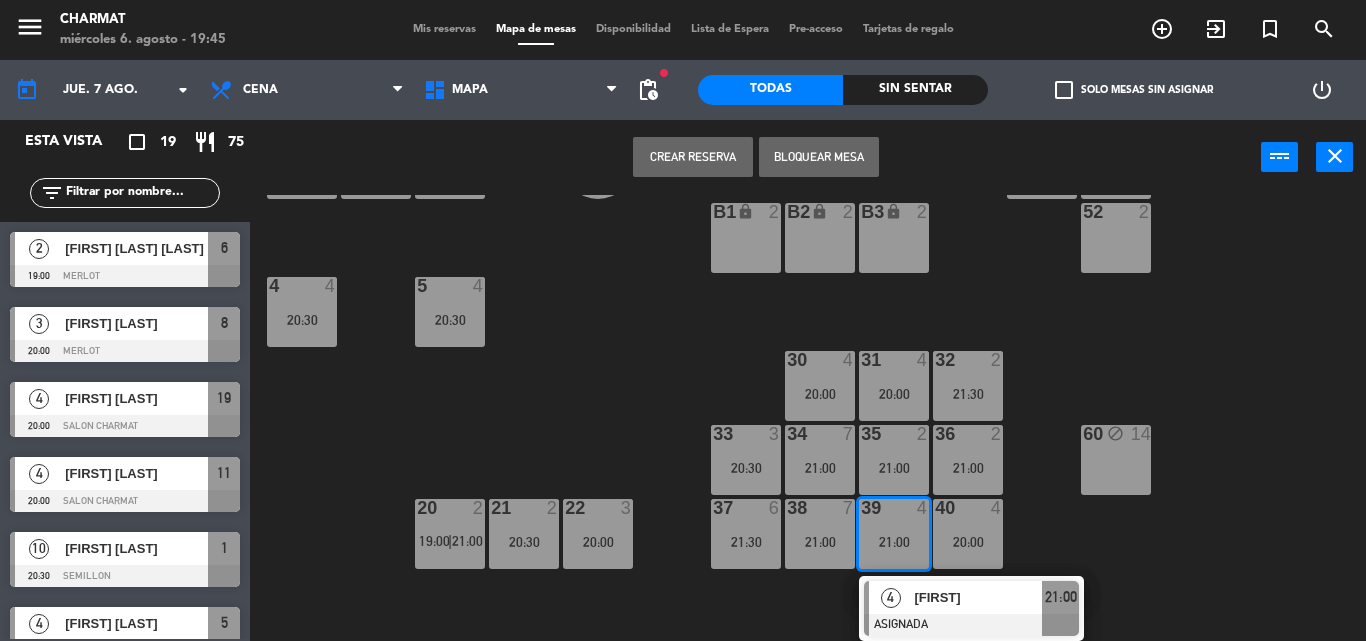 click on "21:00" at bounding box center [894, 542] 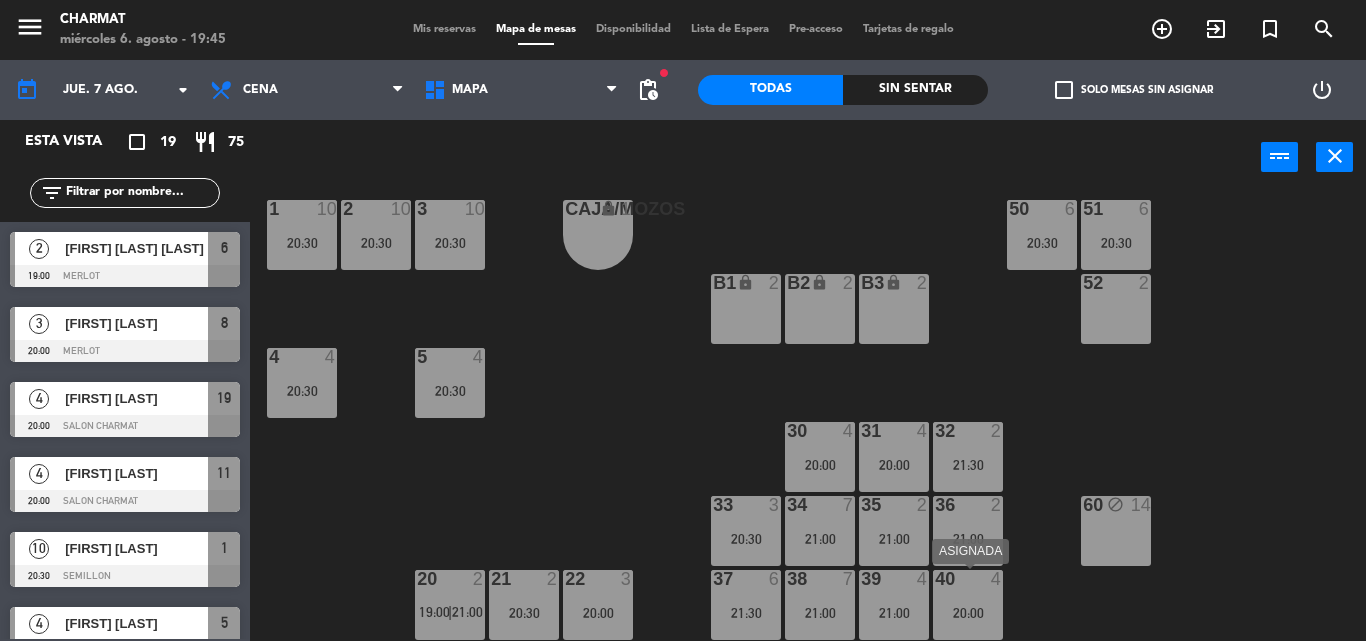 scroll, scrollTop: 29, scrollLeft: 0, axis: vertical 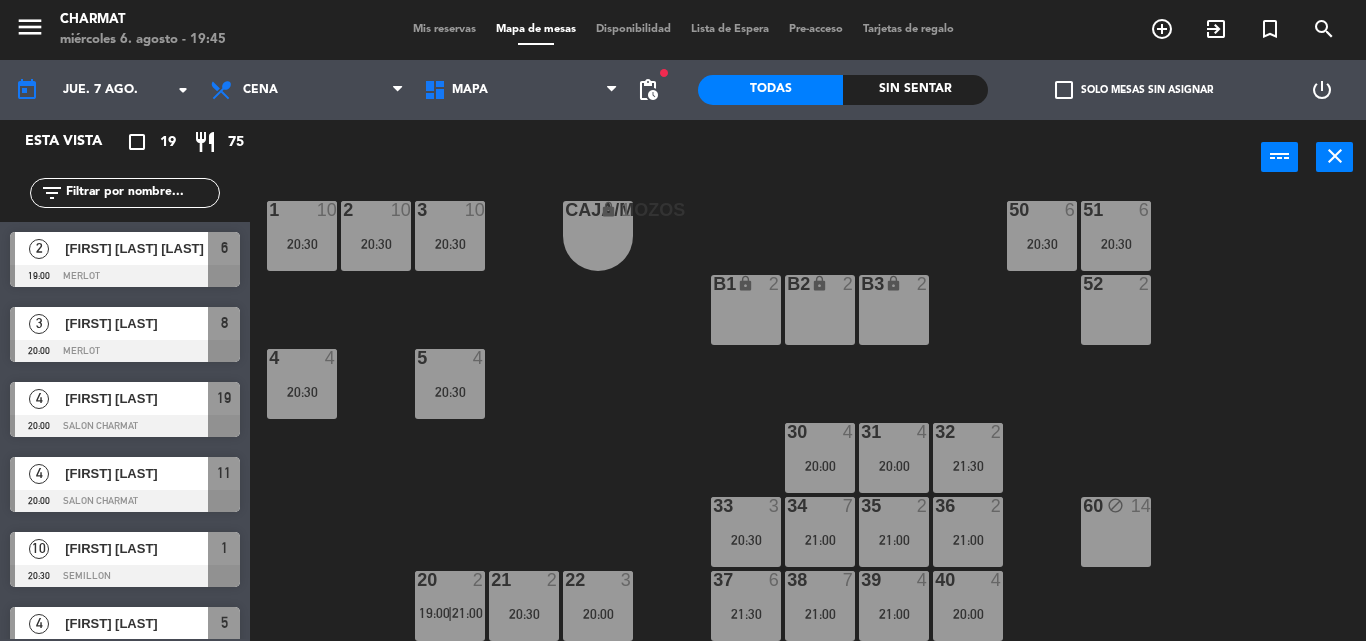 click on "39  4   21:00" at bounding box center [894, 606] 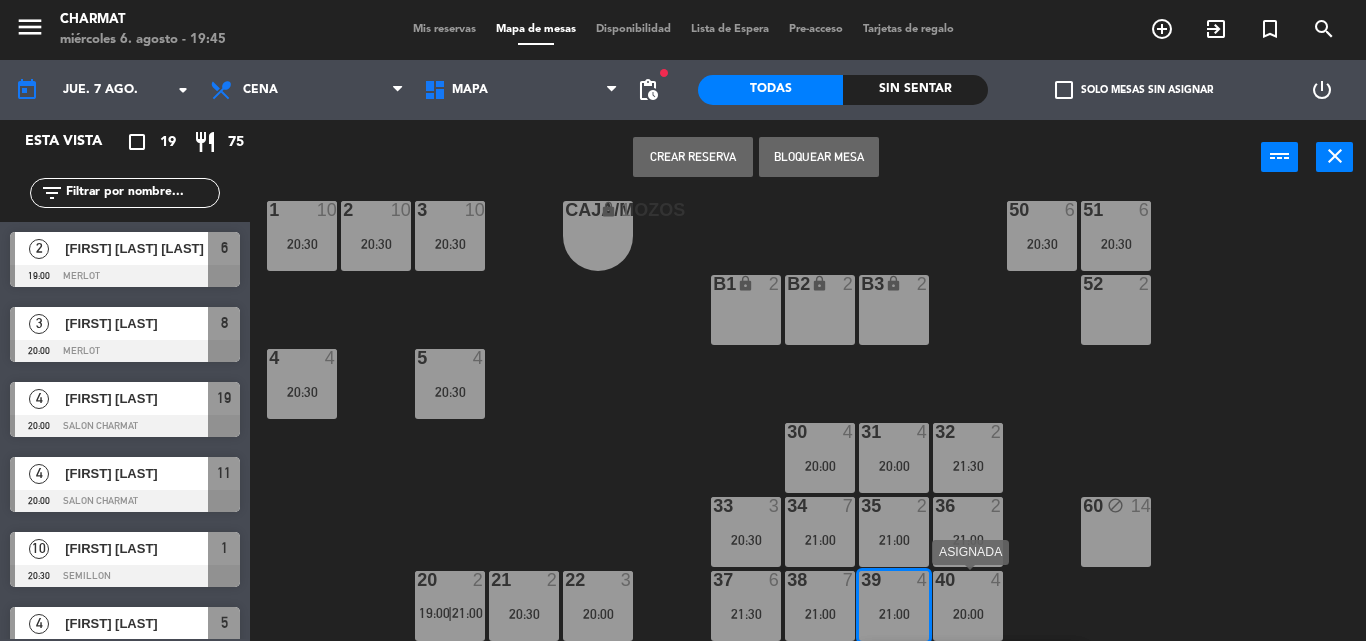 drag, startPoint x: 987, startPoint y: 617, endPoint x: 969, endPoint y: 619, distance: 18.110771 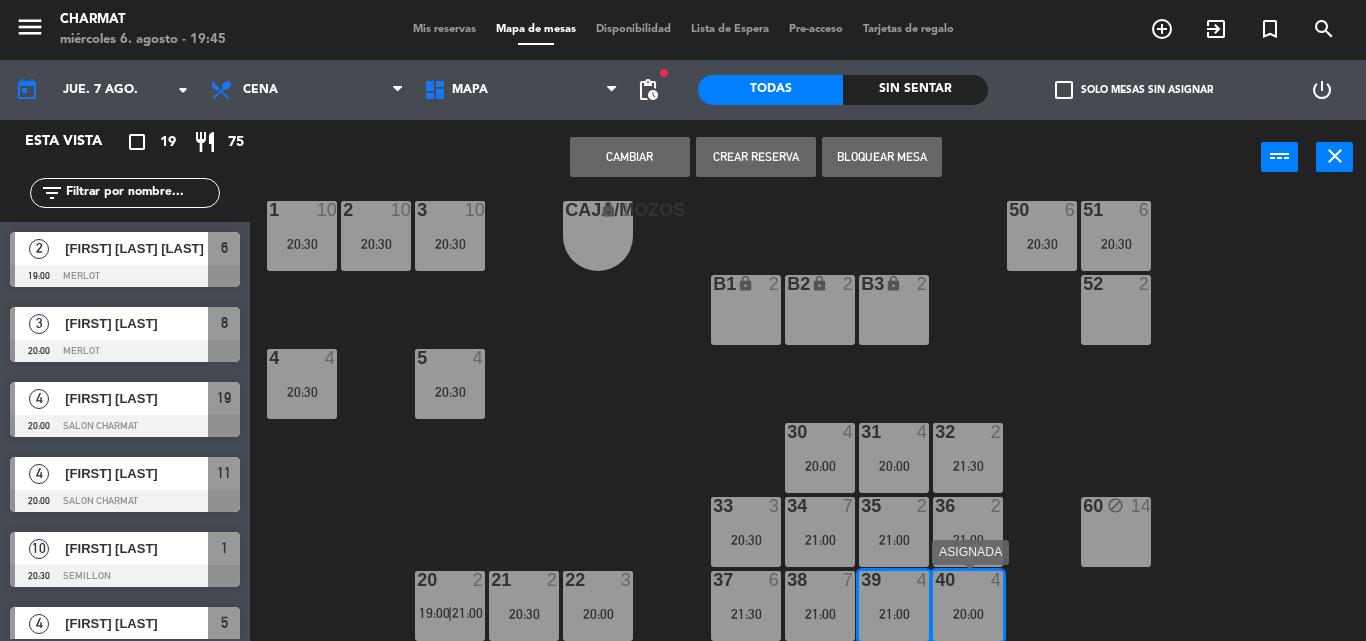 click on "20:00" at bounding box center [968, 614] 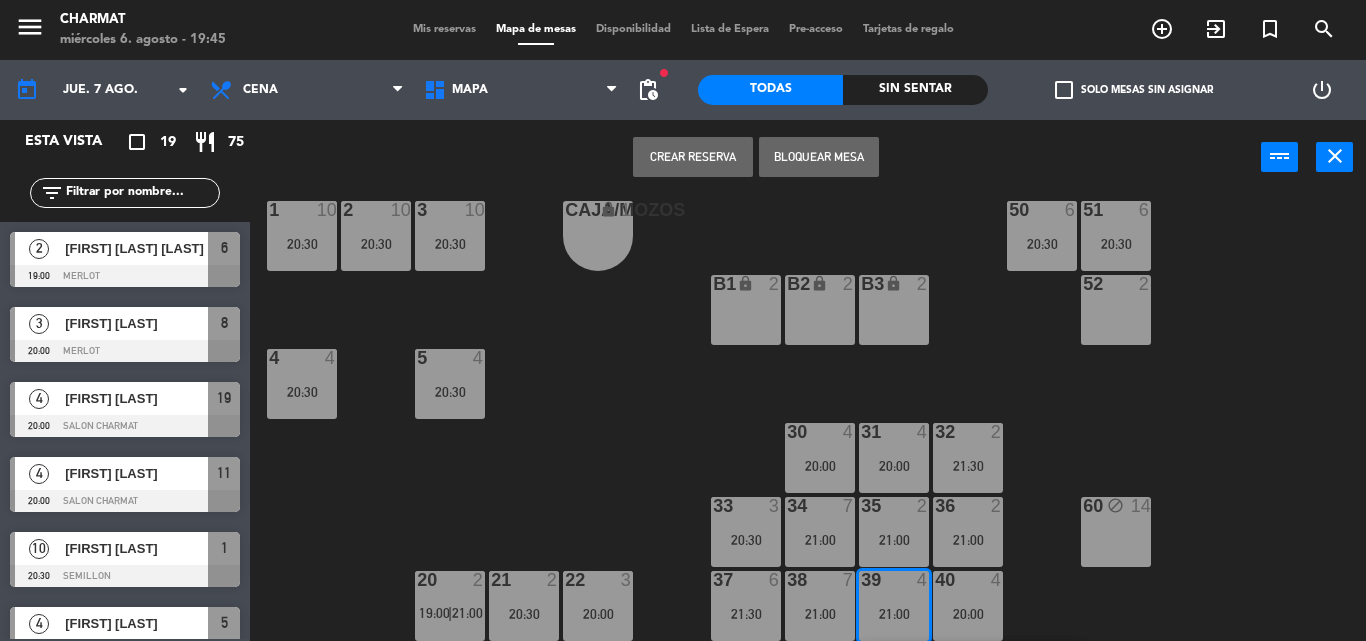 click on "21:00" at bounding box center [894, 614] 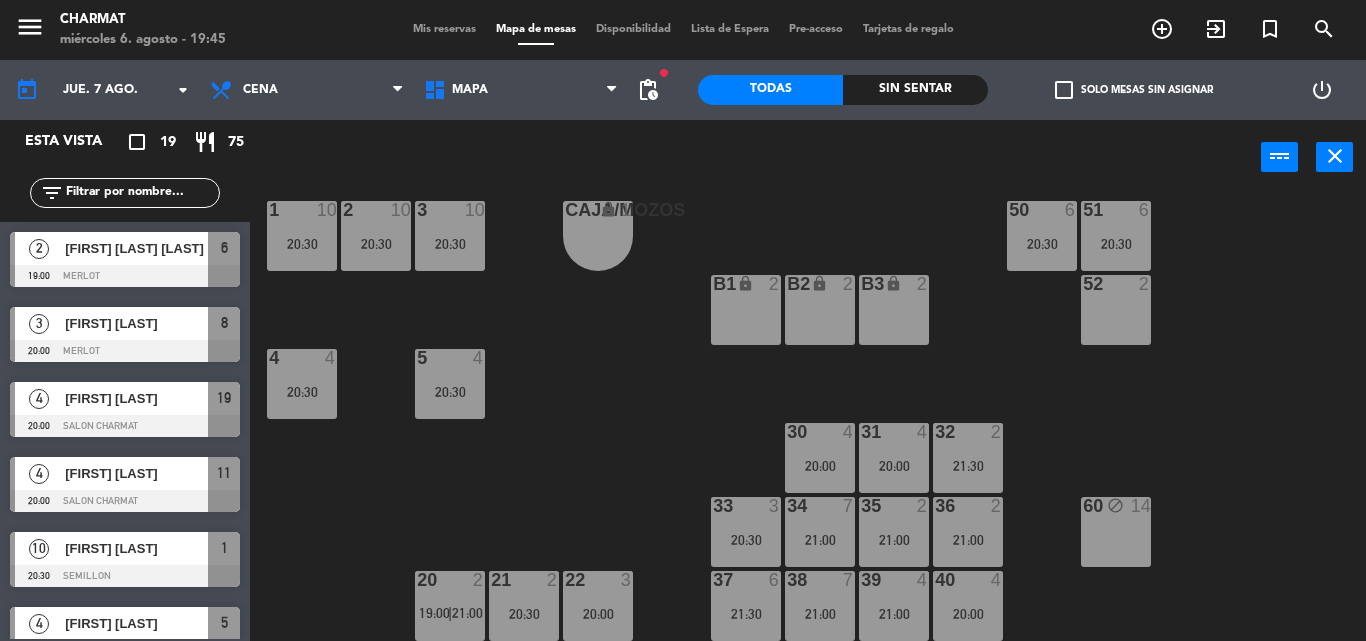 click on "40  4   20:00" at bounding box center [968, 606] 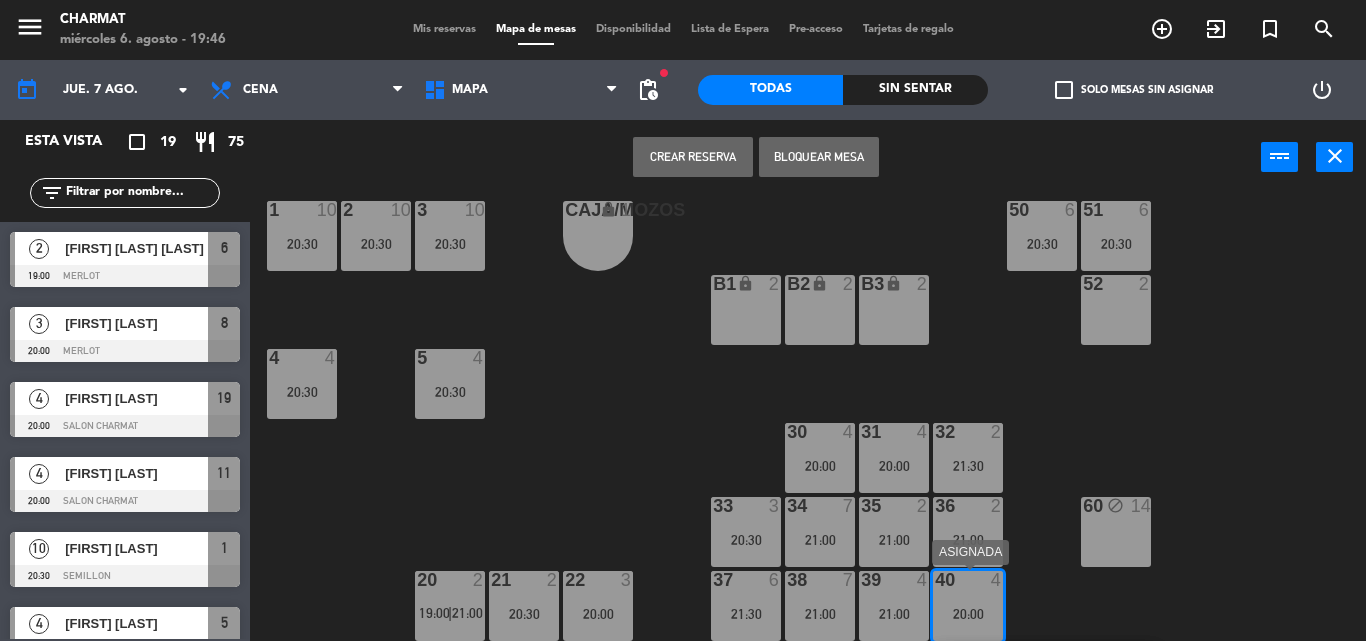 click on "40  4   20:00" at bounding box center [968, 606] 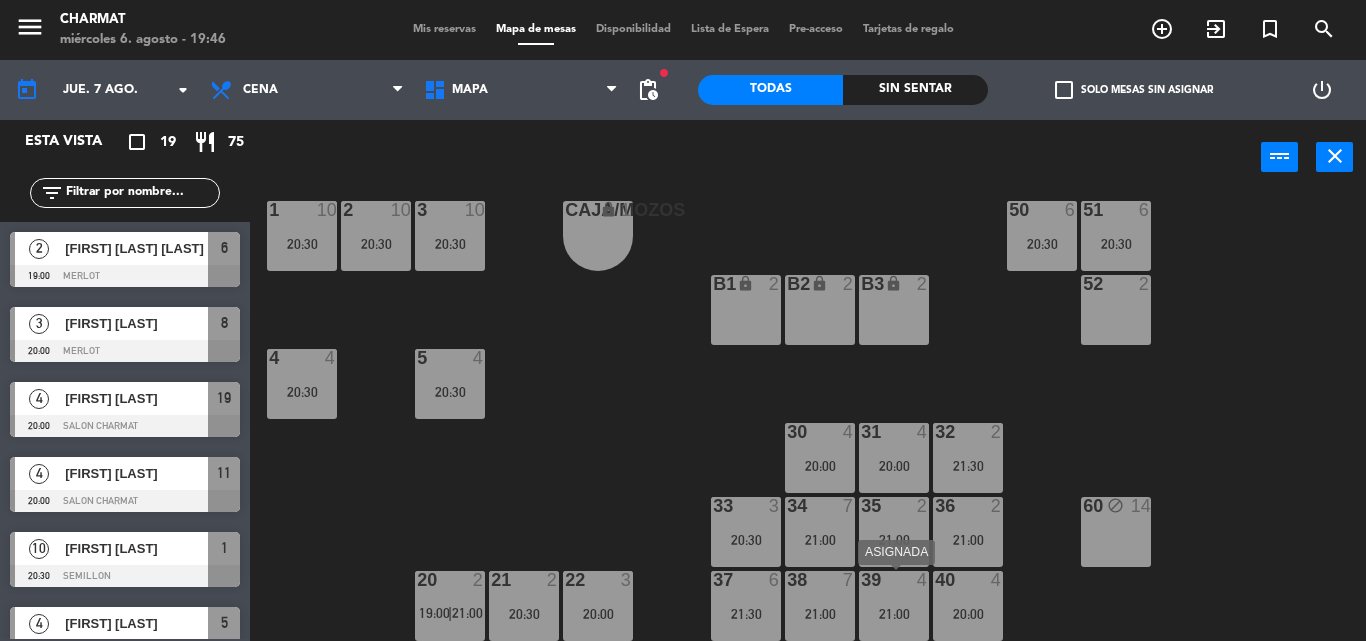 click on "39  4   21:00" at bounding box center (894, 606) 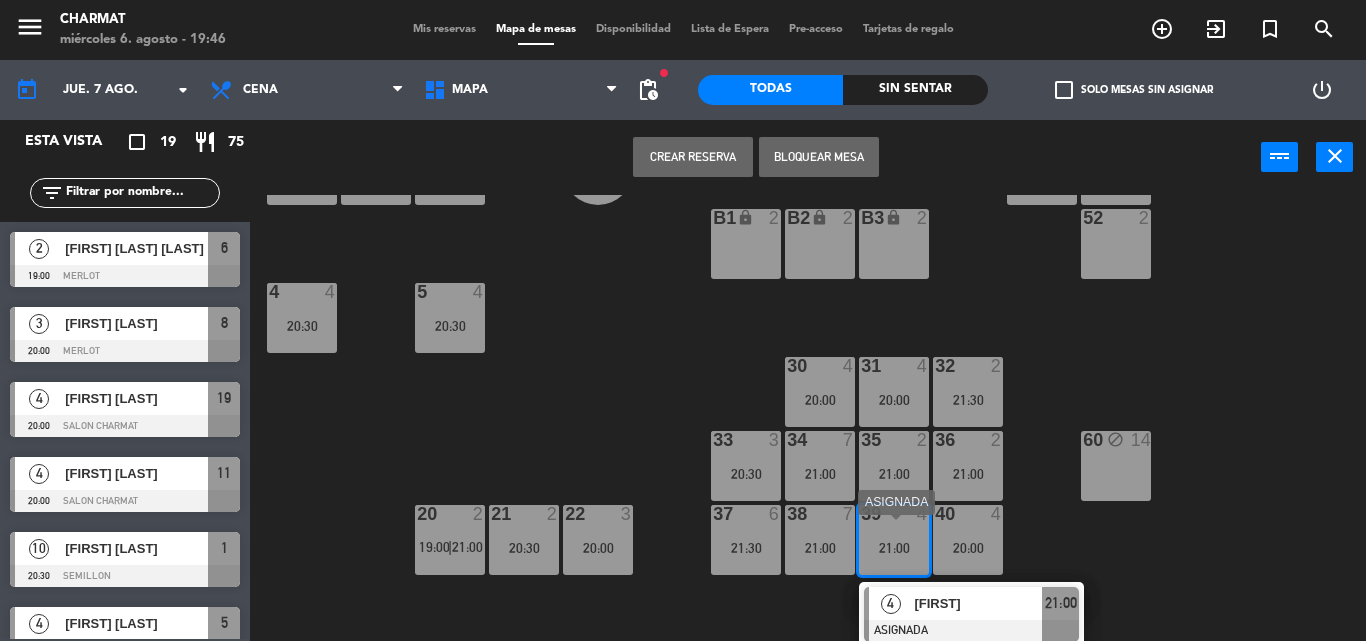 scroll, scrollTop: 101, scrollLeft: 0, axis: vertical 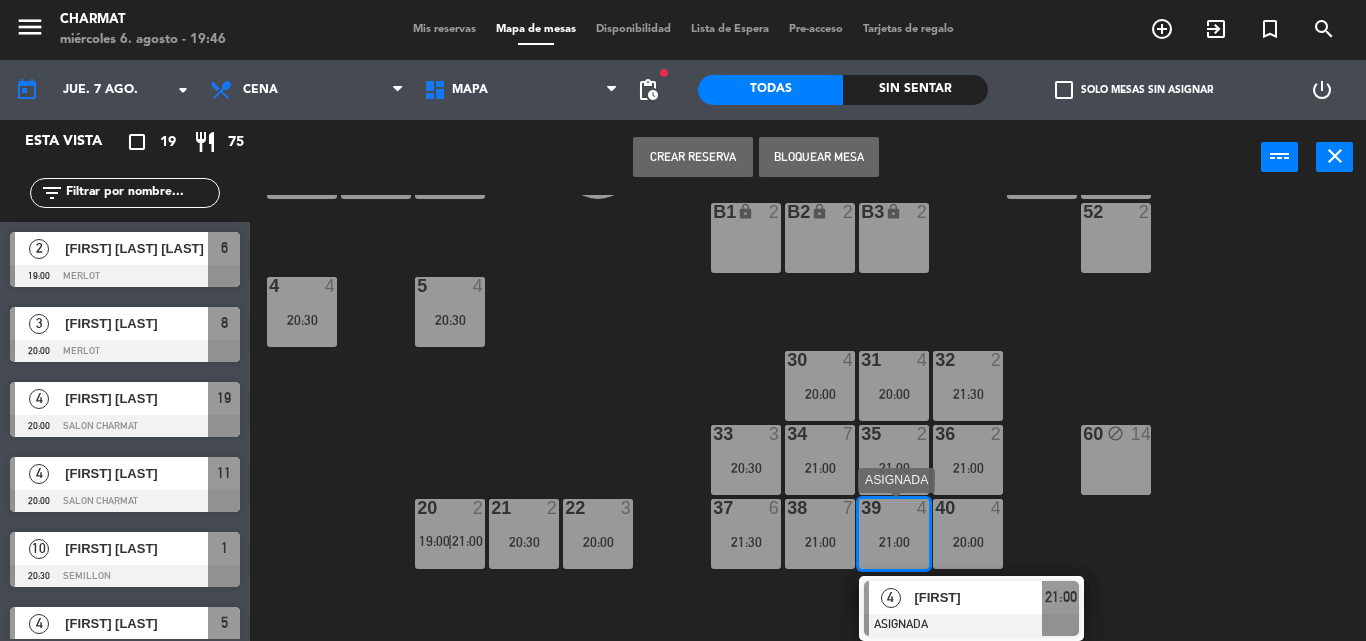 click on "39  4   21:00" at bounding box center [894, 534] 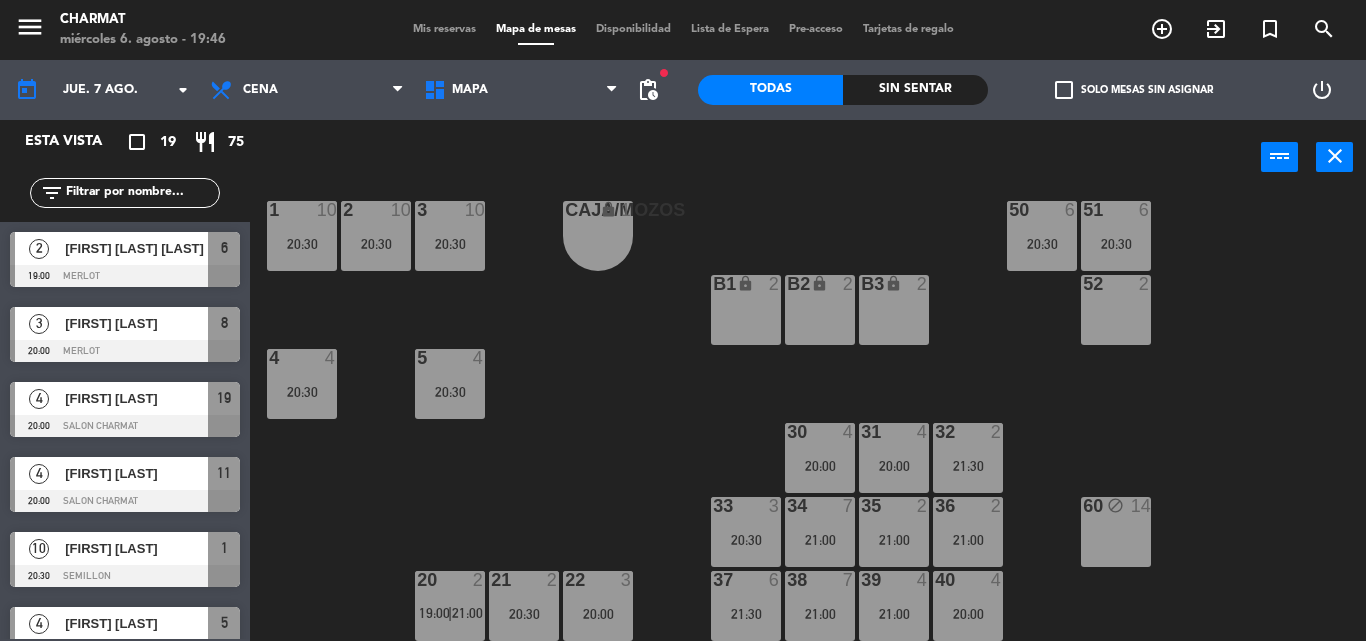 click on "40  4" at bounding box center (968, 581) 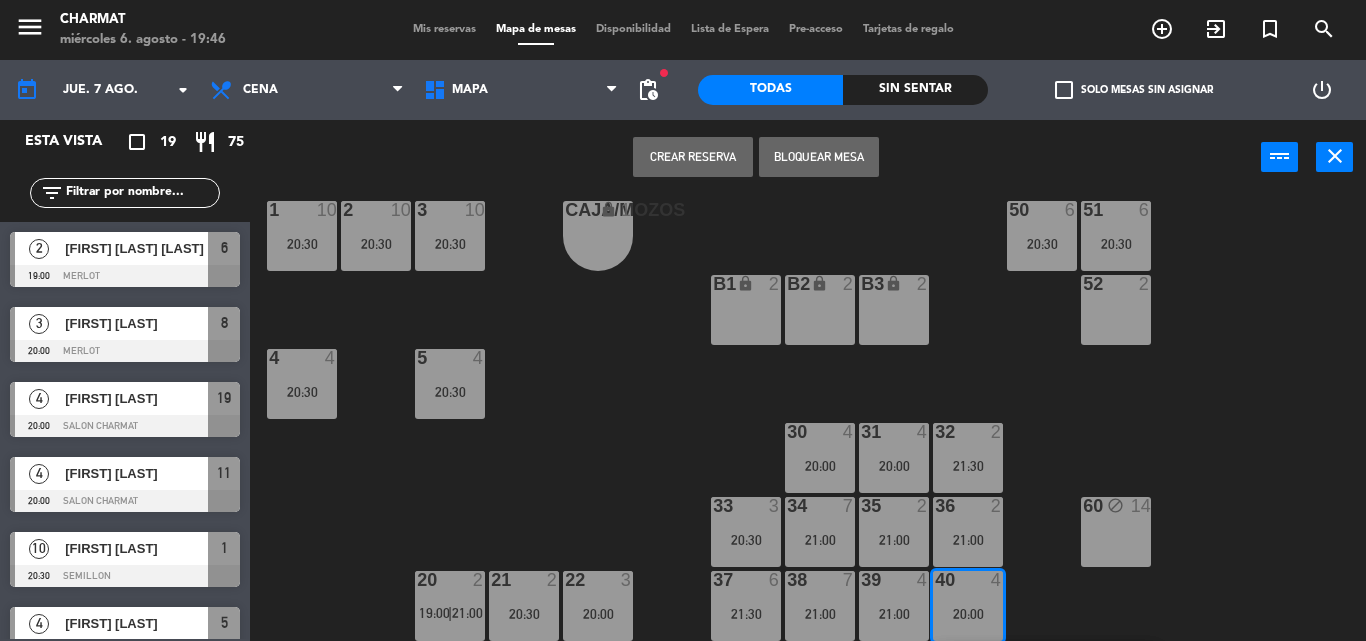 scroll, scrollTop: 101, scrollLeft: 0, axis: vertical 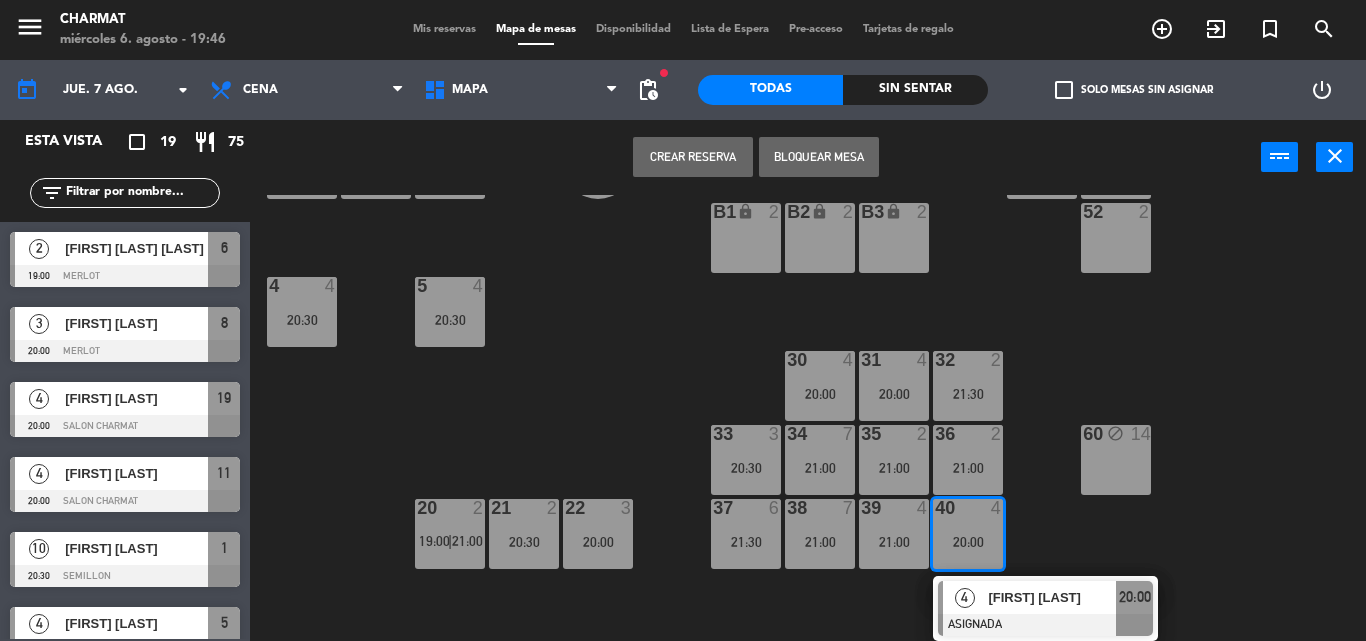 click on "20:00" at bounding box center [968, 542] 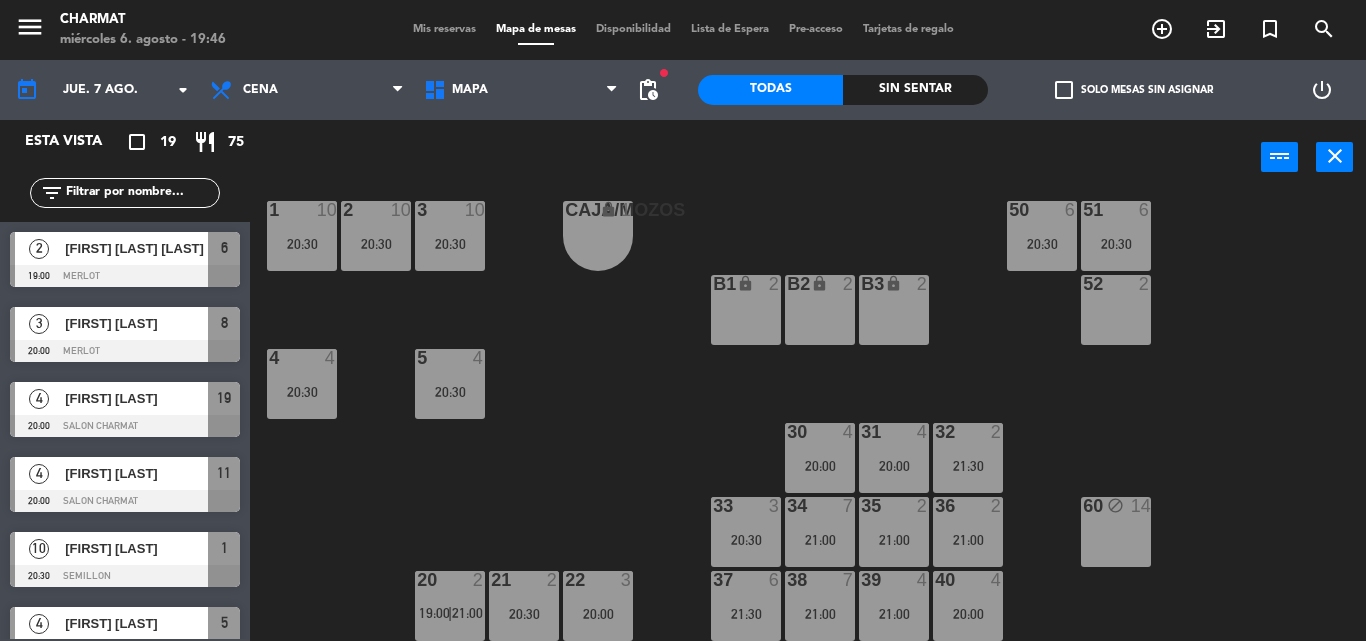 click on "40  4   20:00" at bounding box center [968, 606] 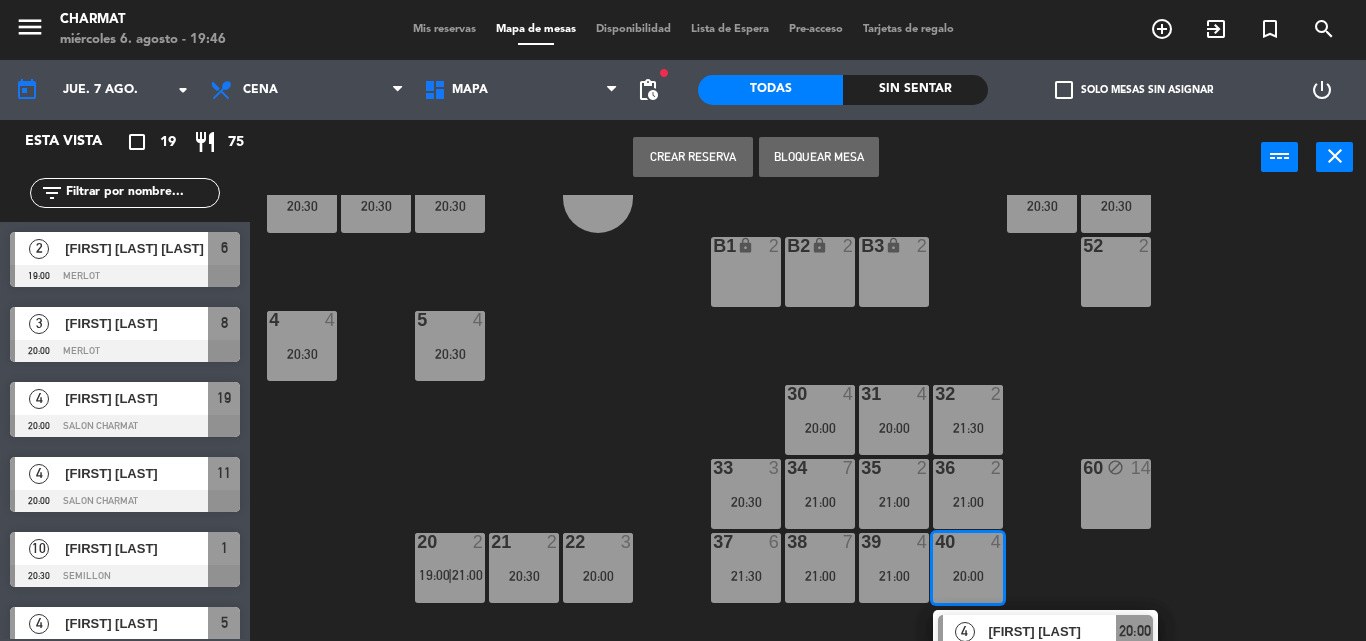 scroll, scrollTop: 101, scrollLeft: 0, axis: vertical 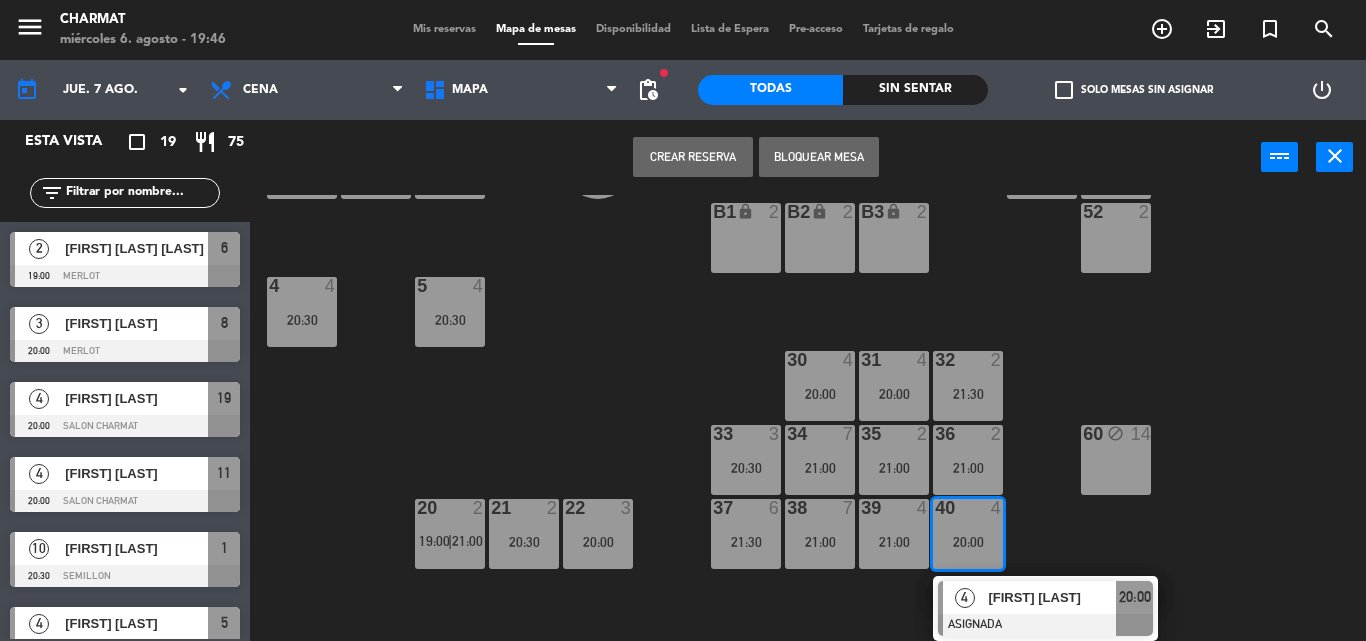 click on "20:00" at bounding box center (968, 542) 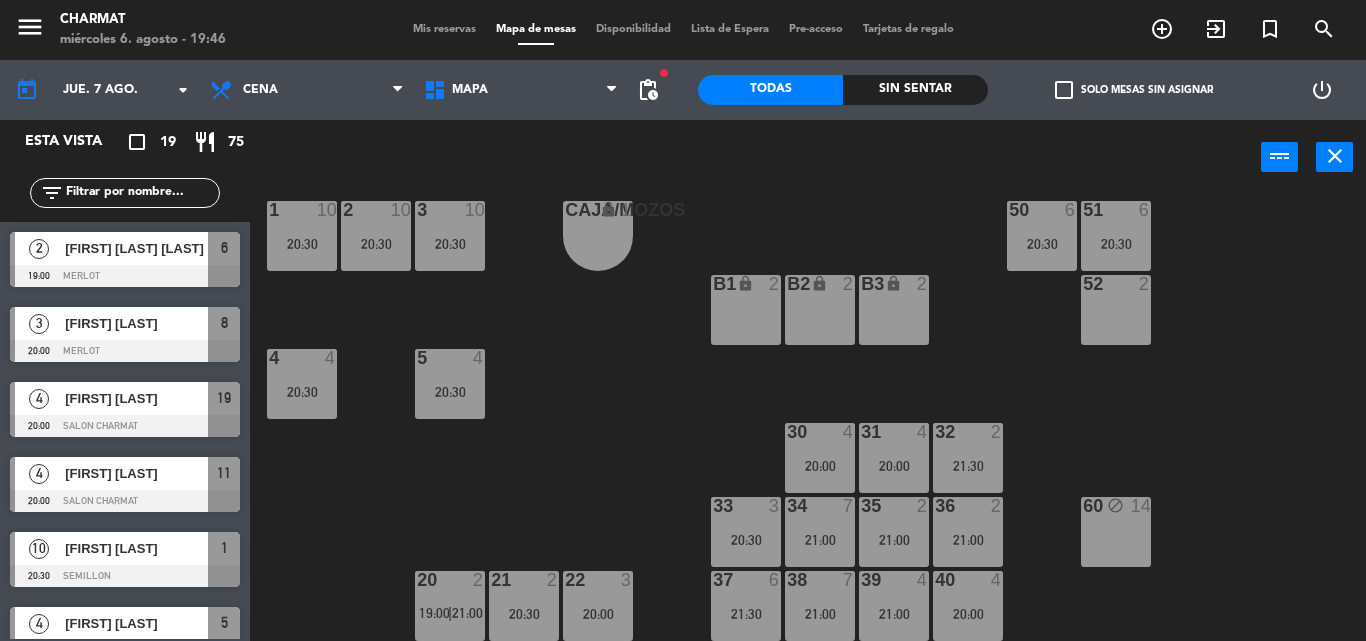 click on "40  4   20:00" at bounding box center [968, 606] 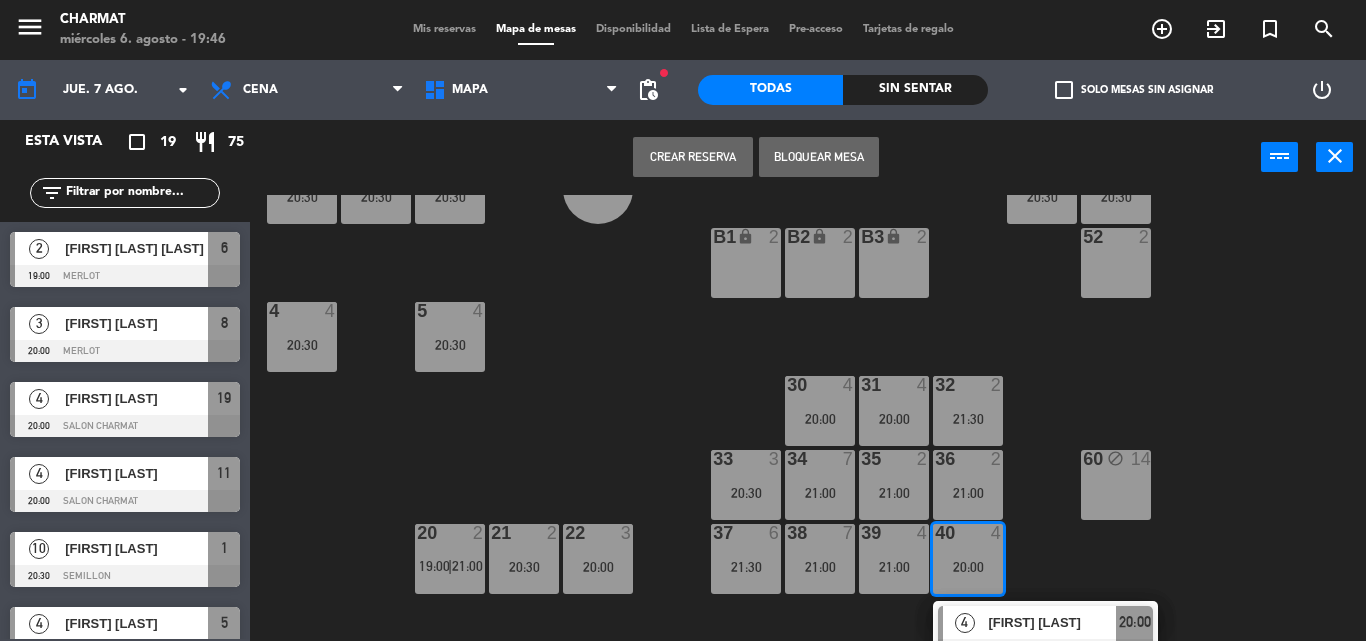 scroll, scrollTop: 101, scrollLeft: 0, axis: vertical 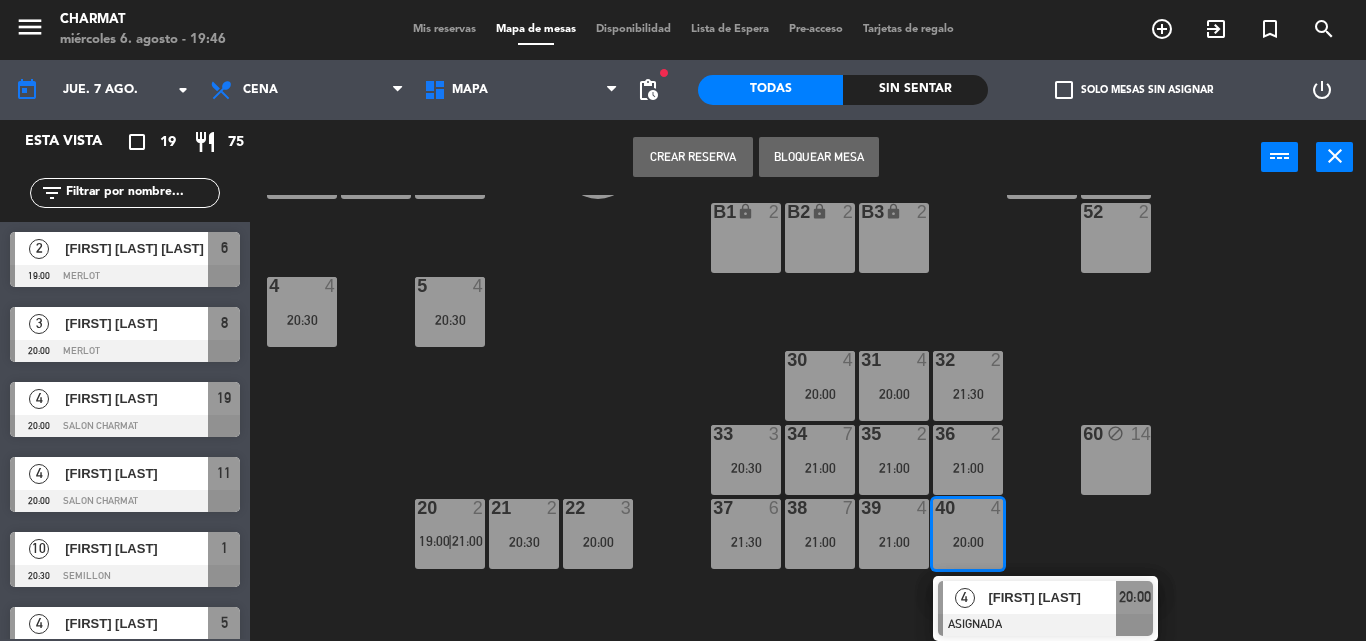 click on "20:00" at bounding box center [968, 542] 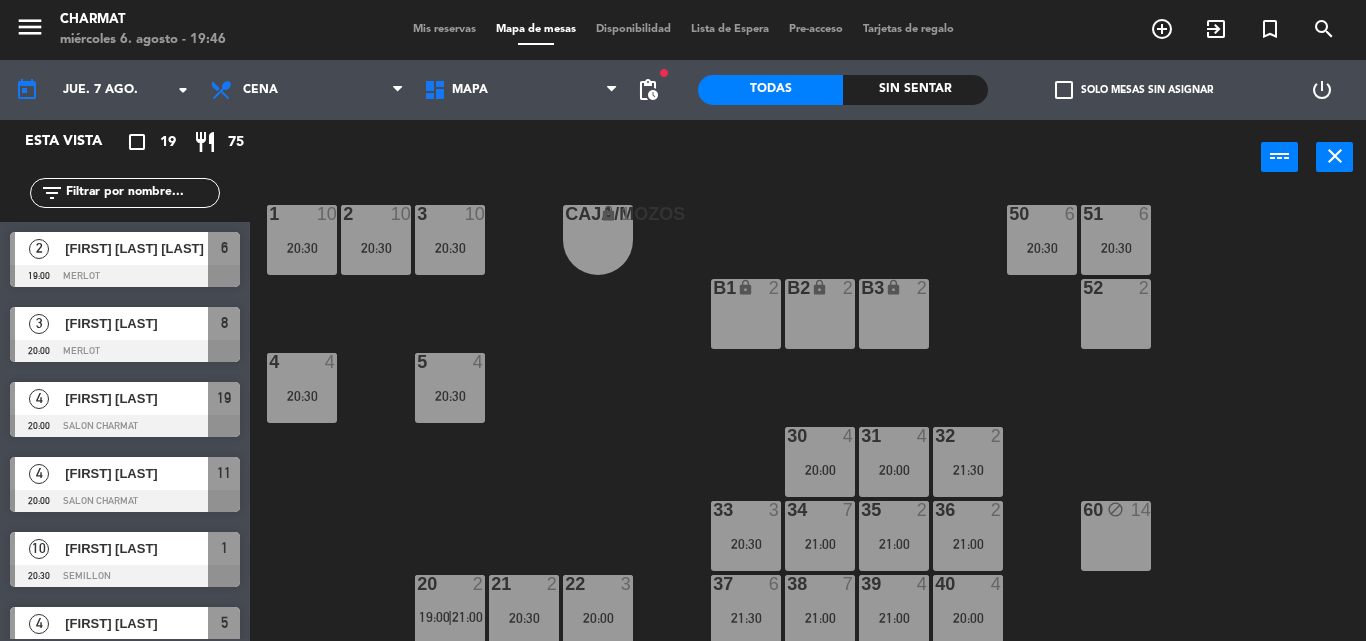 scroll, scrollTop: 29, scrollLeft: 0, axis: vertical 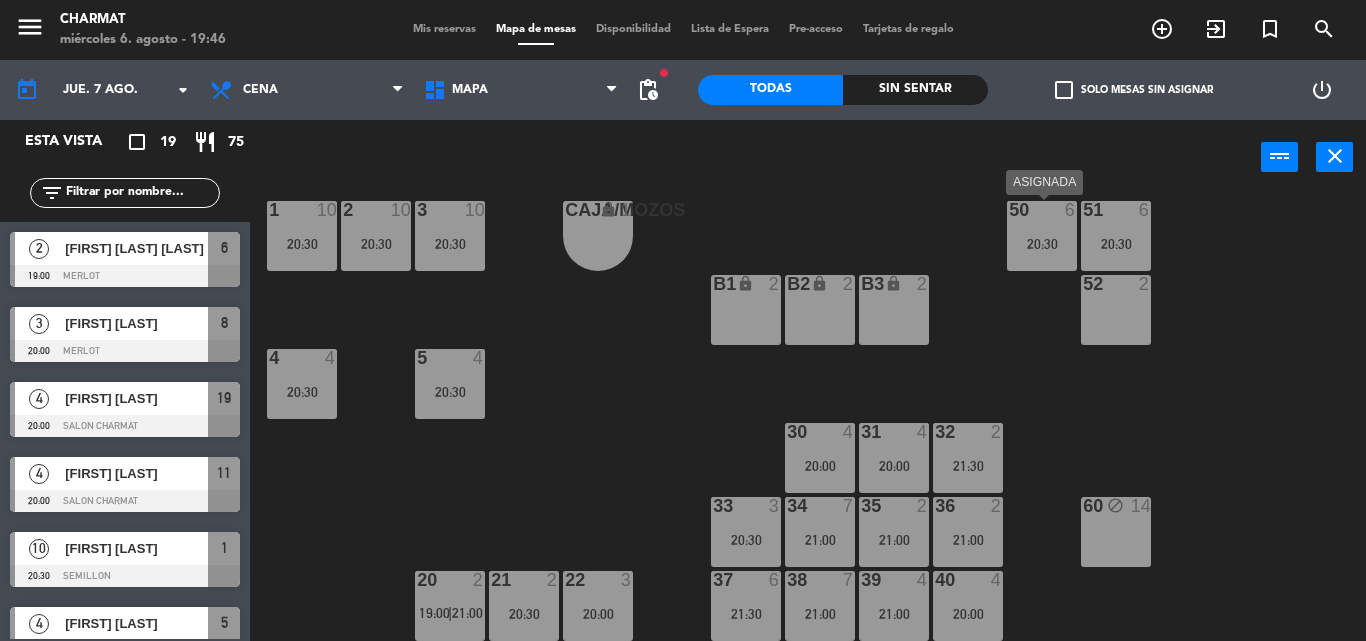 click on "50  6   20:30" at bounding box center (1042, 236) 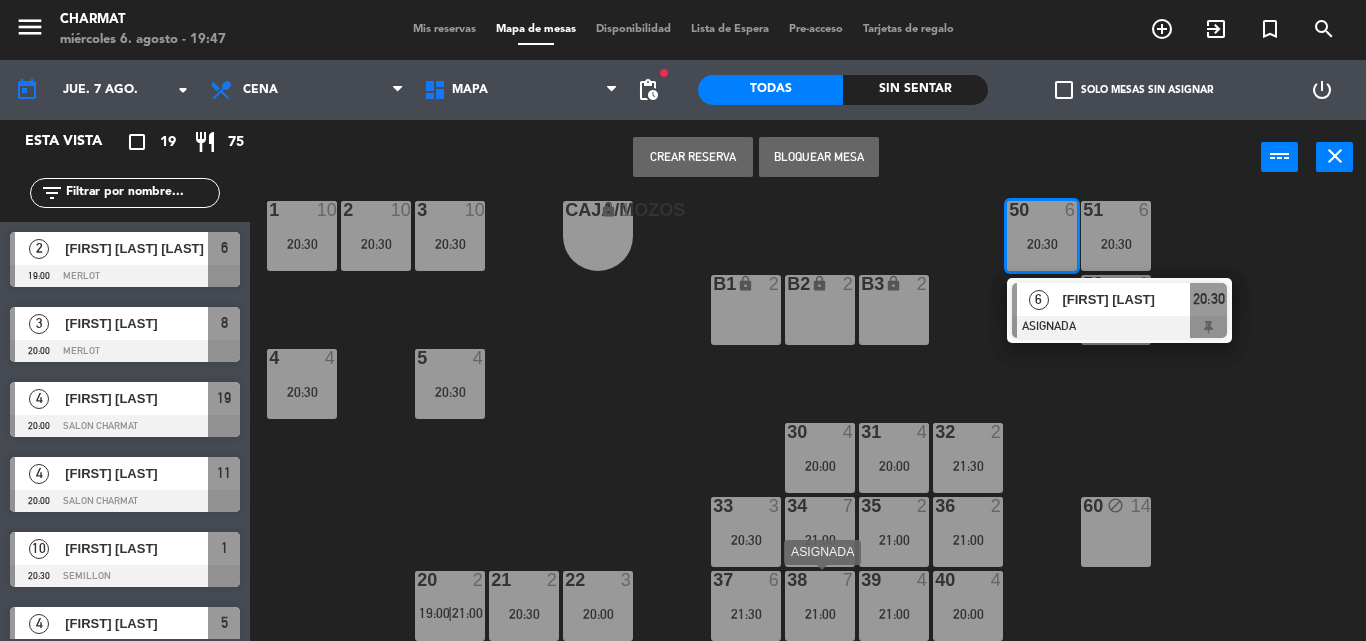 click on "21:00" at bounding box center [820, 614] 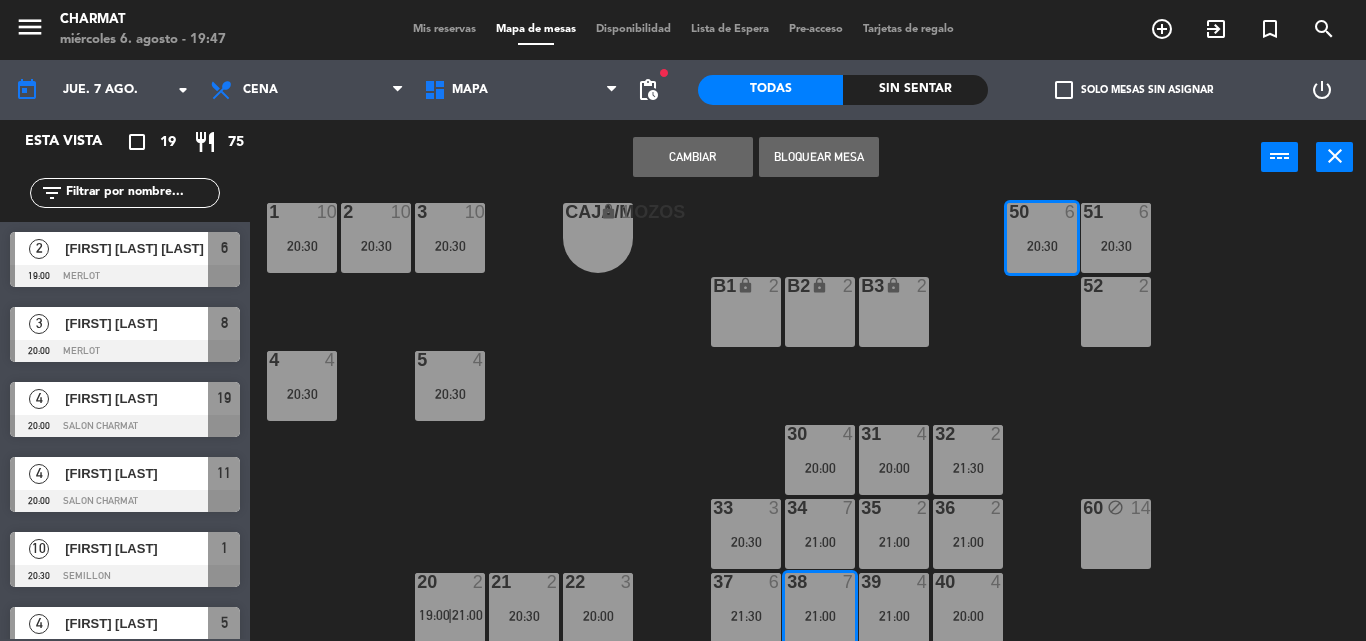 scroll, scrollTop: 29, scrollLeft: 0, axis: vertical 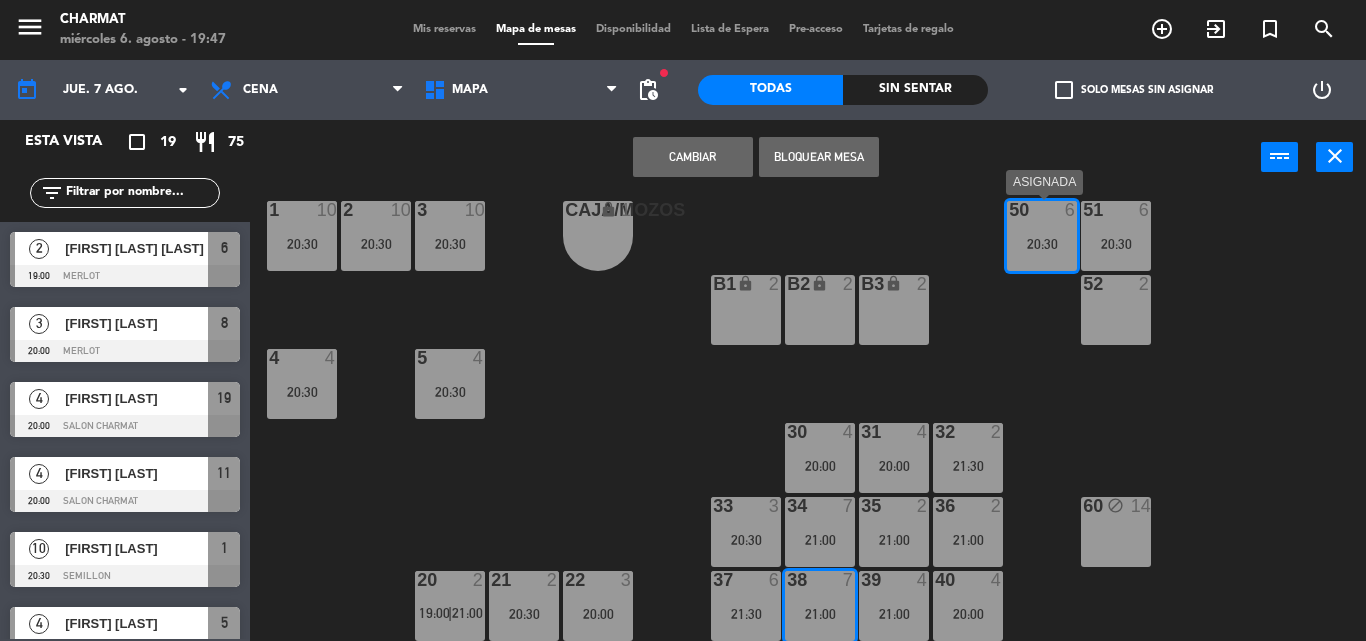 click on "50  6   20:30" at bounding box center (1042, 236) 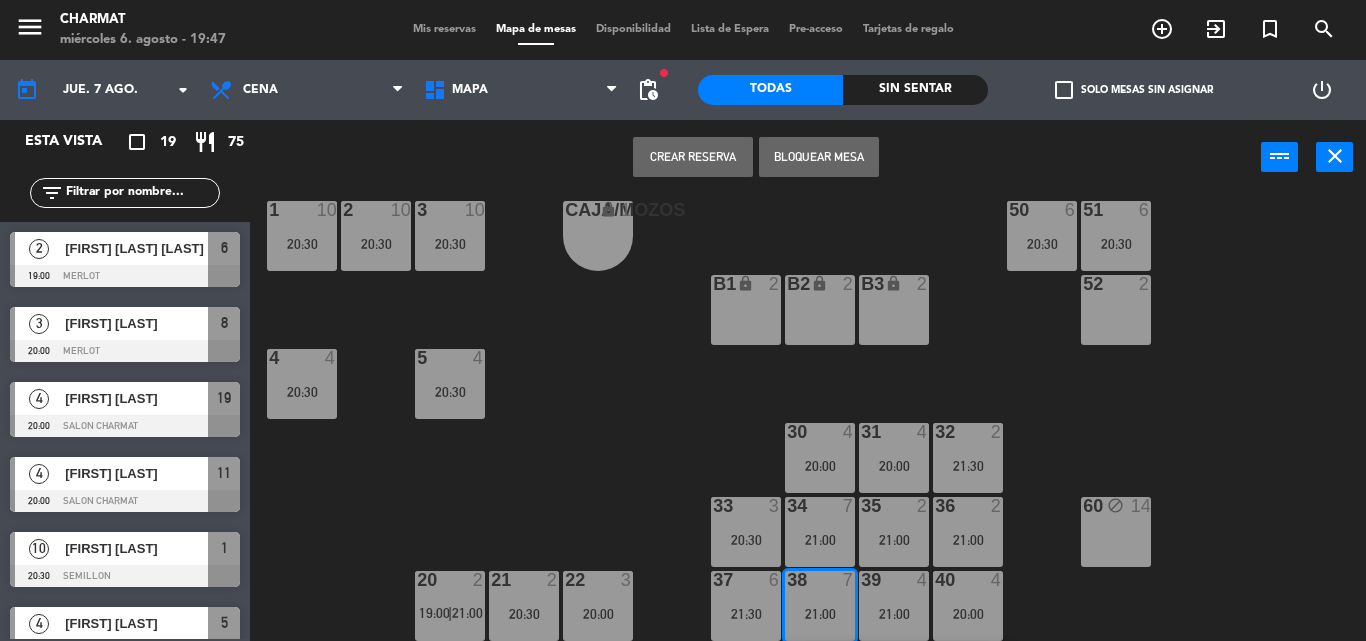 scroll, scrollTop: 101, scrollLeft: 0, axis: vertical 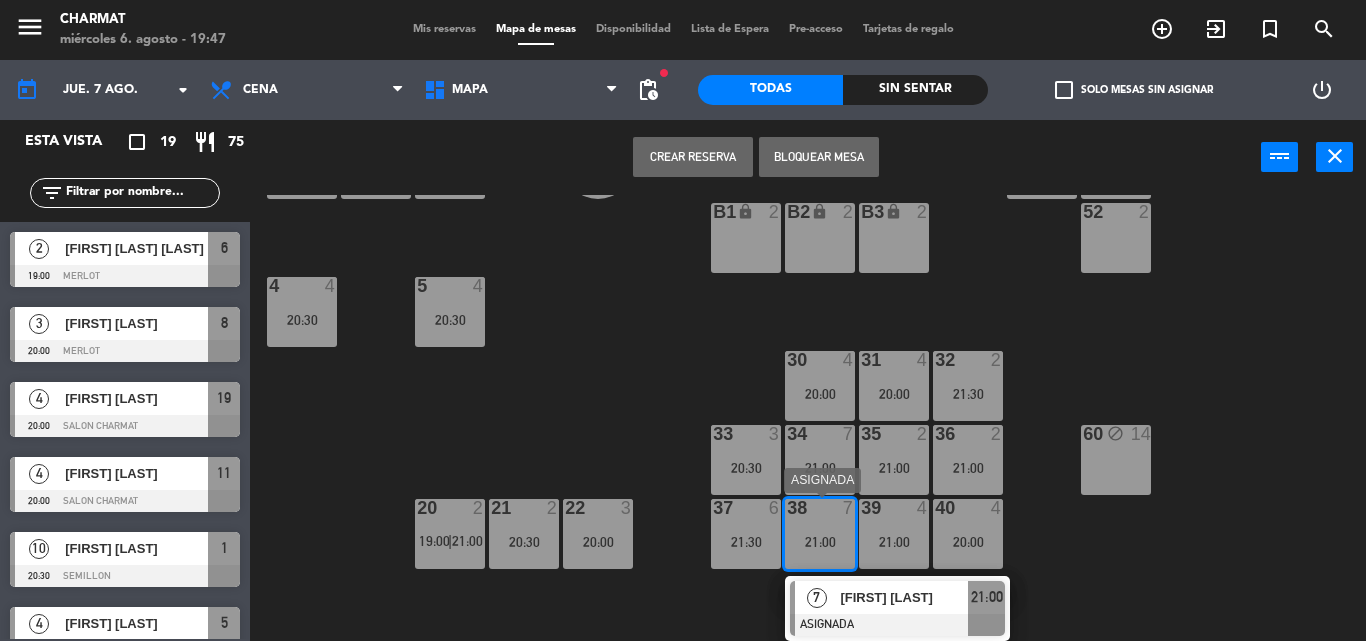 drag, startPoint x: 846, startPoint y: 539, endPoint x: 802, endPoint y: 542, distance: 44.102154 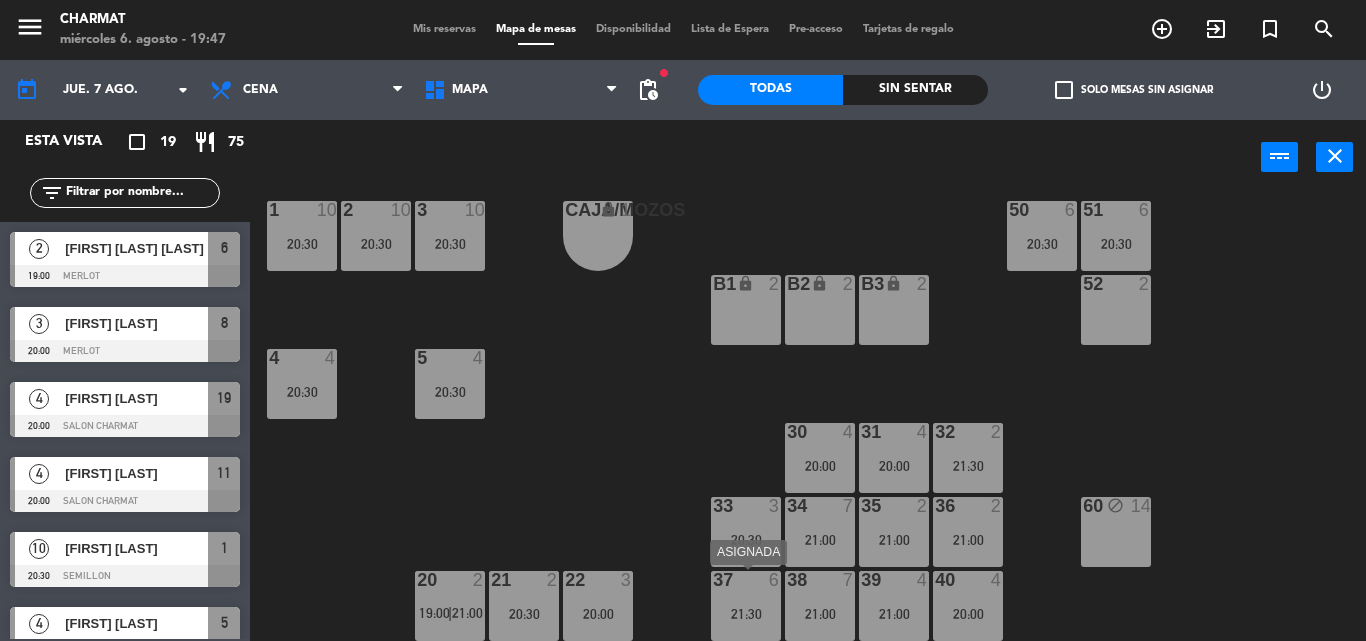 click at bounding box center (745, 580) 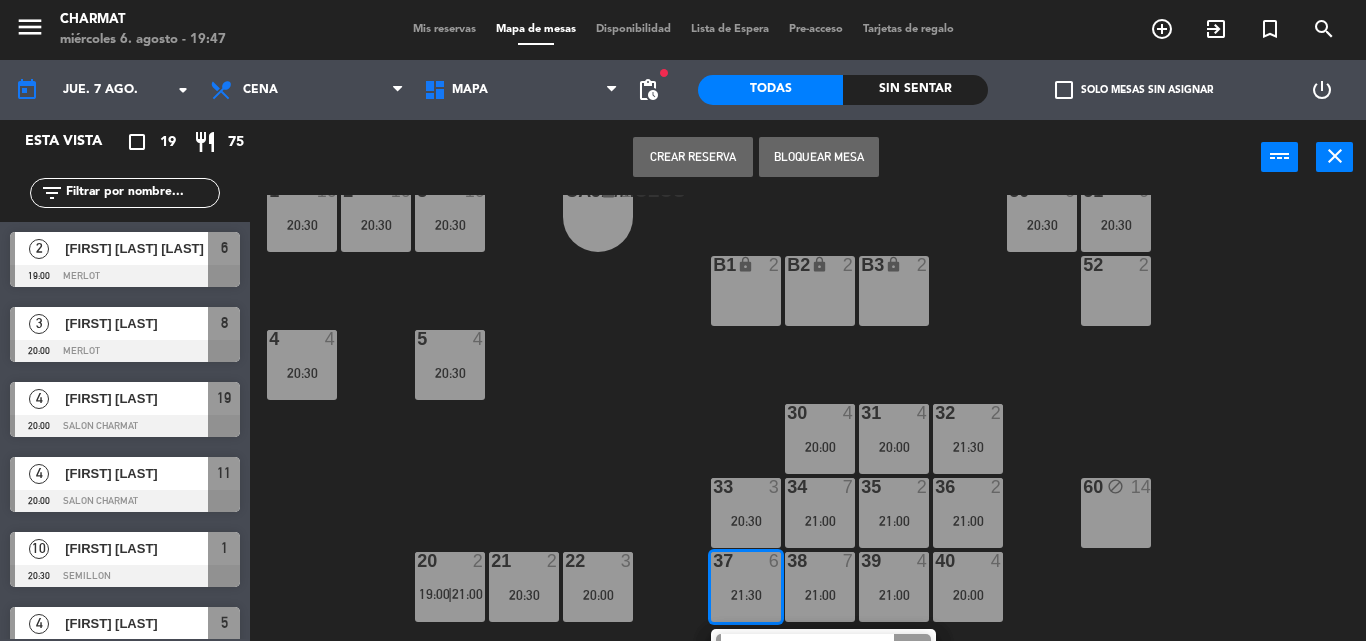scroll, scrollTop: 0, scrollLeft: 0, axis: both 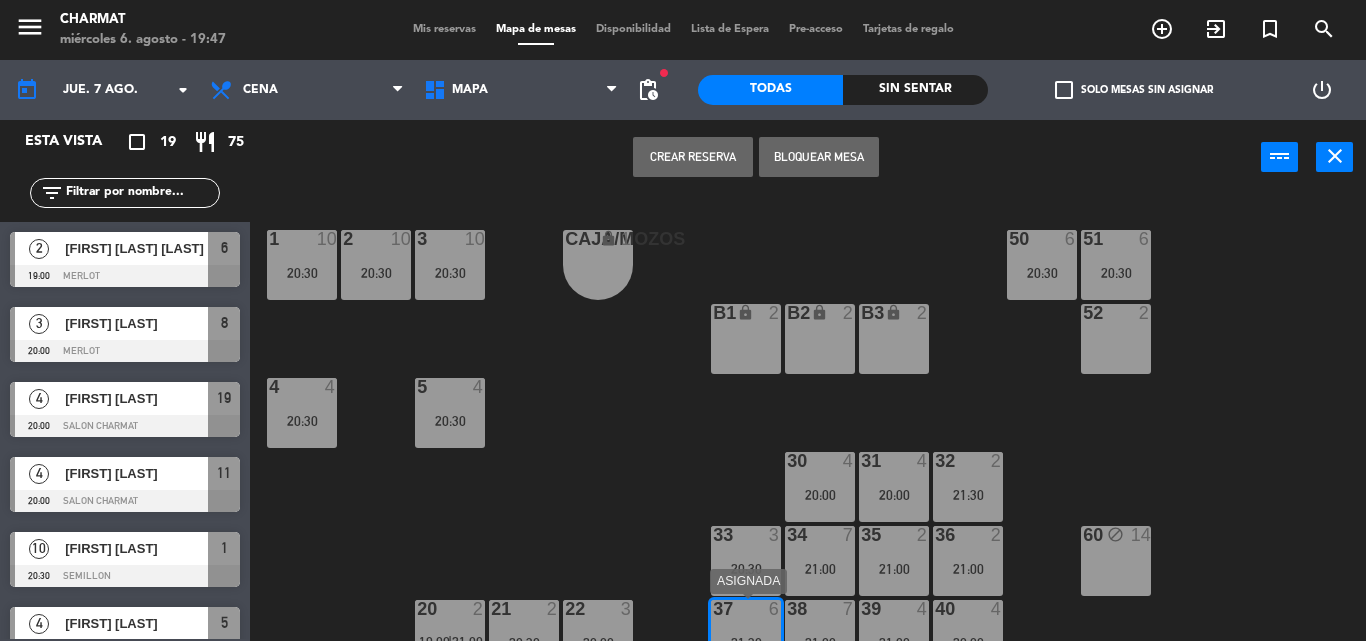click on "37  6   21:30" at bounding box center (746, 635) 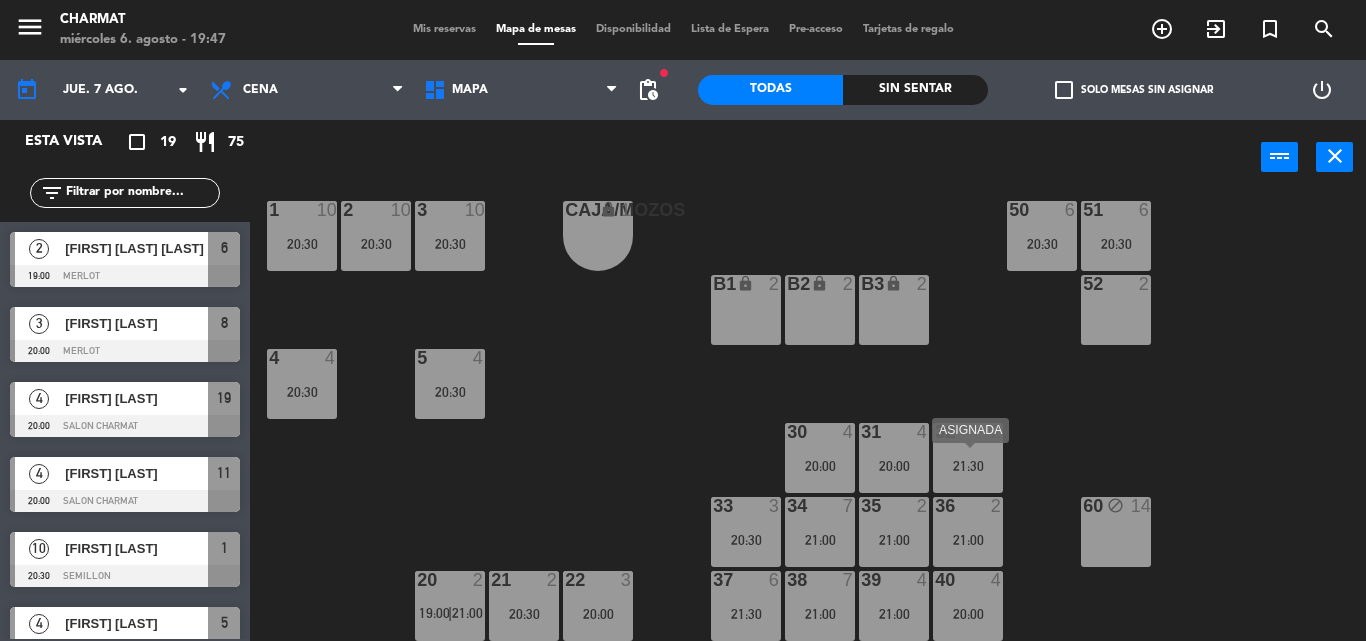 scroll, scrollTop: 0, scrollLeft: 0, axis: both 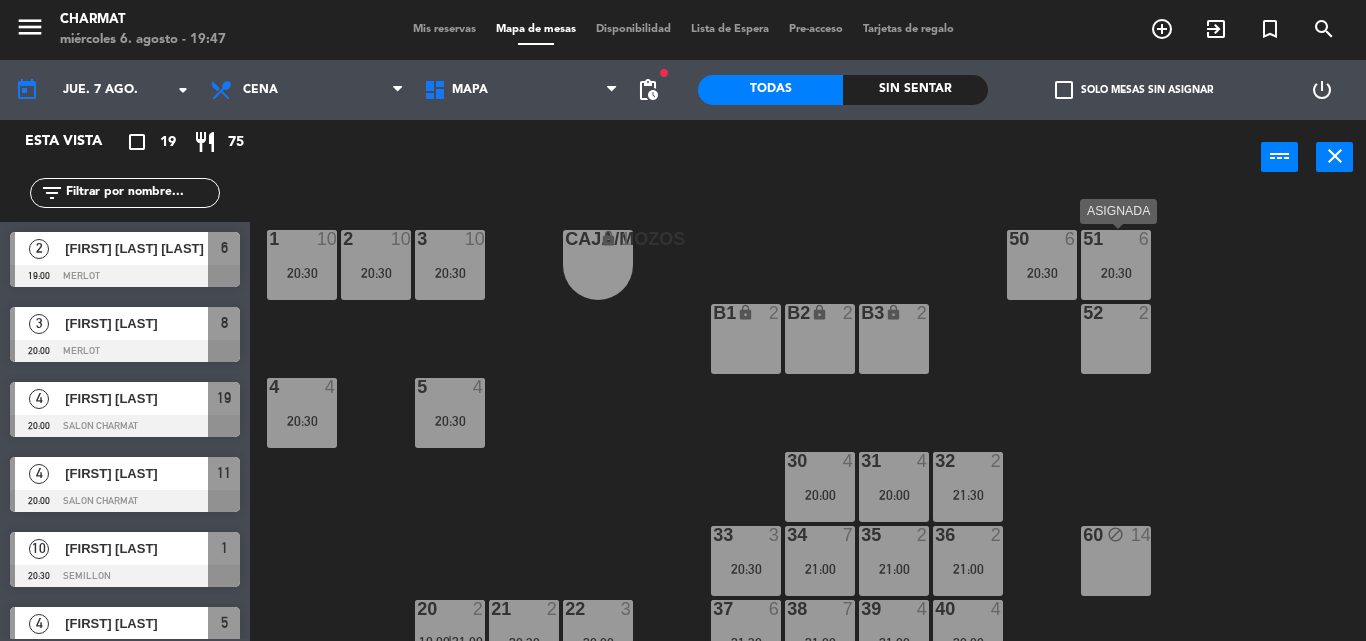 click on "51  6   20:30" at bounding box center [1116, 265] 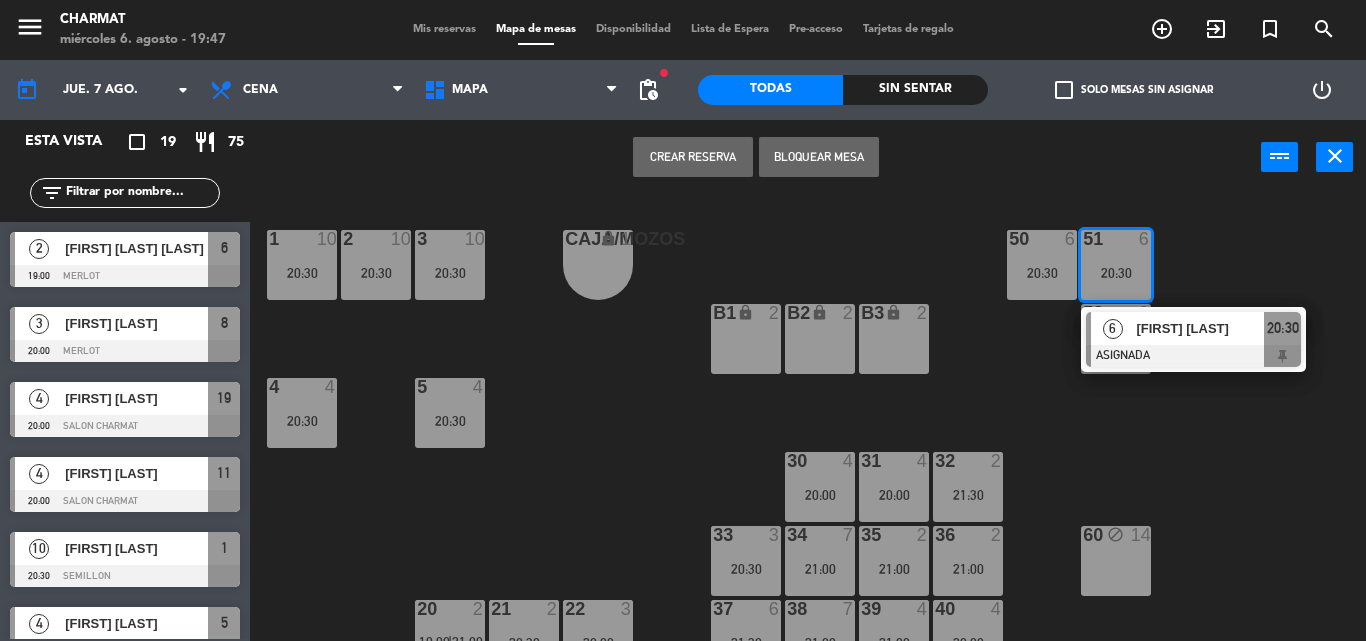 click on "51  6   20:30" at bounding box center [1116, 265] 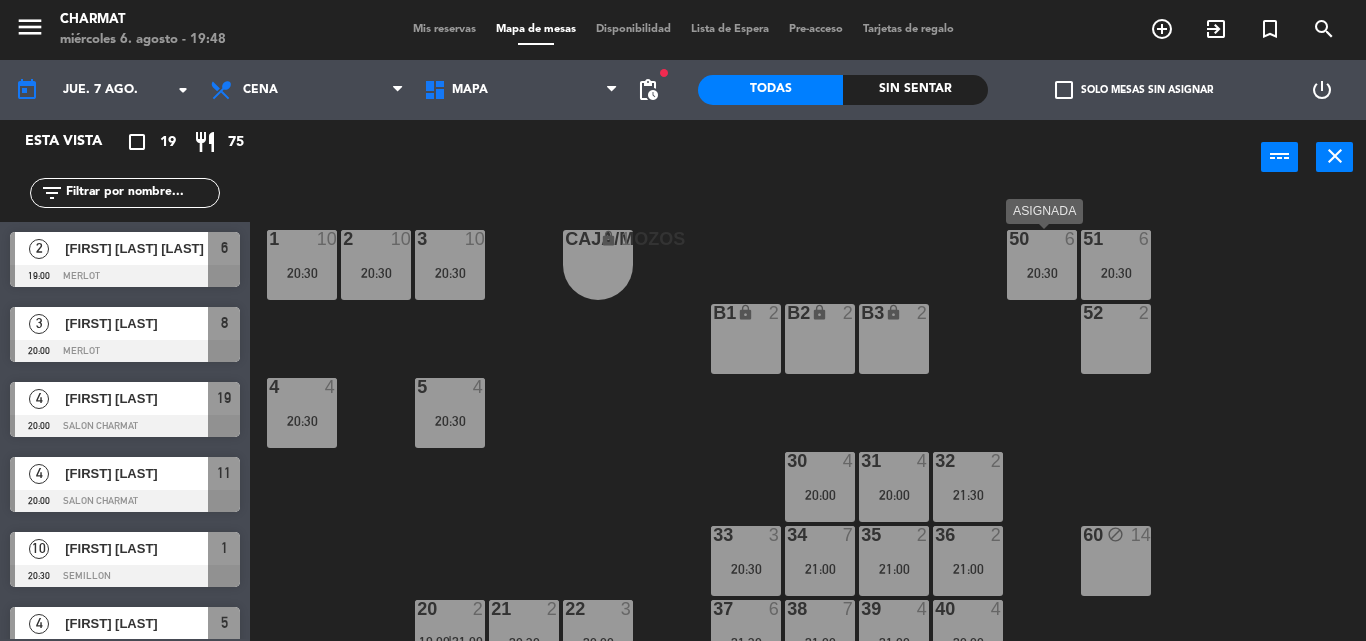 click on "50  6   20:30" at bounding box center (1042, 265) 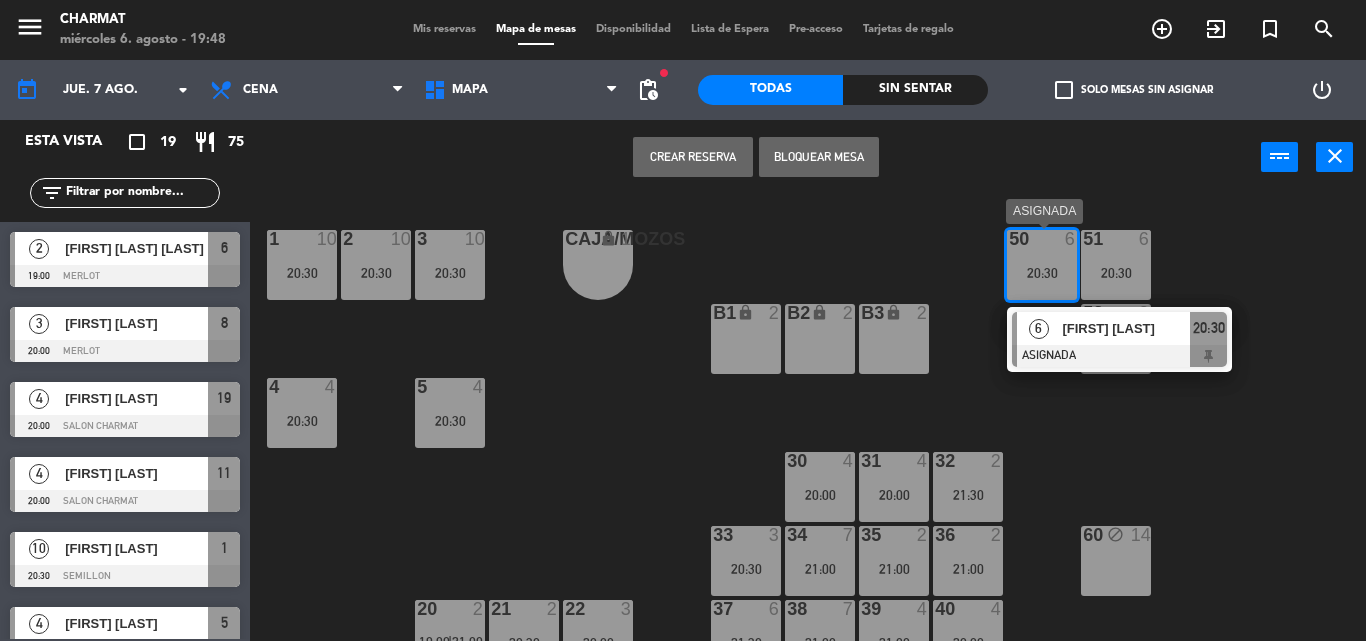 click on "20:30" at bounding box center [1042, 273] 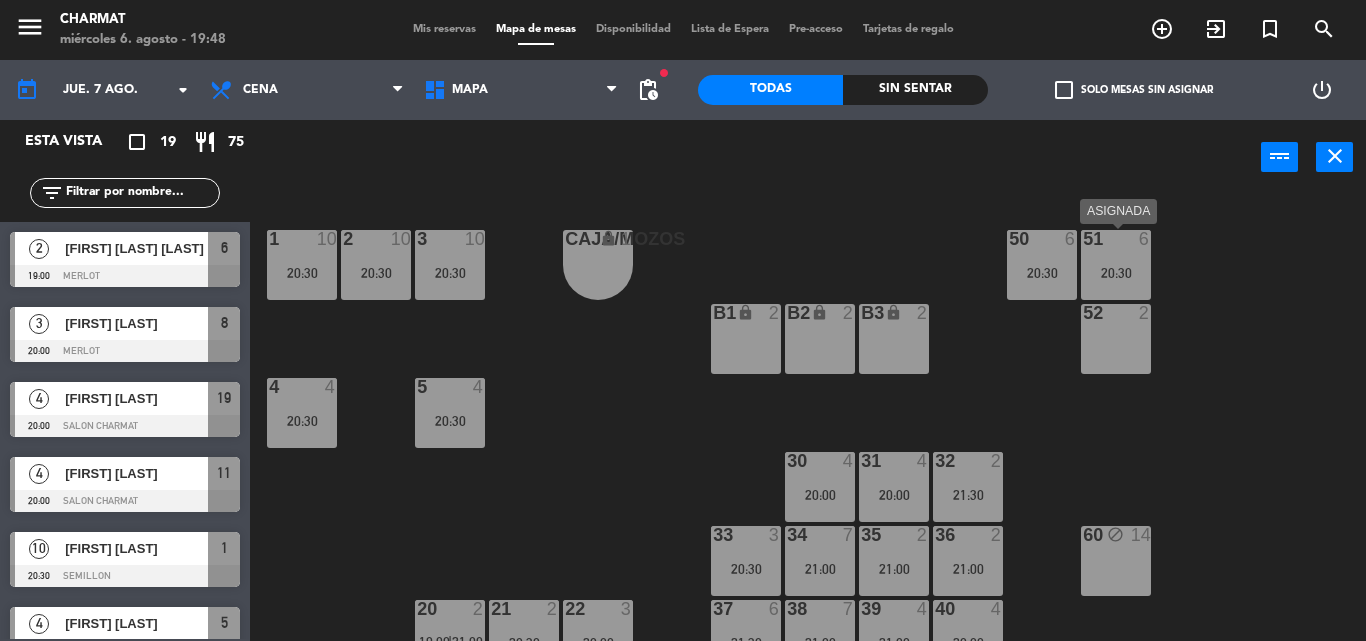 click on "20:30" at bounding box center [1116, 273] 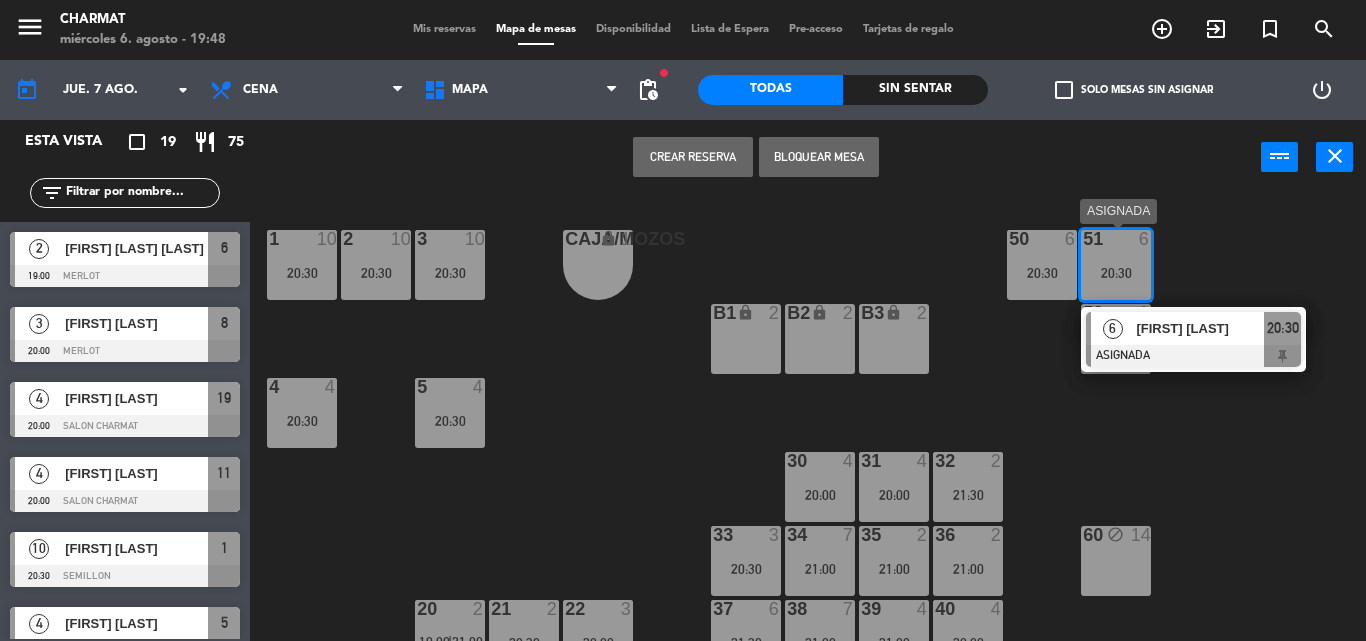 click on "20:30" at bounding box center (1116, 273) 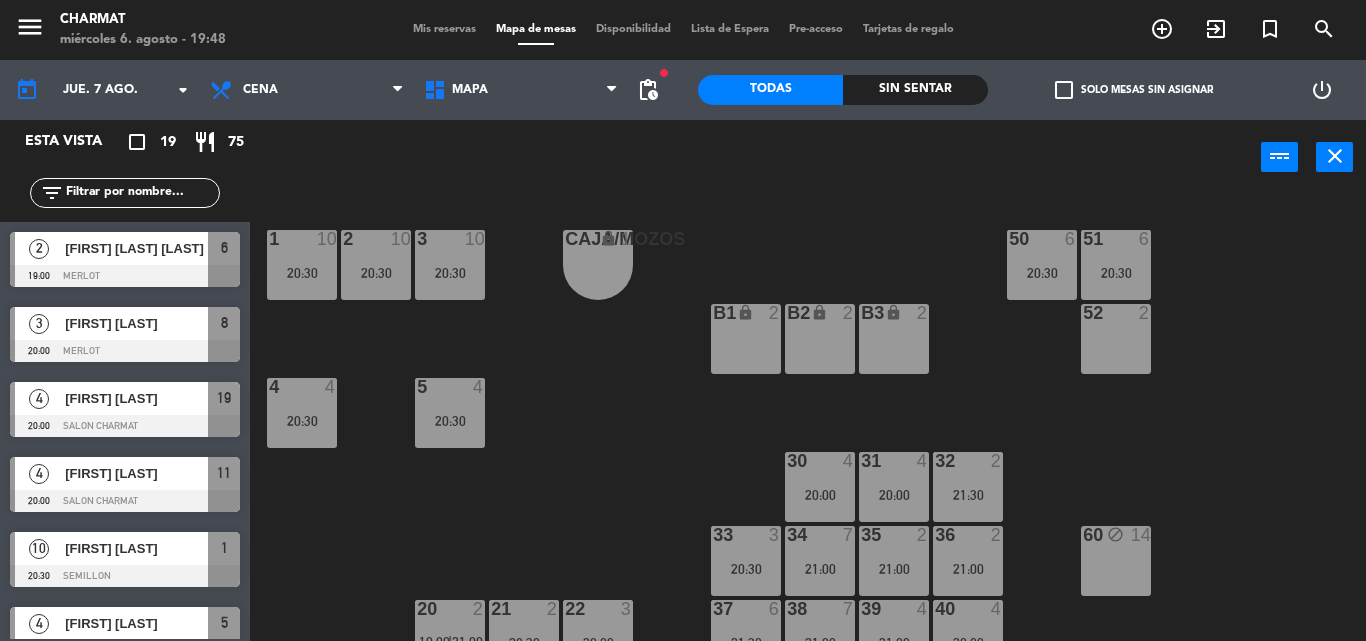 click on "52  2" at bounding box center [1116, 339] 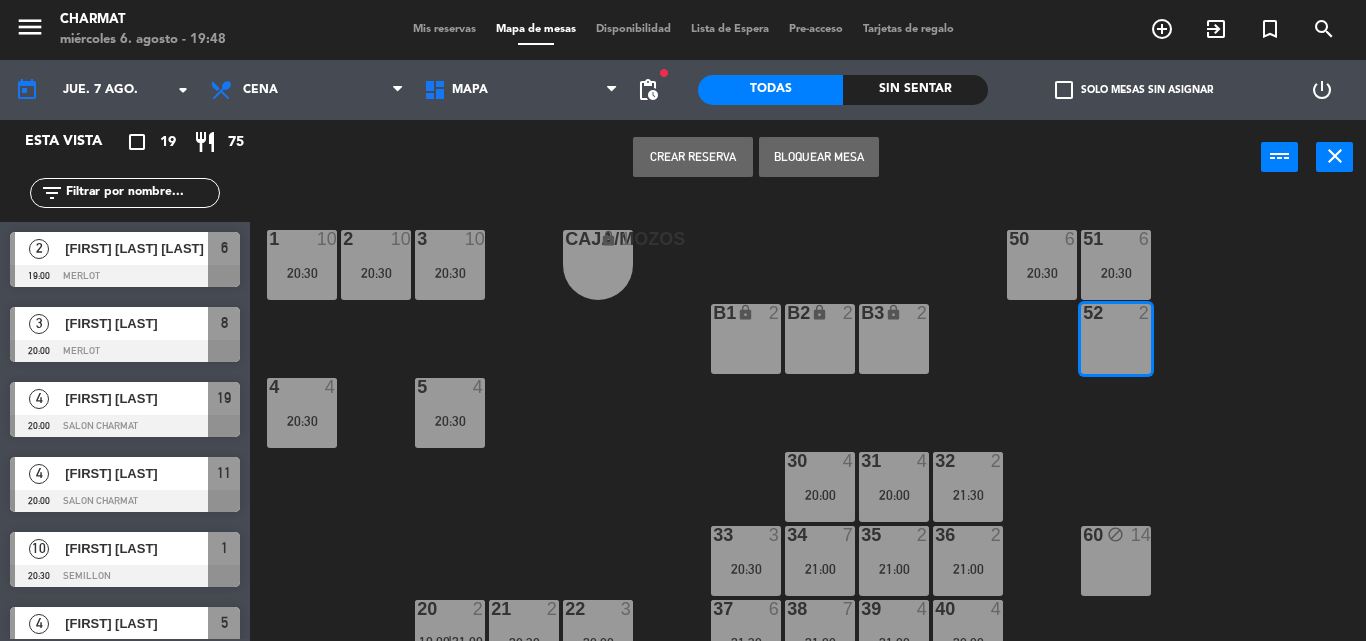 click on "52  2" at bounding box center (1116, 339) 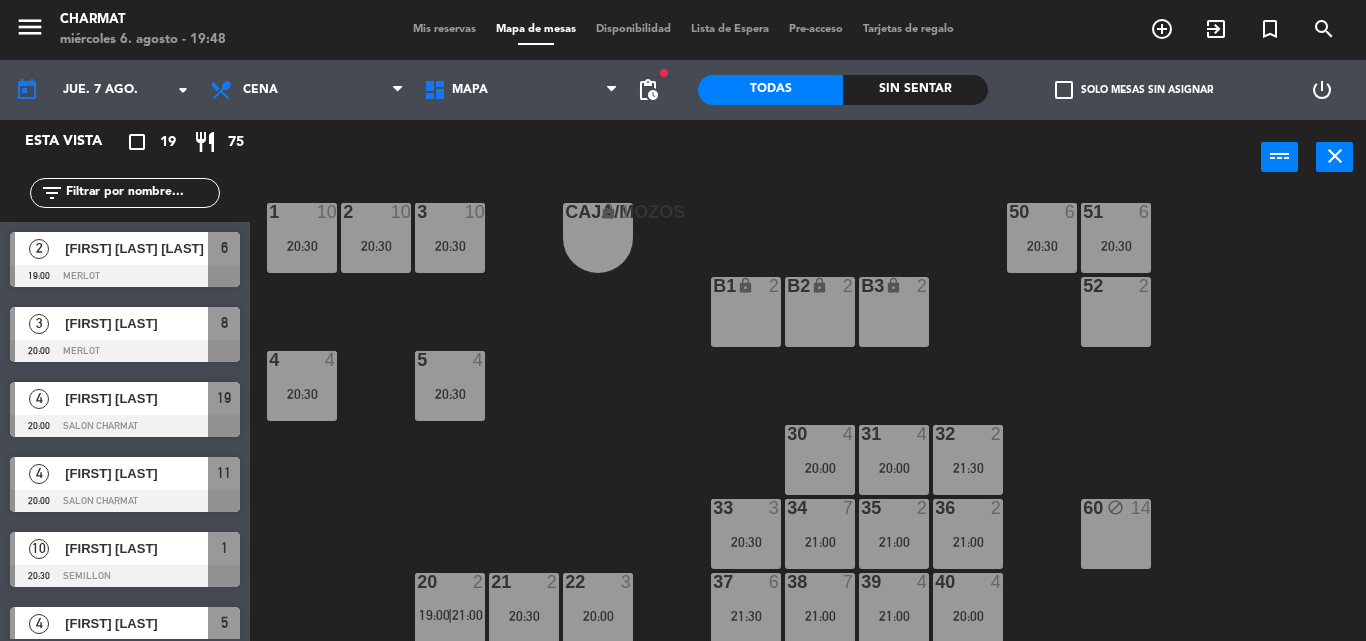 scroll, scrollTop: 29, scrollLeft: 0, axis: vertical 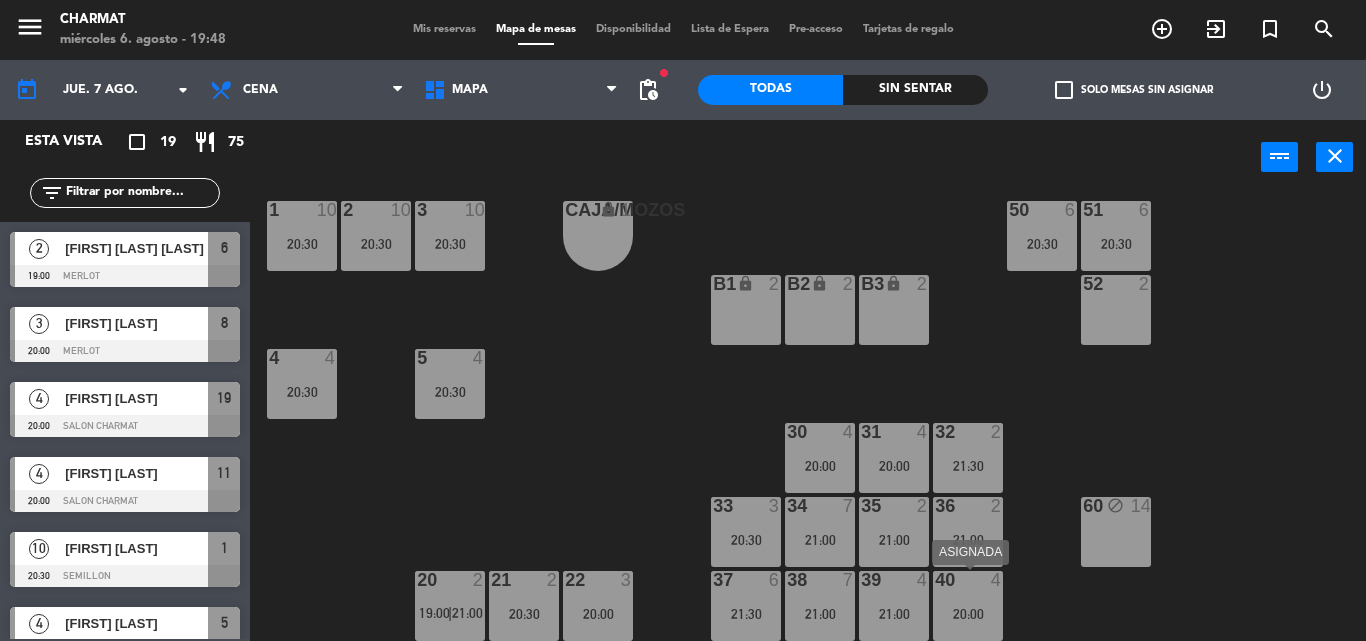 click on "40  4   20:00" at bounding box center (968, 606) 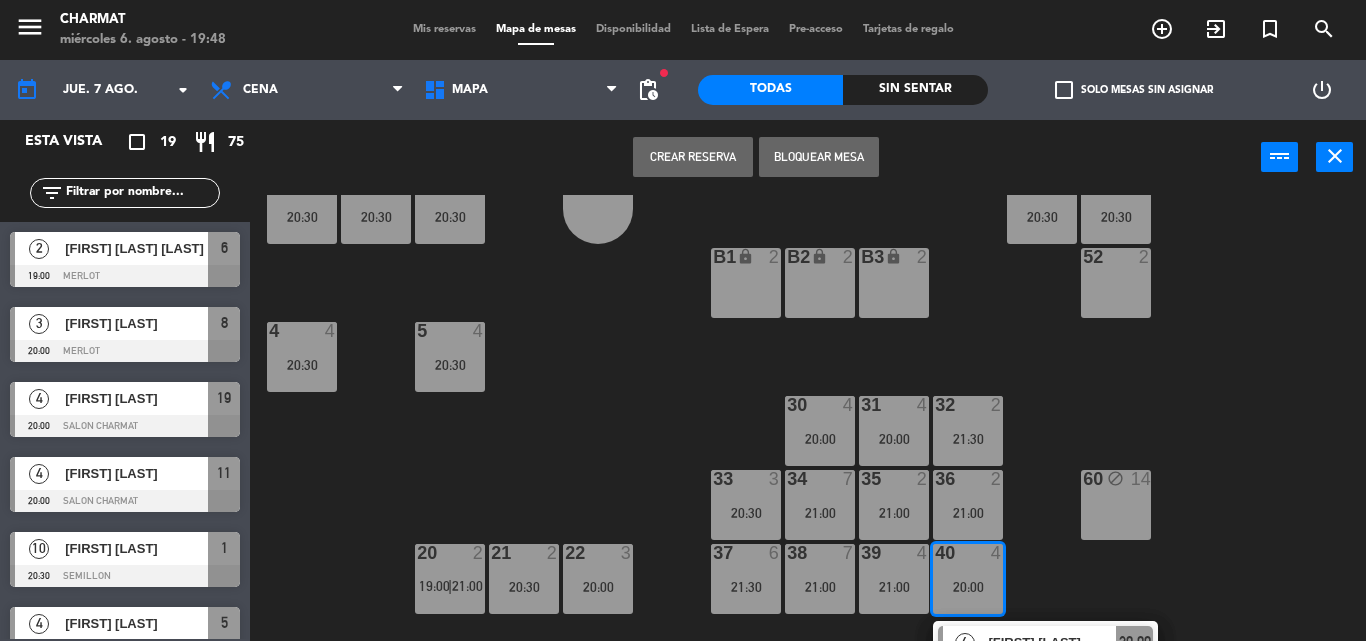 scroll, scrollTop: 101, scrollLeft: 0, axis: vertical 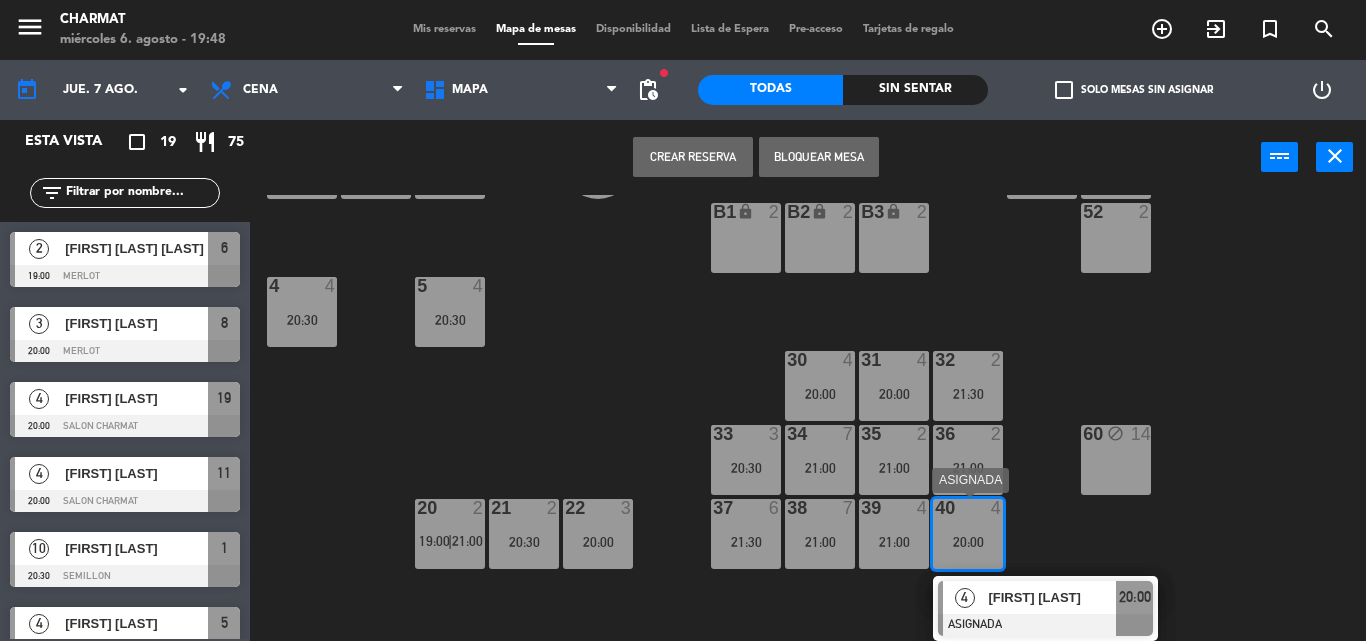click on "40  4   20:00" at bounding box center (968, 534) 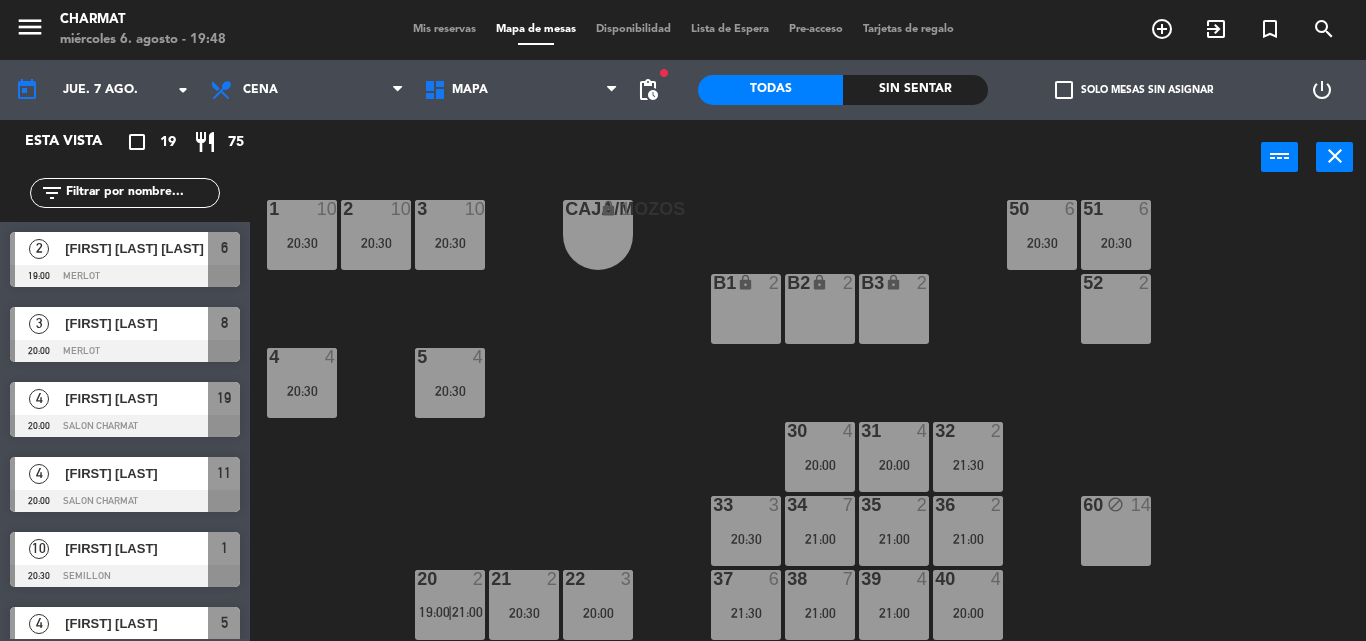 scroll, scrollTop: 29, scrollLeft: 0, axis: vertical 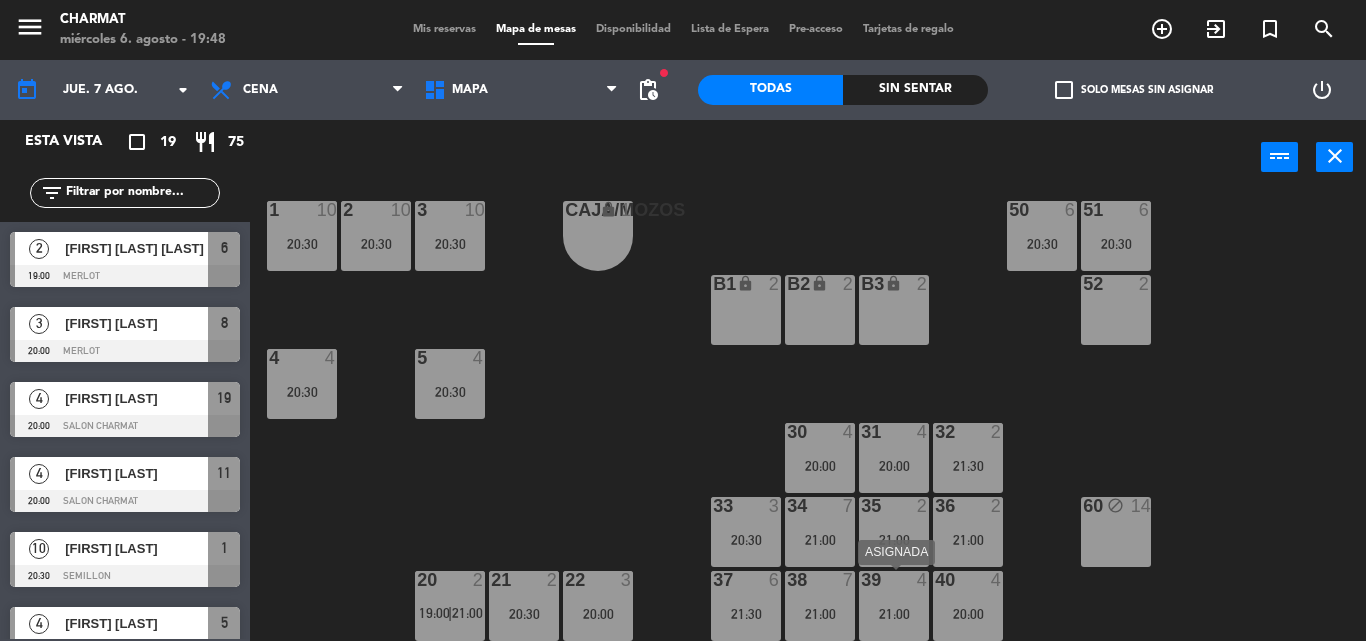 drag, startPoint x: 905, startPoint y: 596, endPoint x: 1118, endPoint y: 637, distance: 216.91013 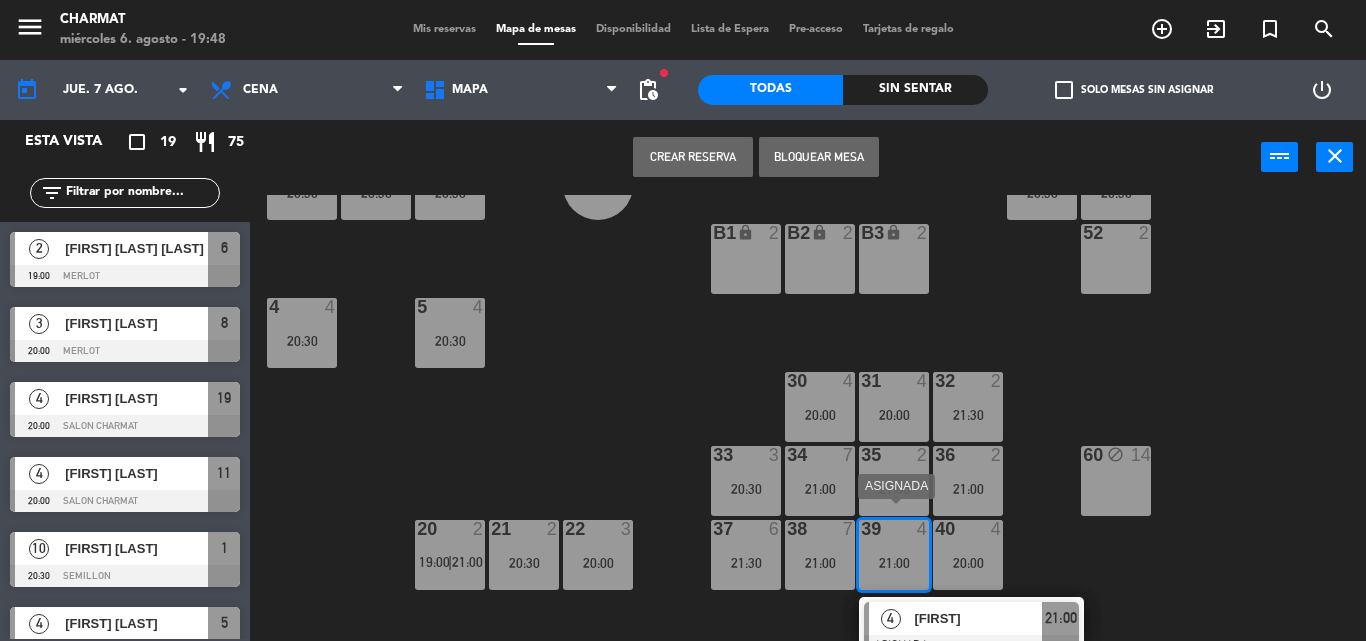 scroll, scrollTop: 101, scrollLeft: 0, axis: vertical 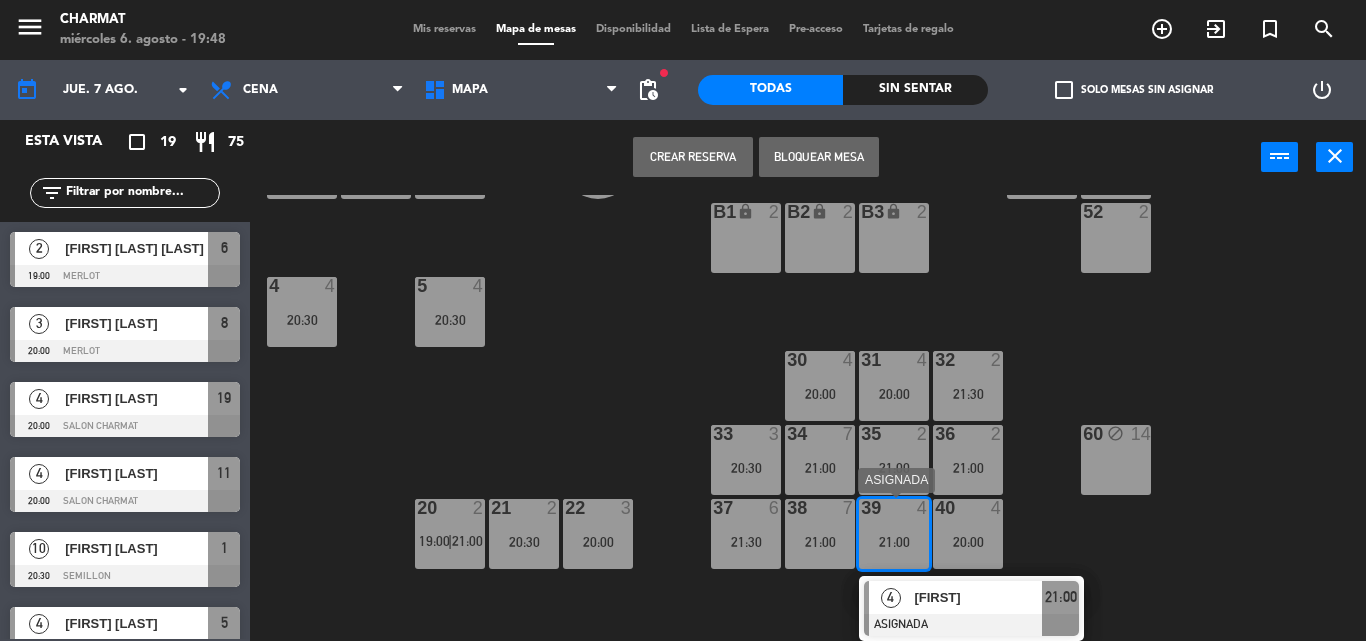 click on "21:00" at bounding box center (894, 542) 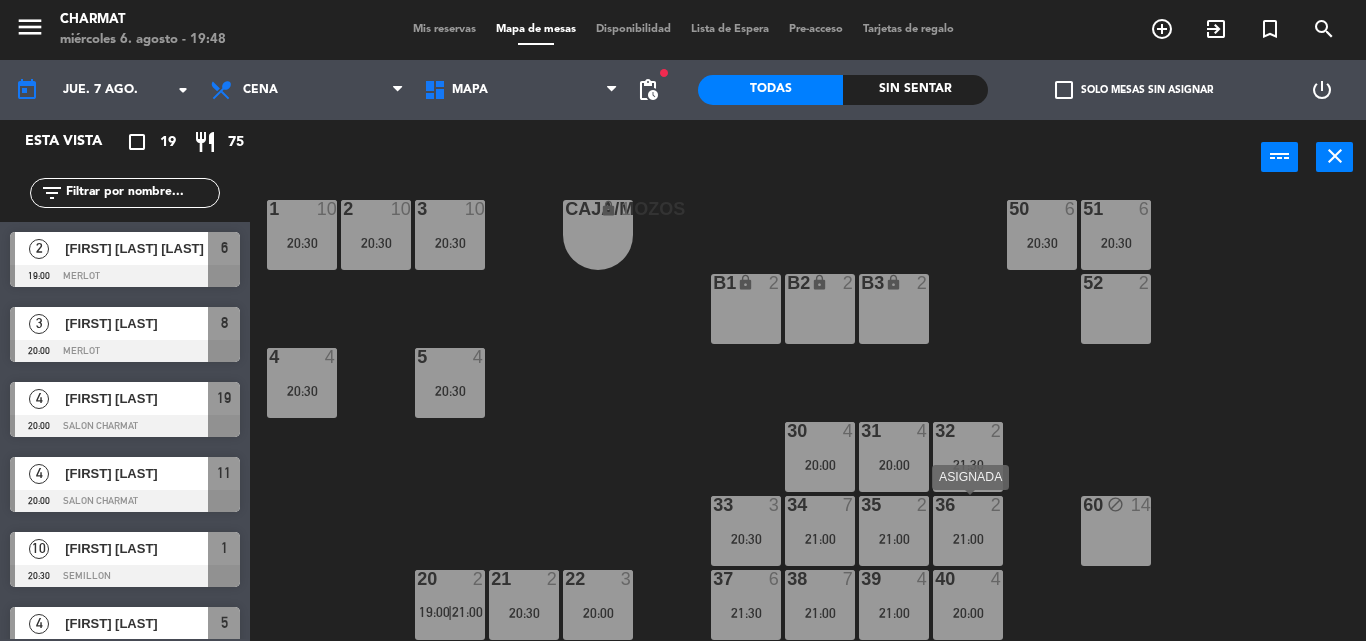 scroll, scrollTop: 29, scrollLeft: 0, axis: vertical 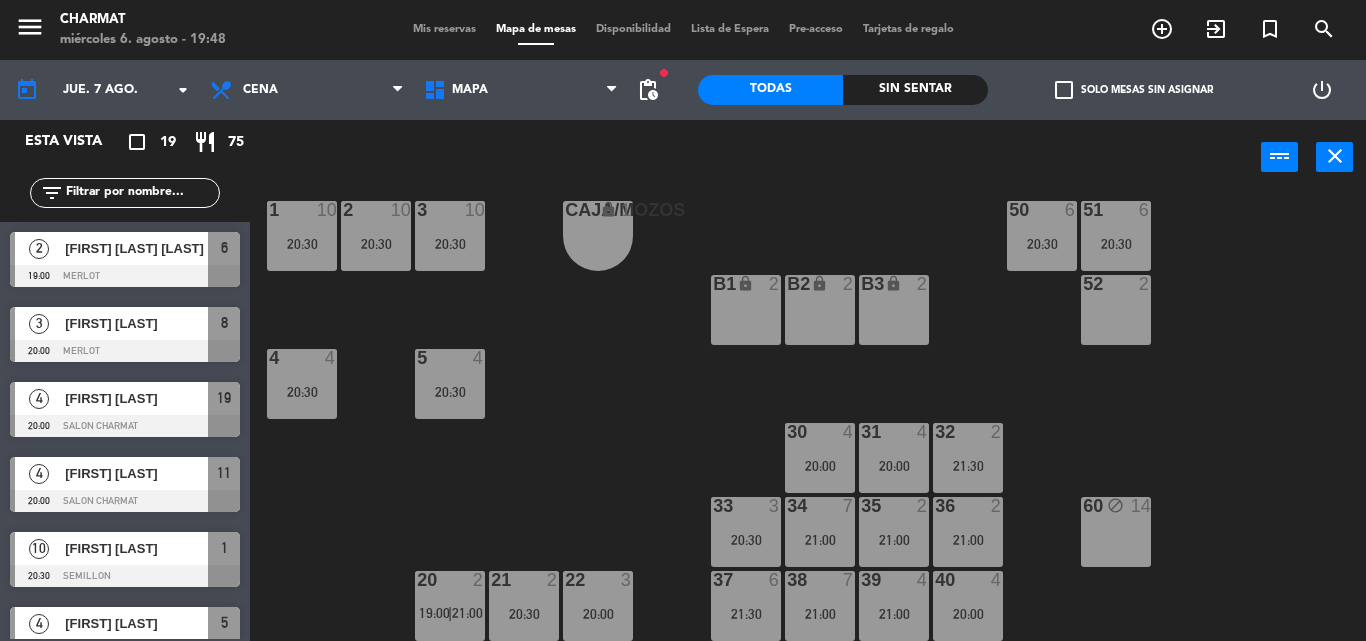 click on "39  4   21:00" at bounding box center [894, 606] 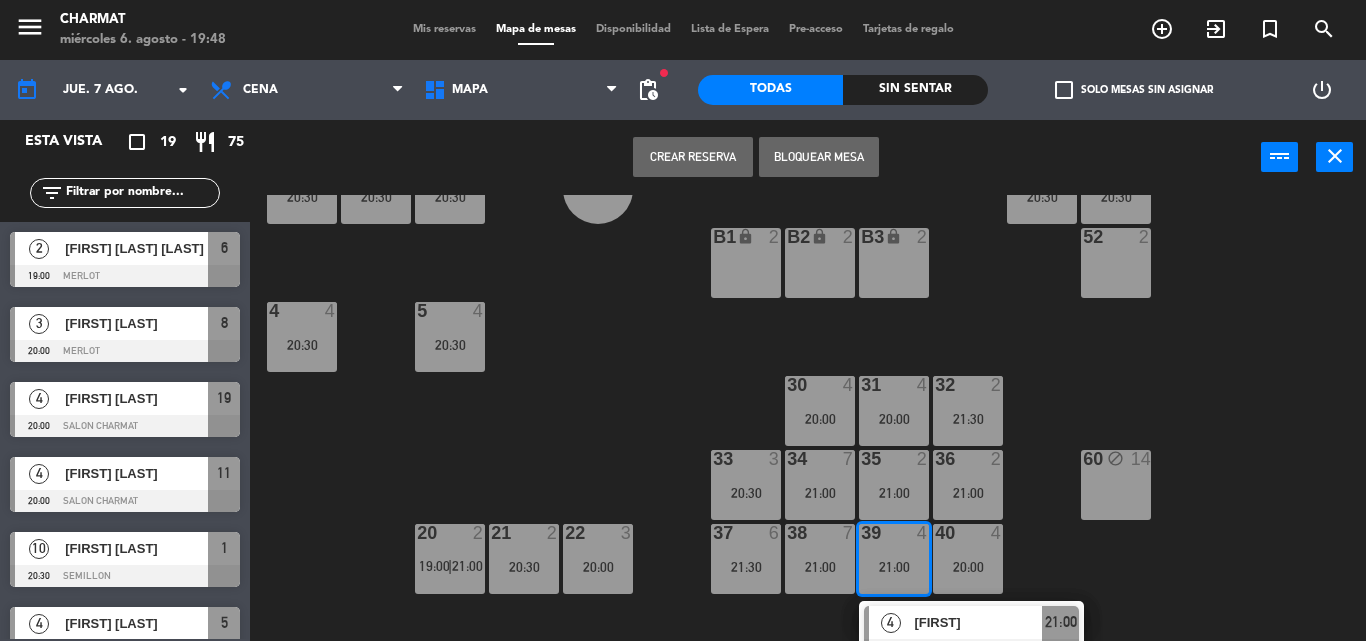 scroll, scrollTop: 101, scrollLeft: 0, axis: vertical 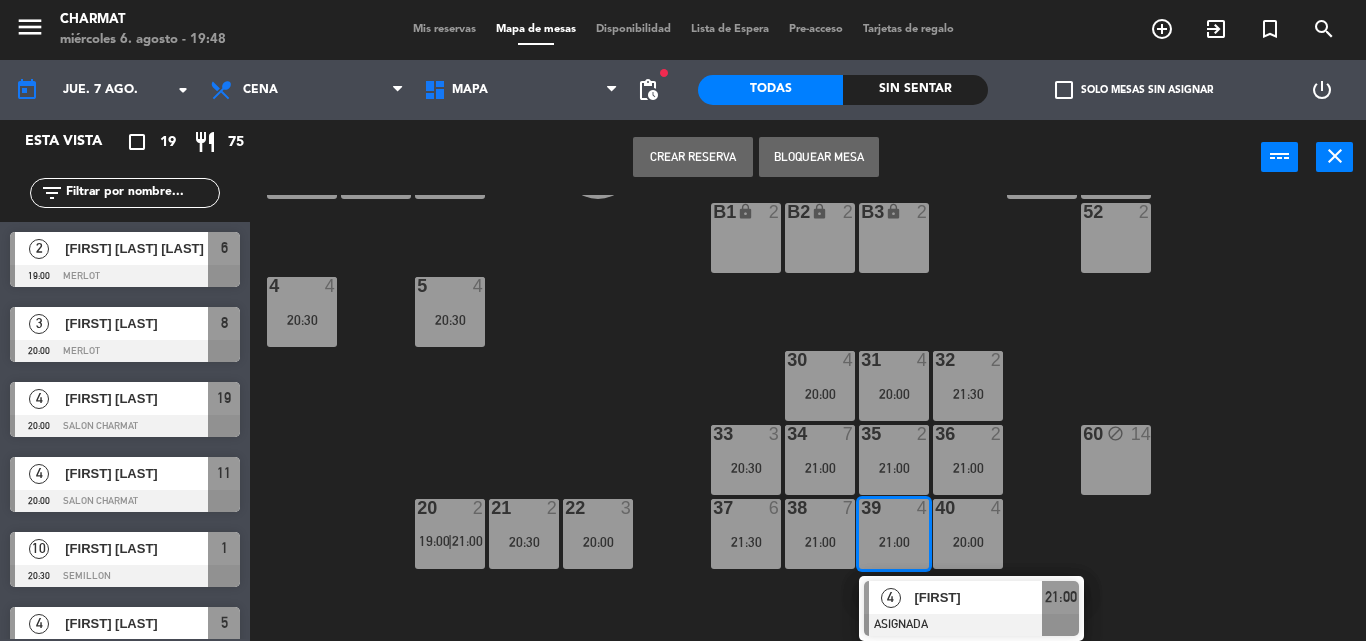 click on "21:00" at bounding box center [894, 542] 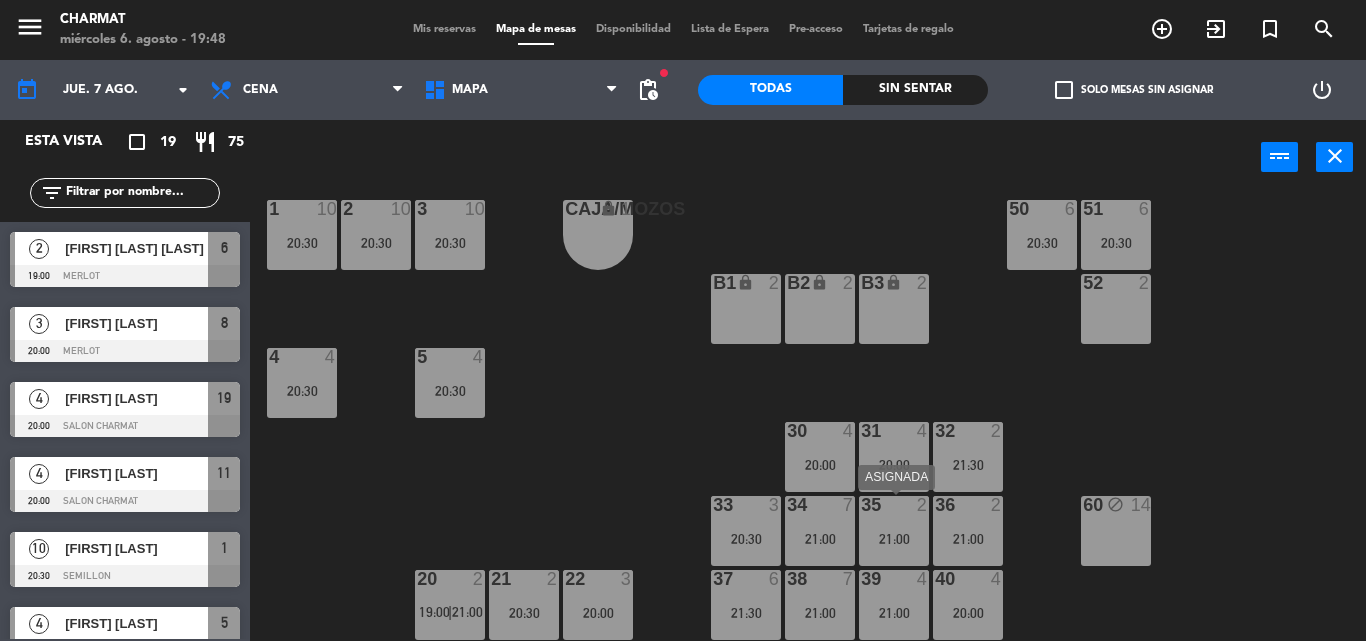 scroll, scrollTop: 30, scrollLeft: 0, axis: vertical 